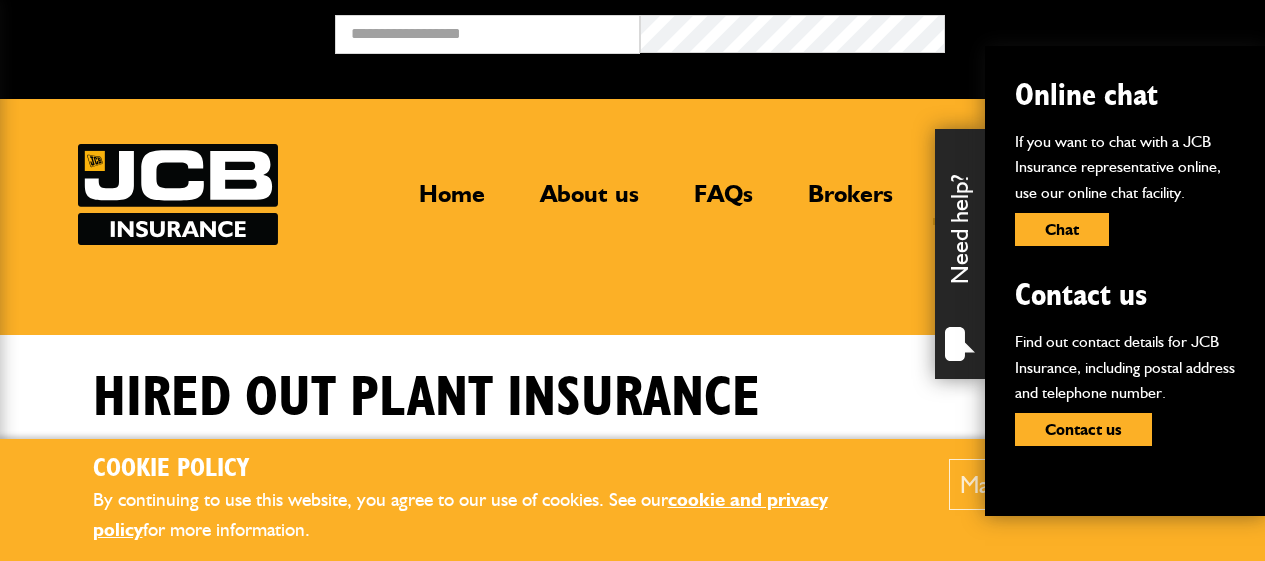 scroll, scrollTop: 334, scrollLeft: 0, axis: vertical 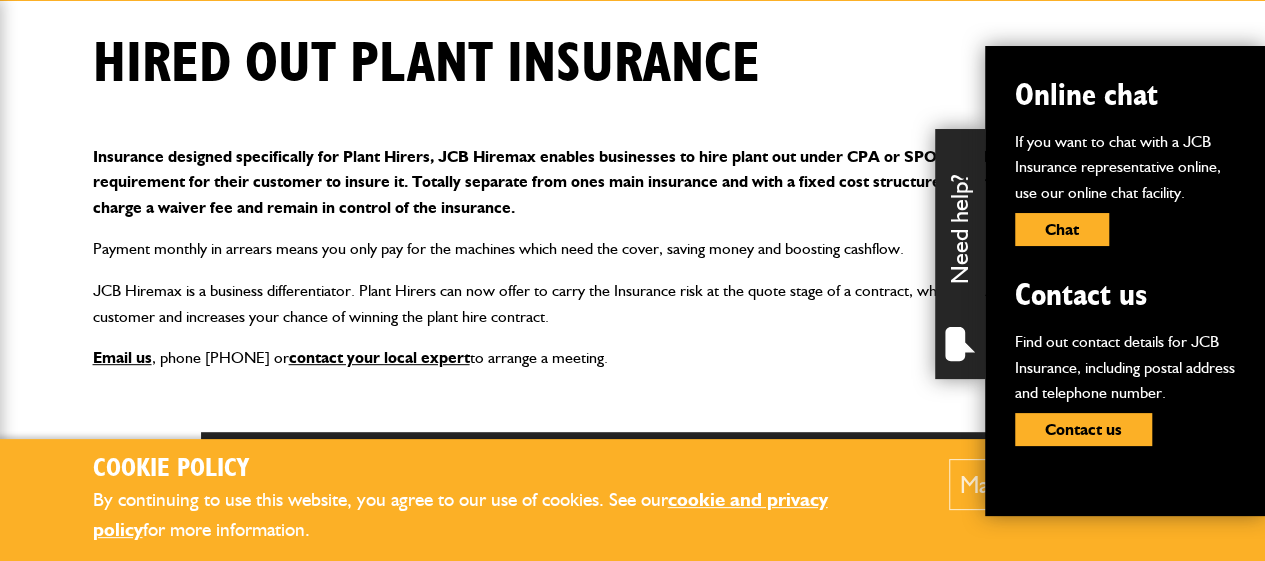 click on "Cookie Policy By continuing to use this website, you agree to our use of cookies. See our  cookie and privacy policy  for more information. Manage Allow all Cookie Options You can control which cookies we use with the form below. Please see our  cookie policy  for more information. Allow all Essential These cookies are needed for essential functions. They can't be switched off and they don't store any of your information. Analytics These cookies gather anonymous usage information and they don't store any of your information. Switching off these cookies will mean we can't gather information to improve your experience of using our site. Functional These cookies enable basic functionality. Switching off these cookies will mean that areas of our website can't work properly. Advertising These cookies help us to learn what you're interested in so we can show you relevant adverts. Switching off these cookies will mean we can't show you any personalised adverts. Personalisation Save preferences" at bounding box center [632, 392] 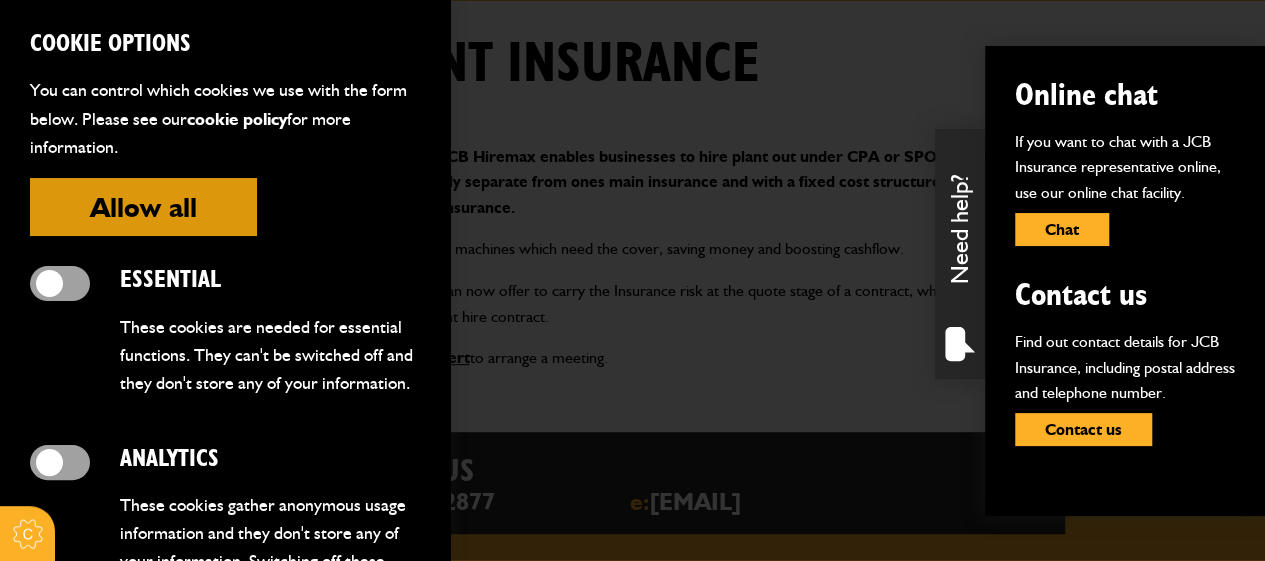 click at bounding box center [632, 280] 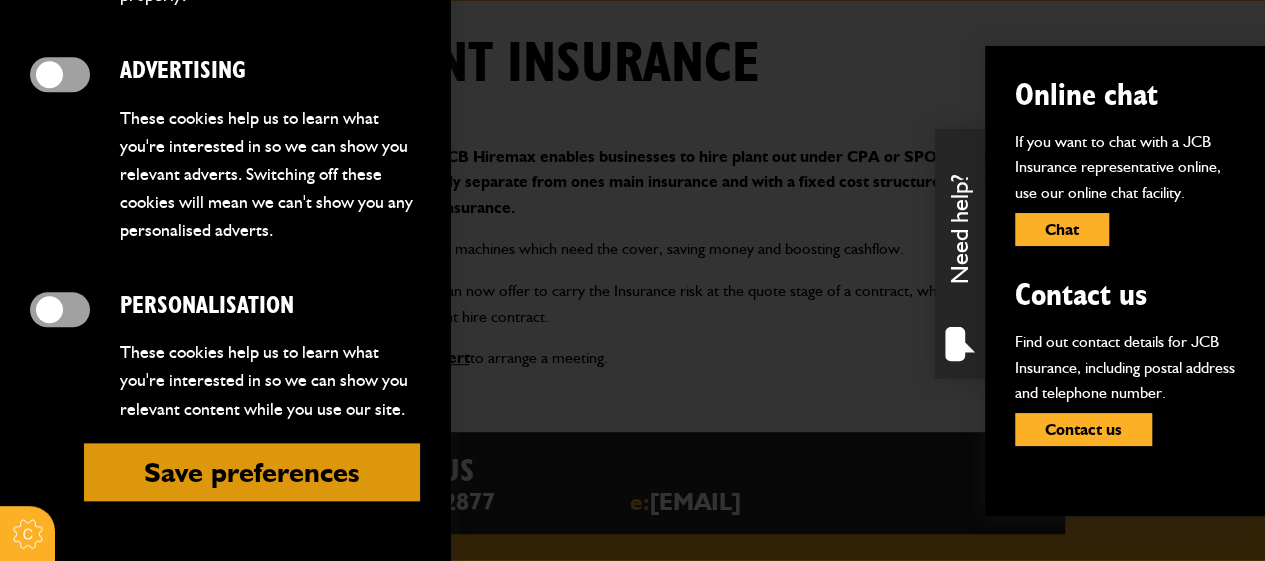 scroll, scrollTop: 0, scrollLeft: 0, axis: both 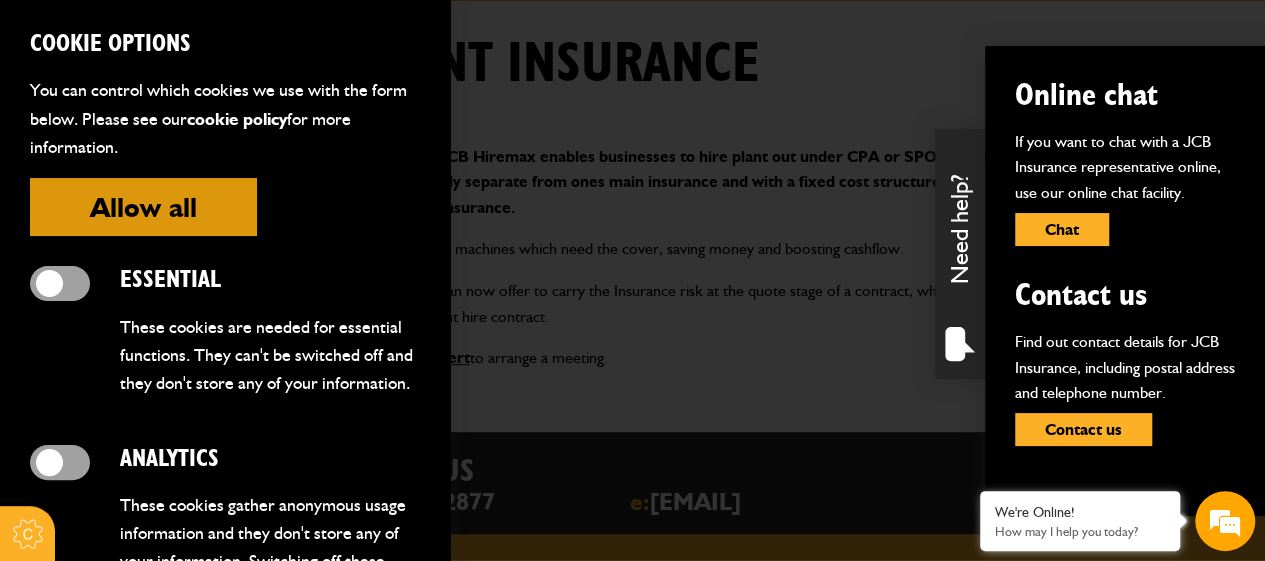 click on "Allow all" at bounding box center [143, 207] 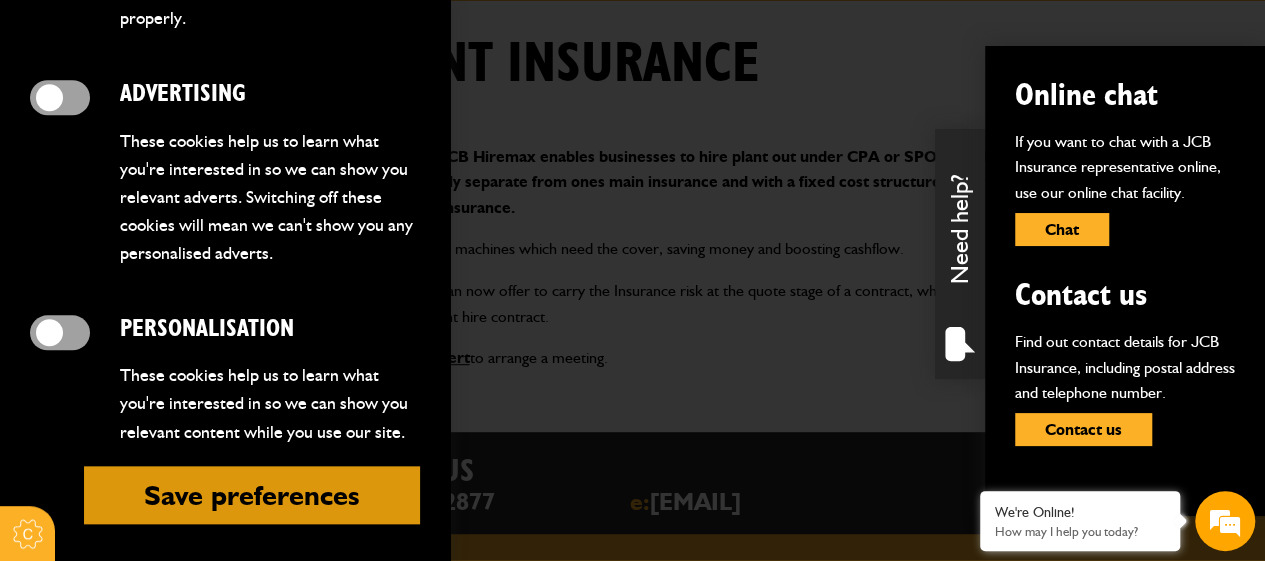 scroll, scrollTop: 914, scrollLeft: 0, axis: vertical 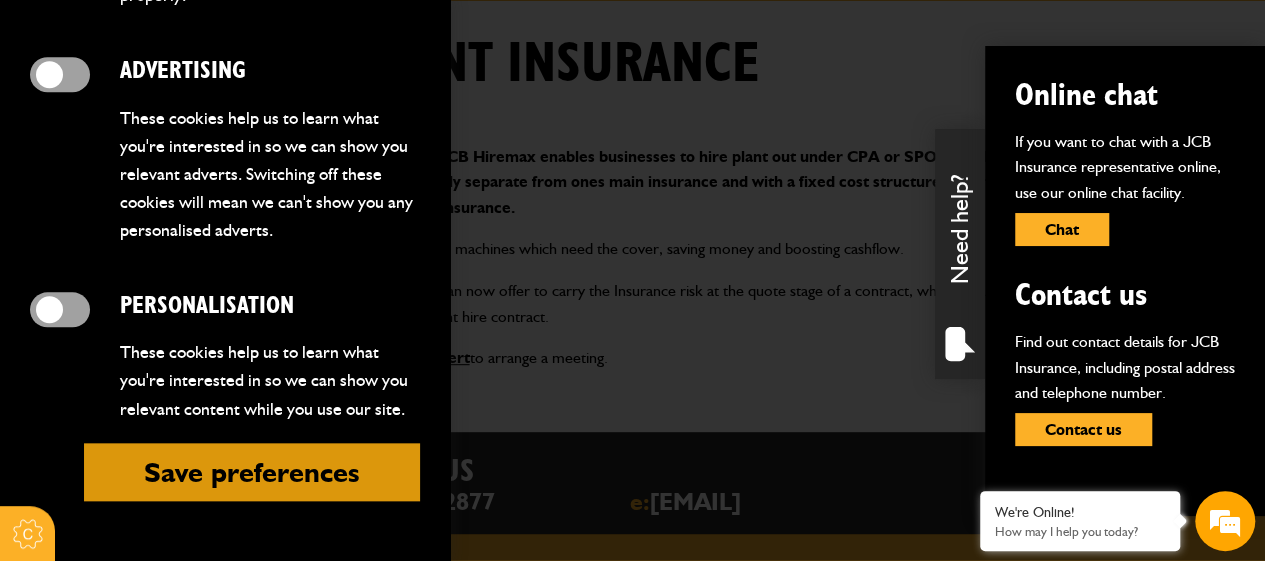 click on "Cookie Options You can control which cookies we use with the form below. Please see our  cookie policy  for more information. Allow all Essential These cookies are needed for essential functions. They can't be switched off and they don't store any of your information. Analytics These cookies gather anonymous usage information and they don't store any of your information. Switching off these cookies will mean we can't gather information to improve your experience of using our site. Functional These cookies enable basic functionality. Switching off these cookies will mean that areas of our website can't work properly. Advertising These cookies help us to learn what you're interested in so we can show you relevant adverts. Switching off these cookies will mean we can't show you any personalised adverts. Personalisation These cookies help us to learn what you're interested in so we can show you relevant content while you use our site. Save preferences" at bounding box center (225, 280) 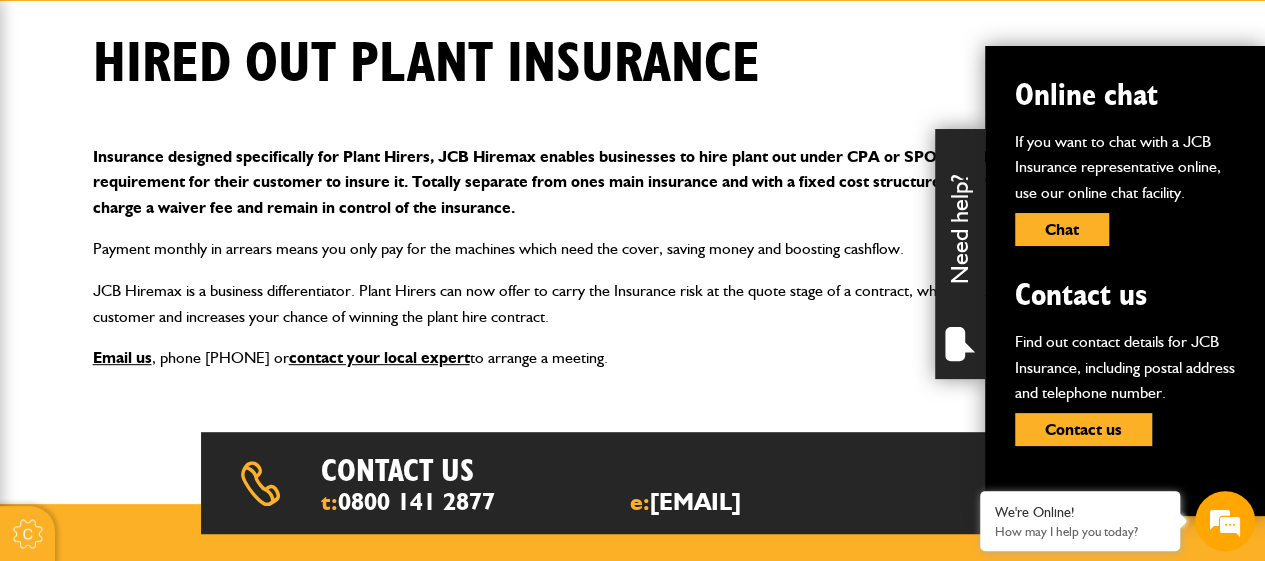 click on "Email us , phone 0800 141 2877 or  contact your local expert  to arrange a meeting." at bounding box center (633, 358) 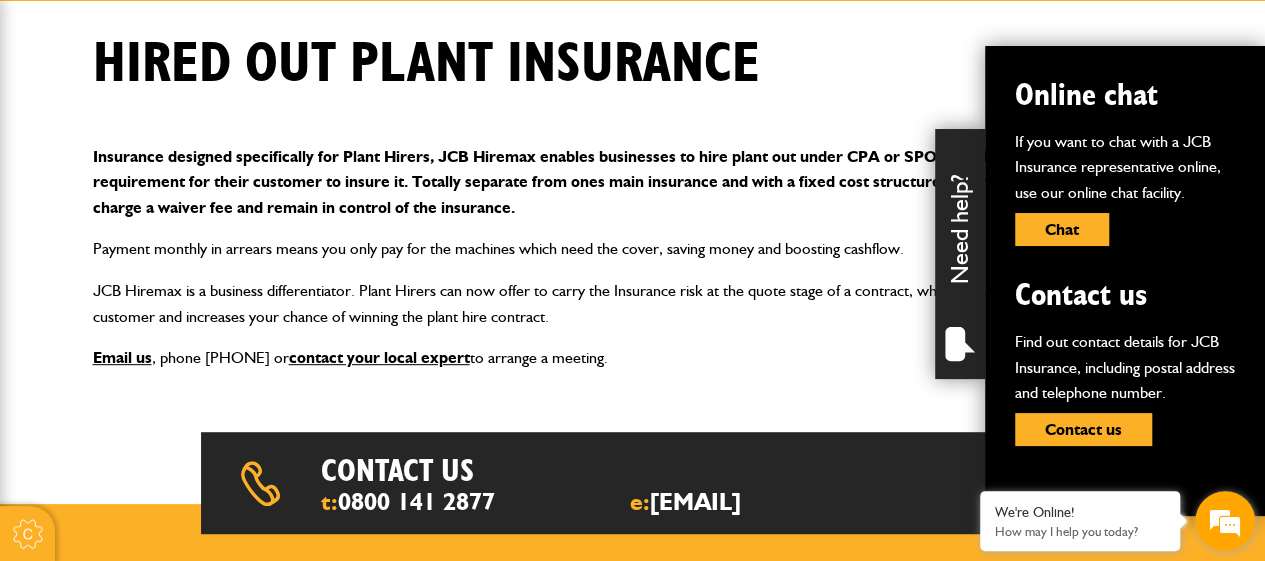 click at bounding box center (1225, 521) 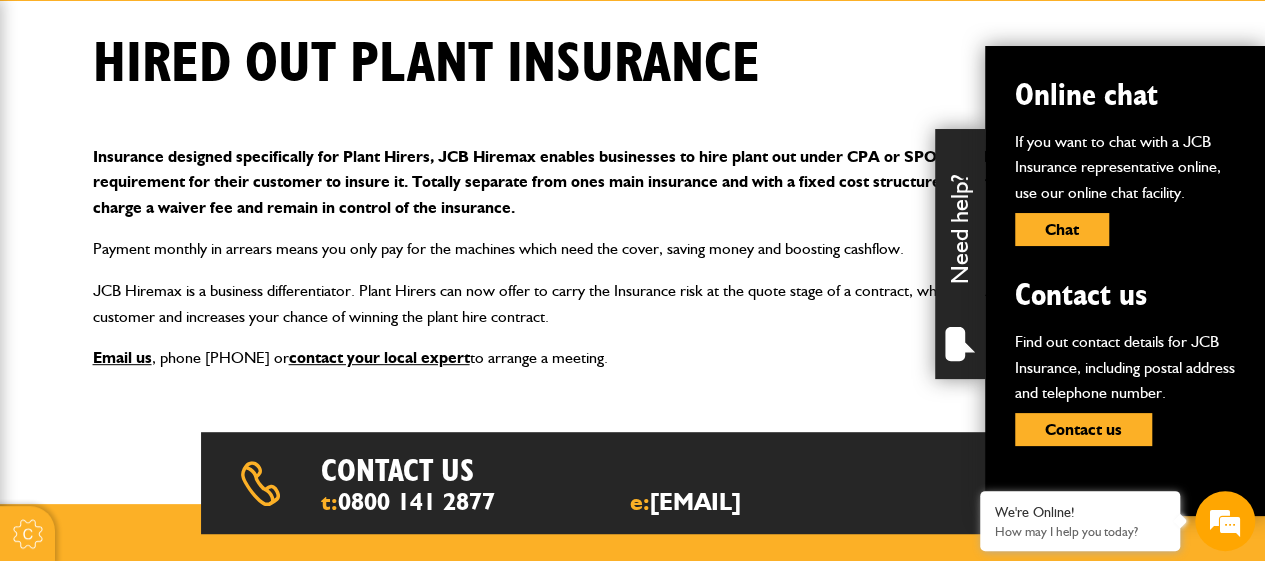 click on "Insurance designed specifically for Plant Hirers, JCB Hiremax enables businesses to hire plant out under CPA or SPOA conditions, without the requirement for their customer to insure it. Totally separate from ones main insurance and with a fixed cost structure, Hiremax allows Plant Hirers to charge a waiver fee and remain in control of the insurance.
Payment monthly in arrears means you only pay for the machines which need the cover, saving money and boosting cashflow.
JCB Hiremax is a business differentiator. Plant Hirers can now offer to carry the Insurance risk at the quote stage of a contract, which reduces the risk for your customer and increases your chance of winning the plant hire contract.
Email us , phone 0800 141 2877 or  contact your local expert  to arrange a meeting." at bounding box center (633, 257) 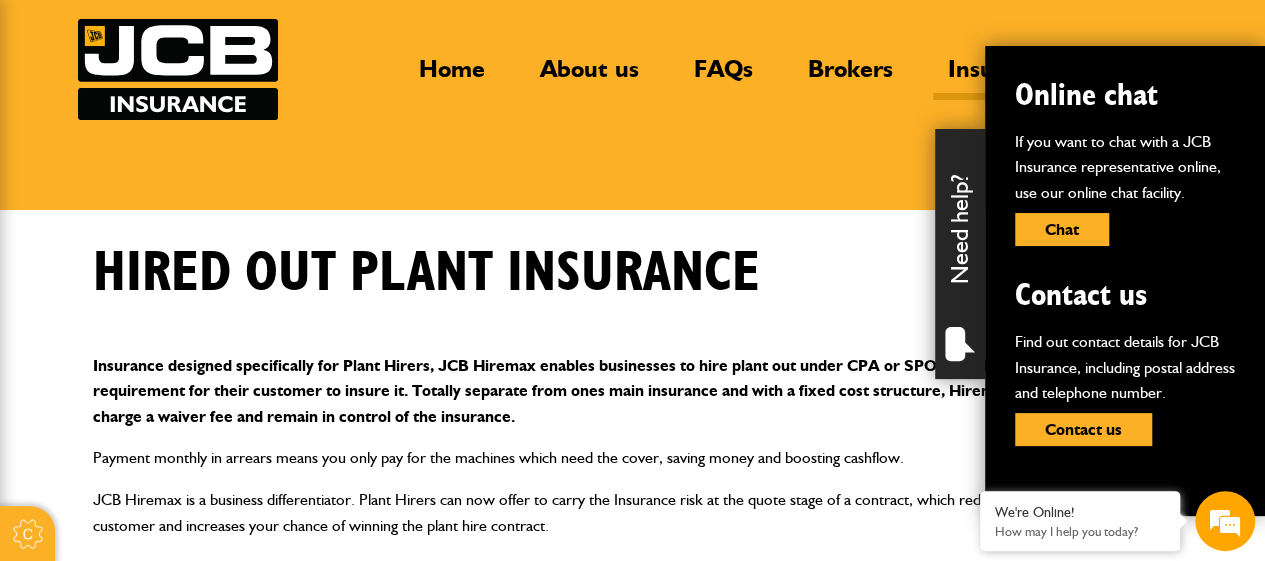 scroll, scrollTop: 0, scrollLeft: 0, axis: both 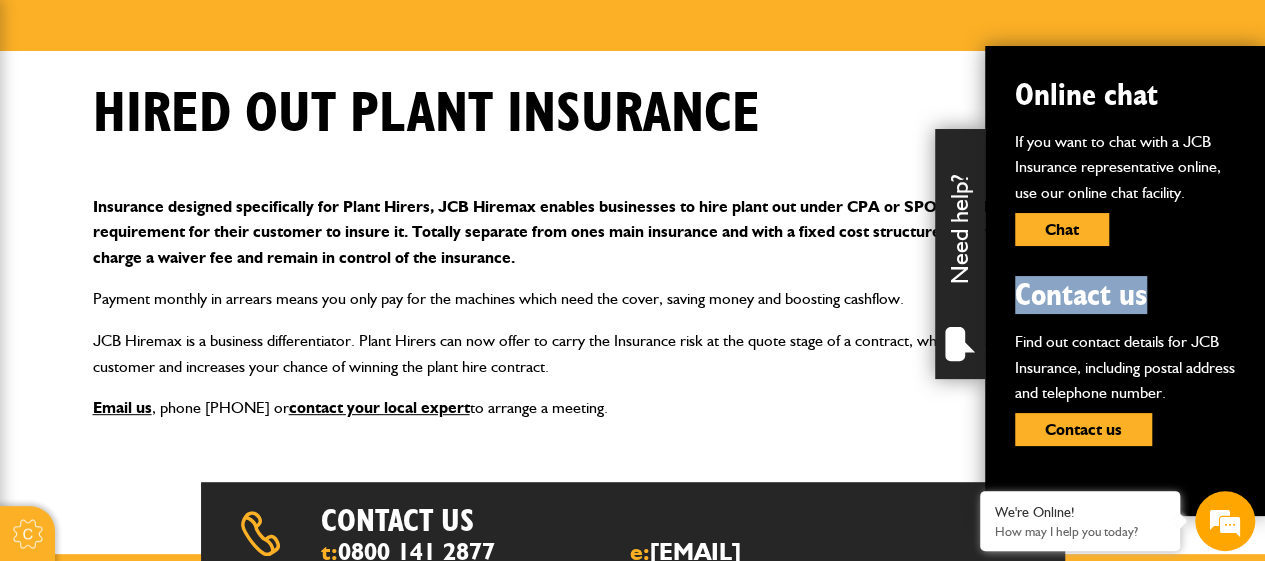 drag, startPoint x: 1252, startPoint y: 255, endPoint x: 1252, endPoint y: 311, distance: 56 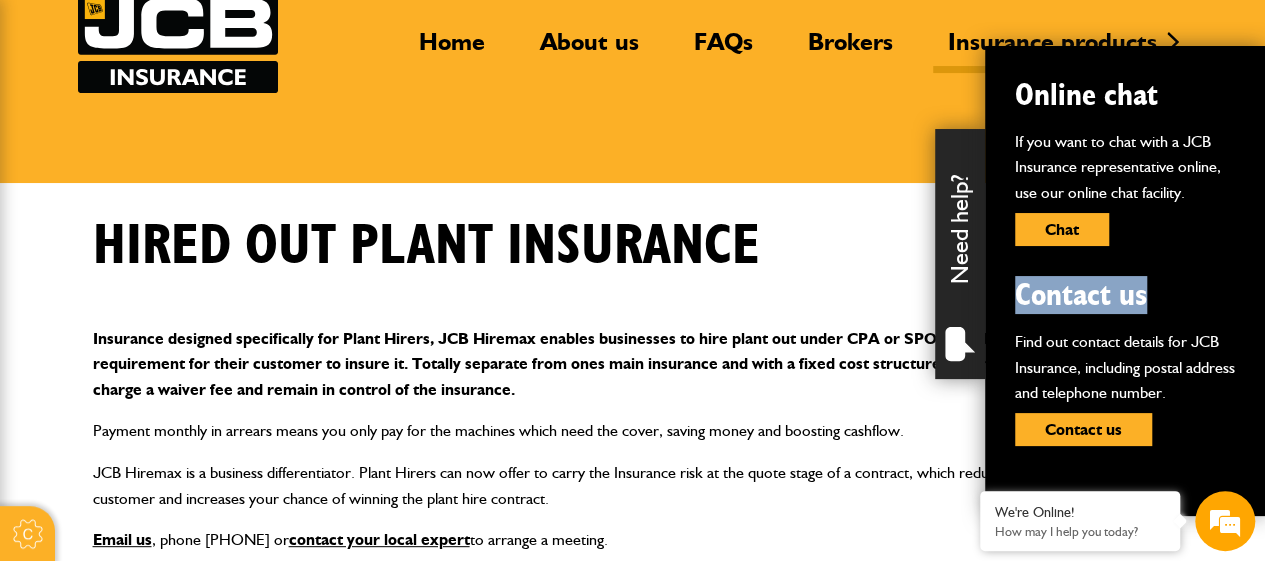 scroll, scrollTop: 112, scrollLeft: 0, axis: vertical 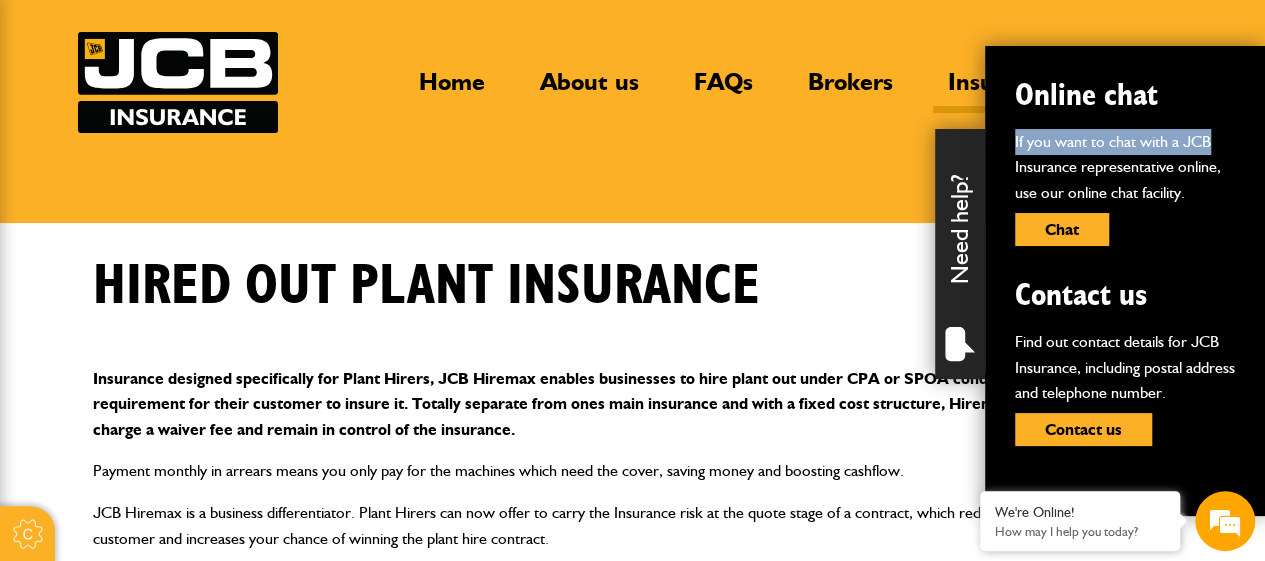 drag, startPoint x: 1230, startPoint y: 99, endPoint x: 1229, endPoint y: 142, distance: 43.011627 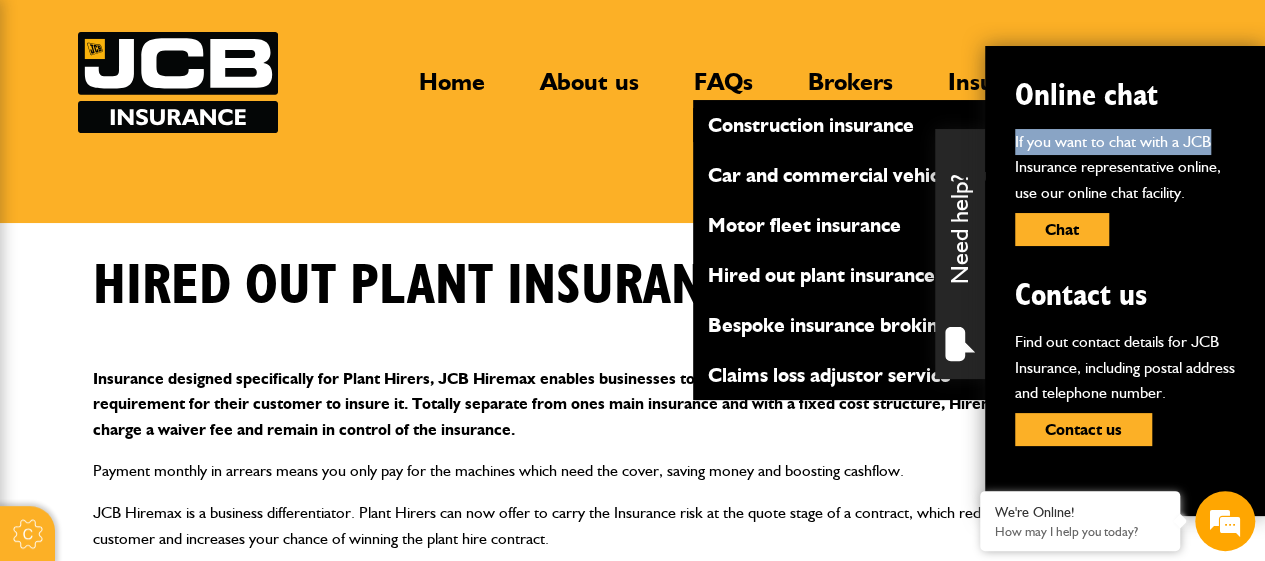 click on "Insurance products" at bounding box center [1052, 90] 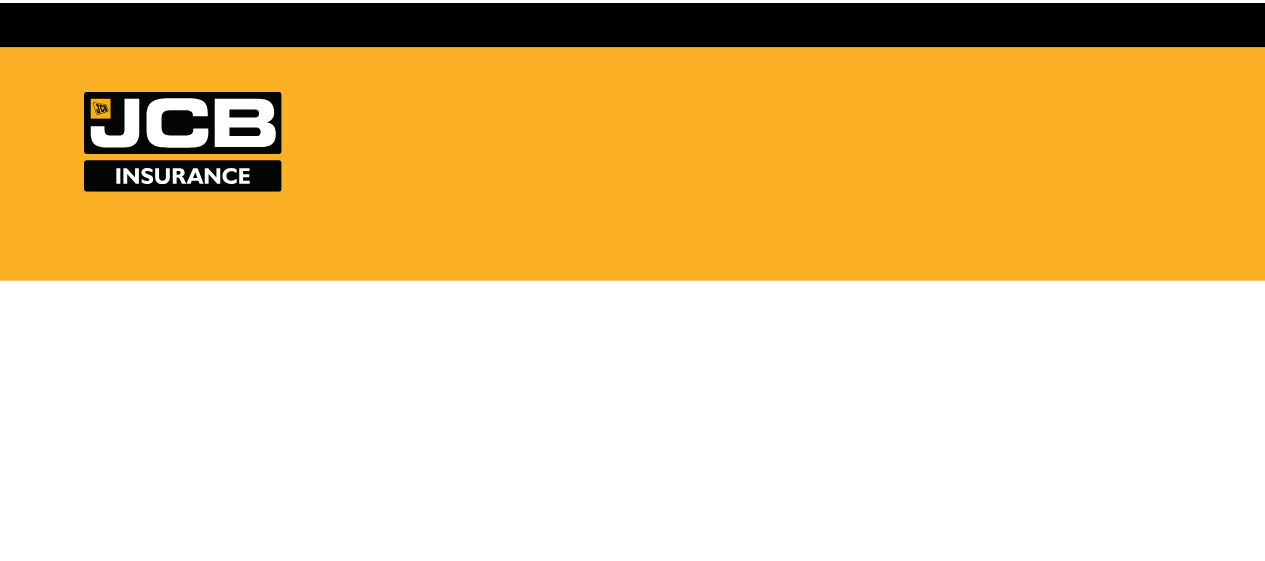 scroll, scrollTop: 0, scrollLeft: 0, axis: both 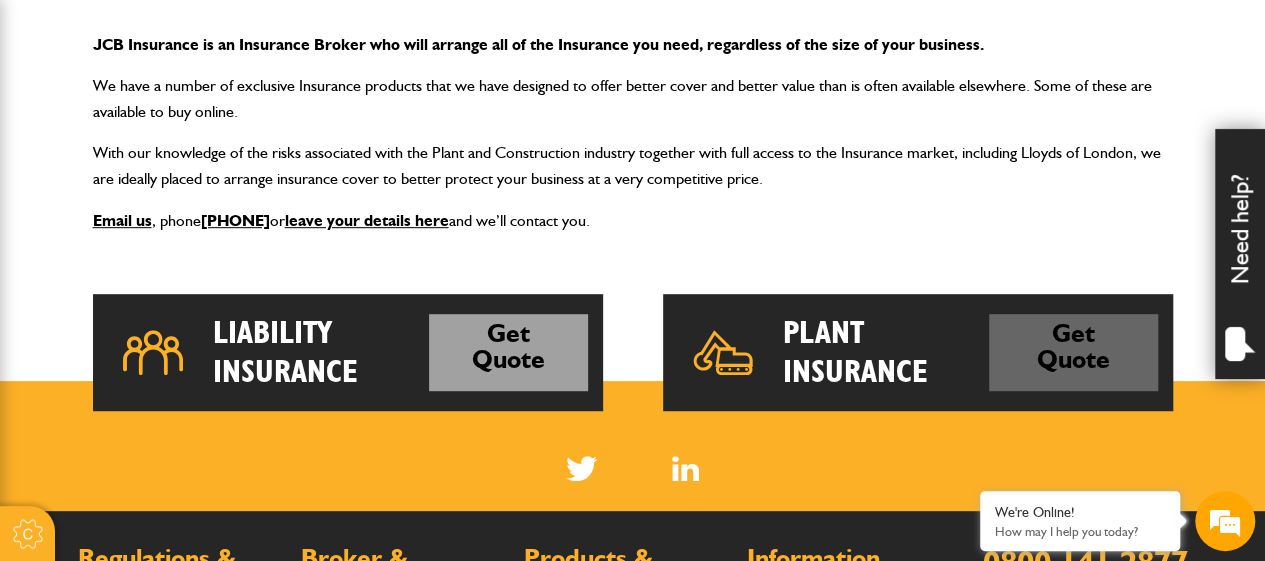 click on "Get Quote" at bounding box center (1073, 352) 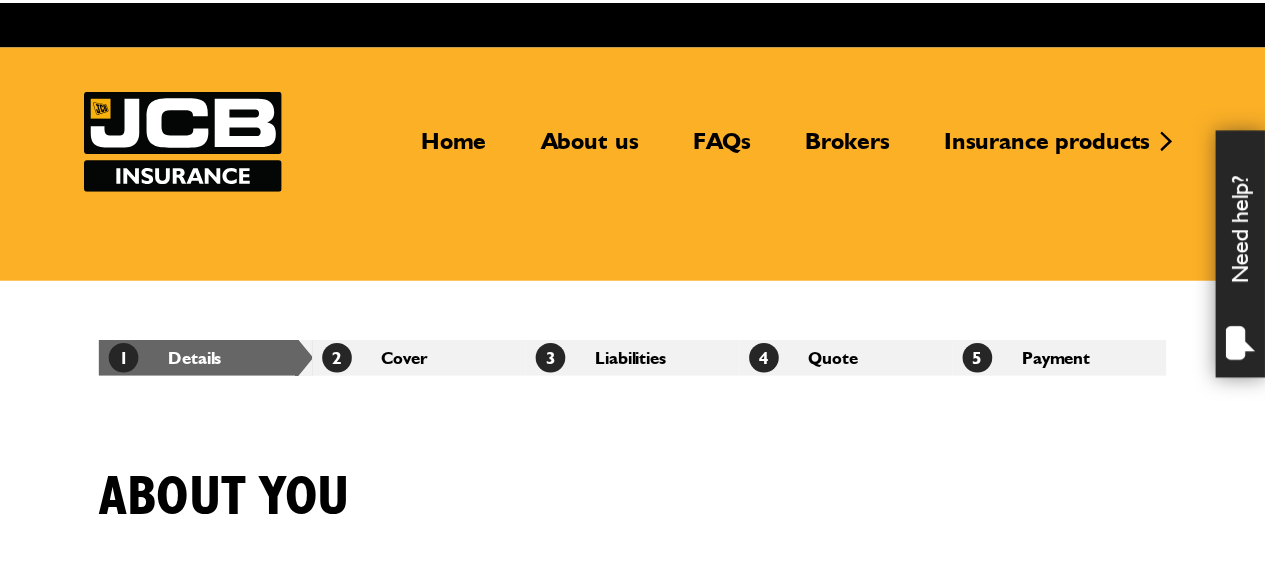 scroll, scrollTop: 0, scrollLeft: 0, axis: both 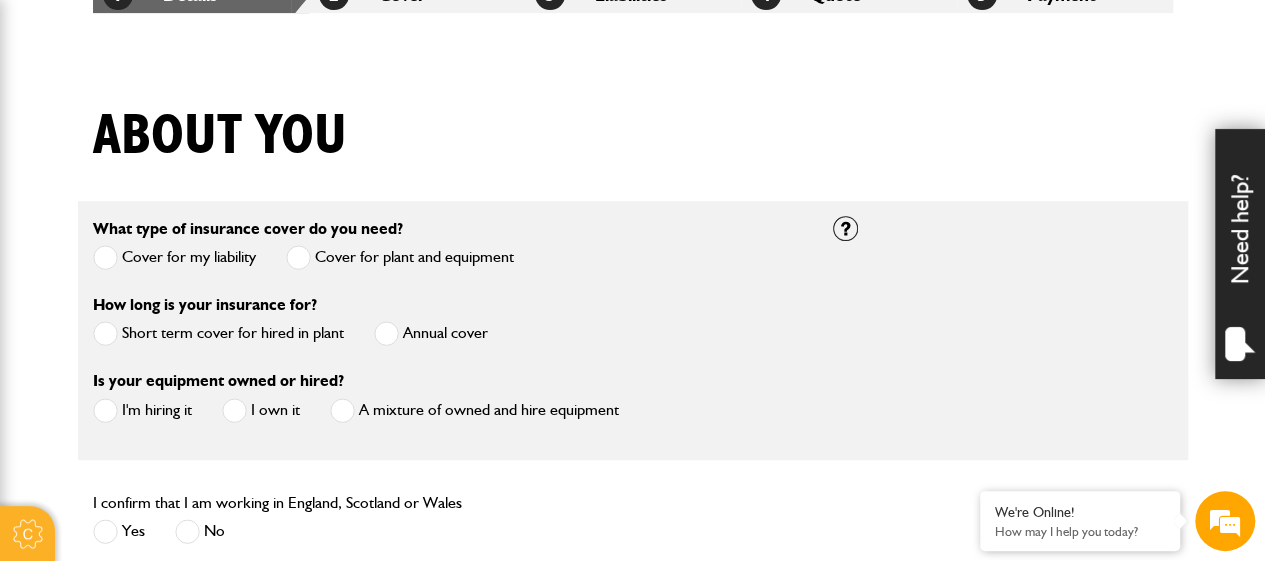 click at bounding box center (386, 333) 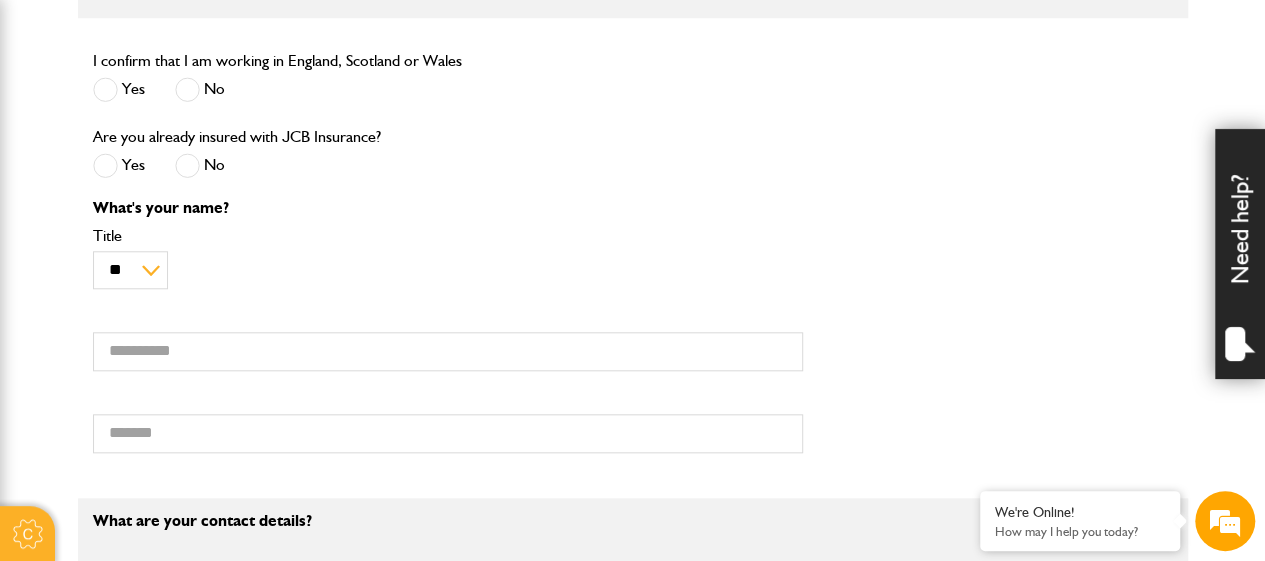 scroll, scrollTop: 852, scrollLeft: 0, axis: vertical 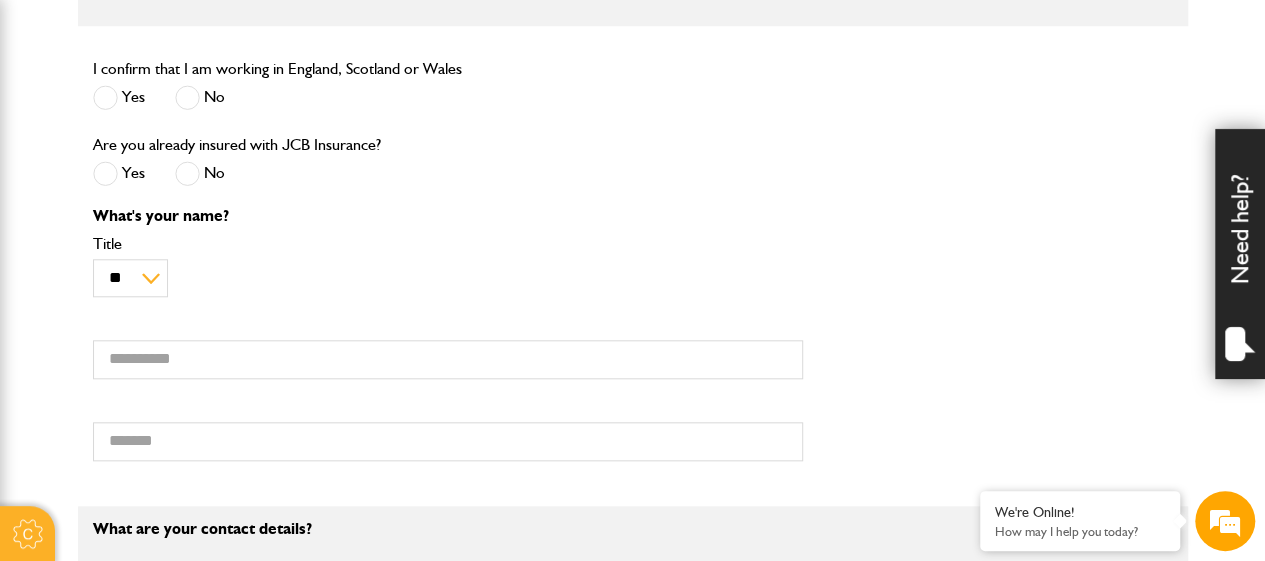 click on "Yes" at bounding box center (119, 97) 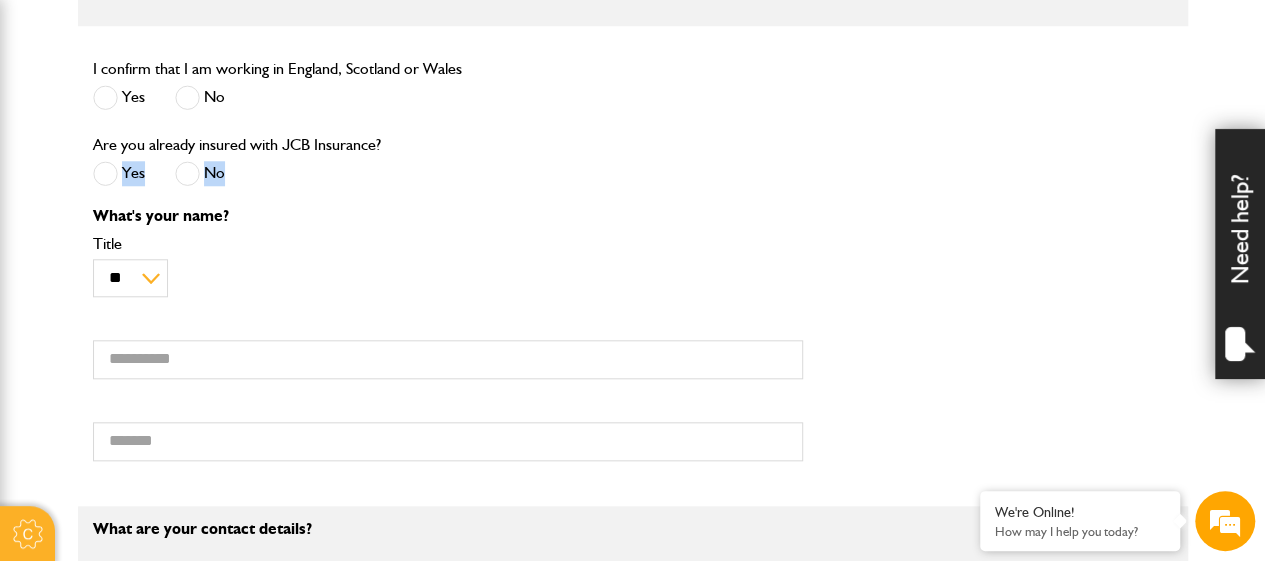 click at bounding box center (187, 173) 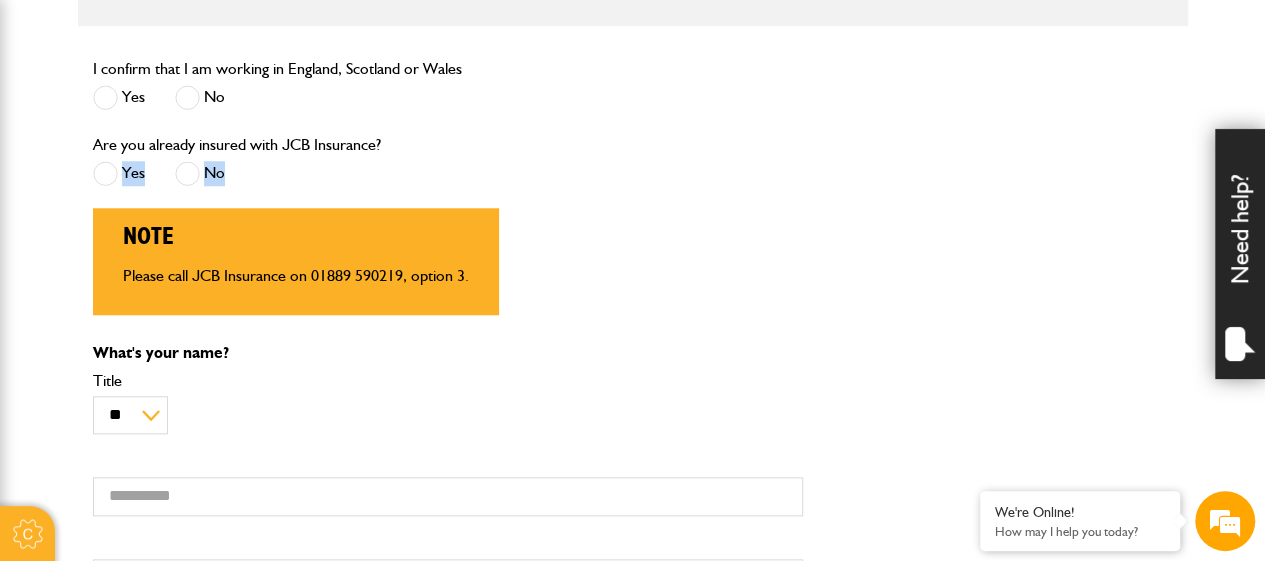 click on "Yes" at bounding box center [119, 173] 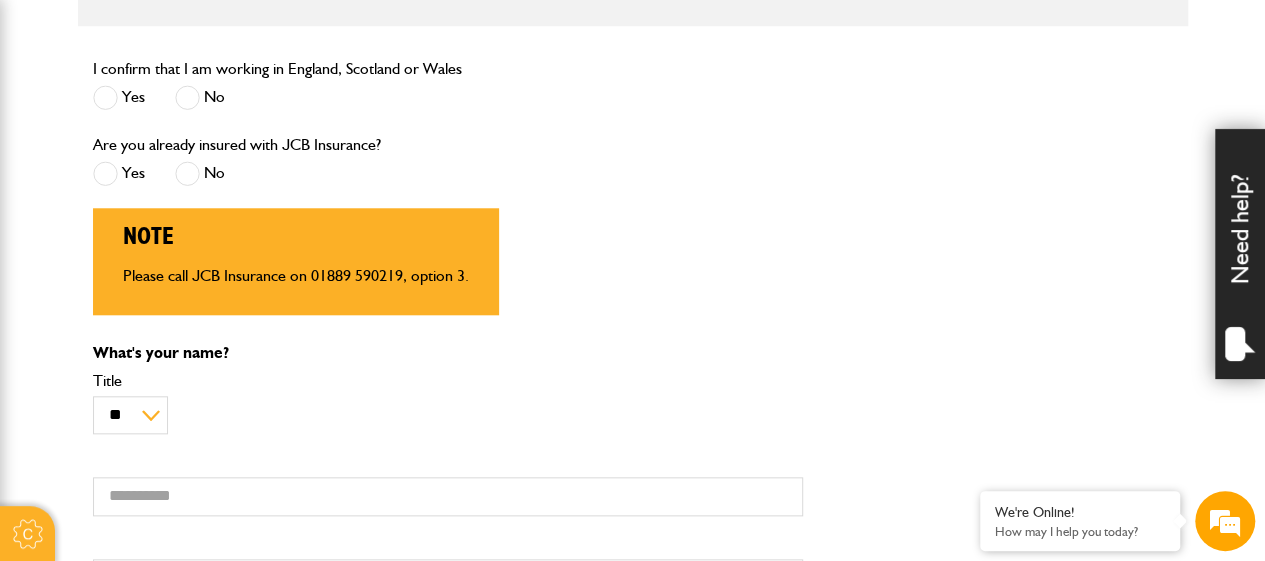 click at bounding box center (105, 173) 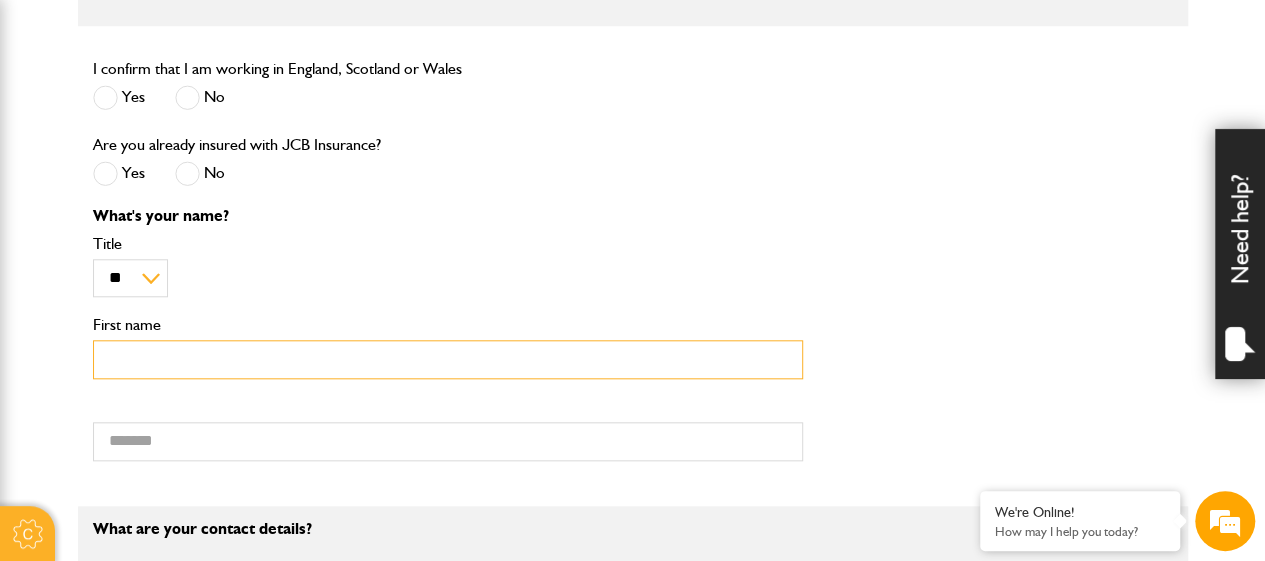 click on "First name" at bounding box center (448, 359) 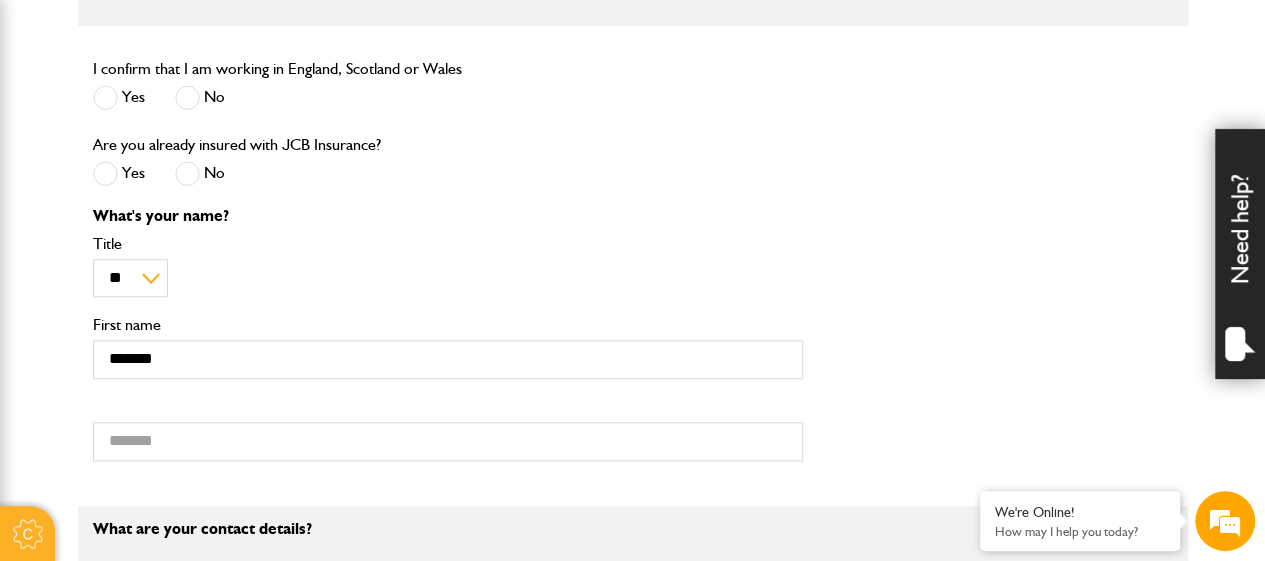 type on "******" 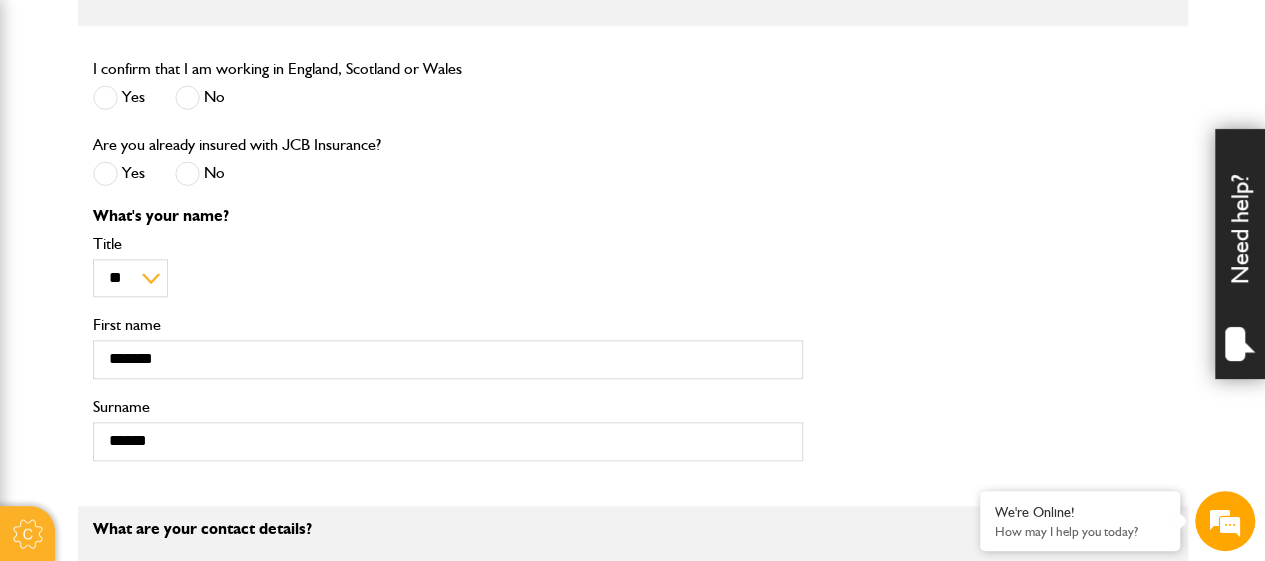 type on "**********" 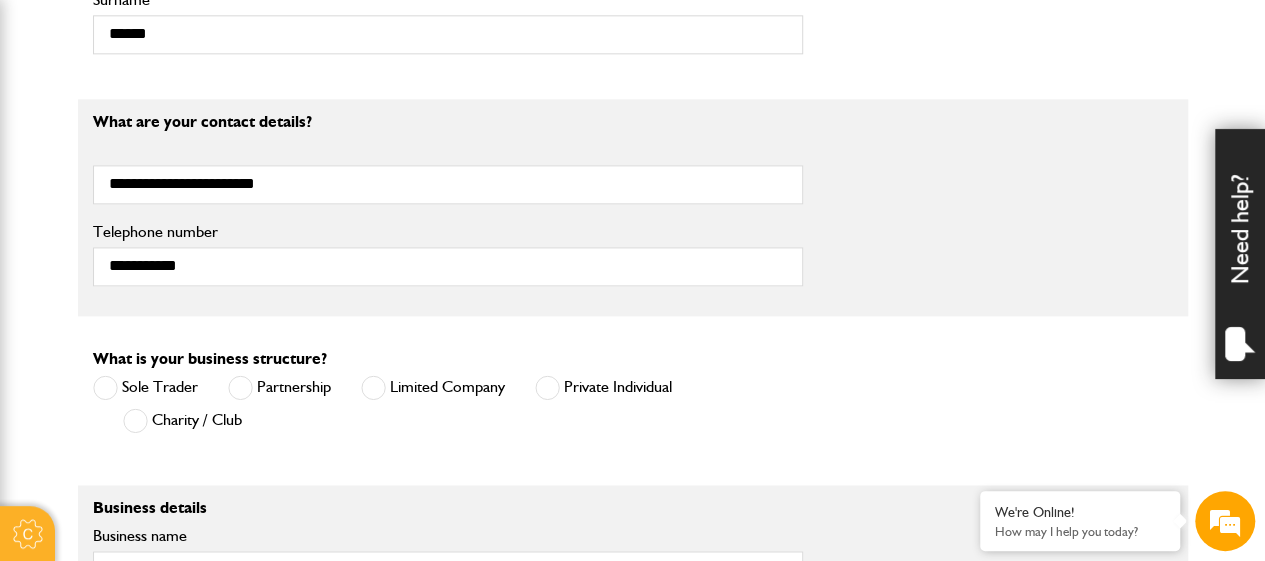 scroll, scrollTop: 1412, scrollLeft: 0, axis: vertical 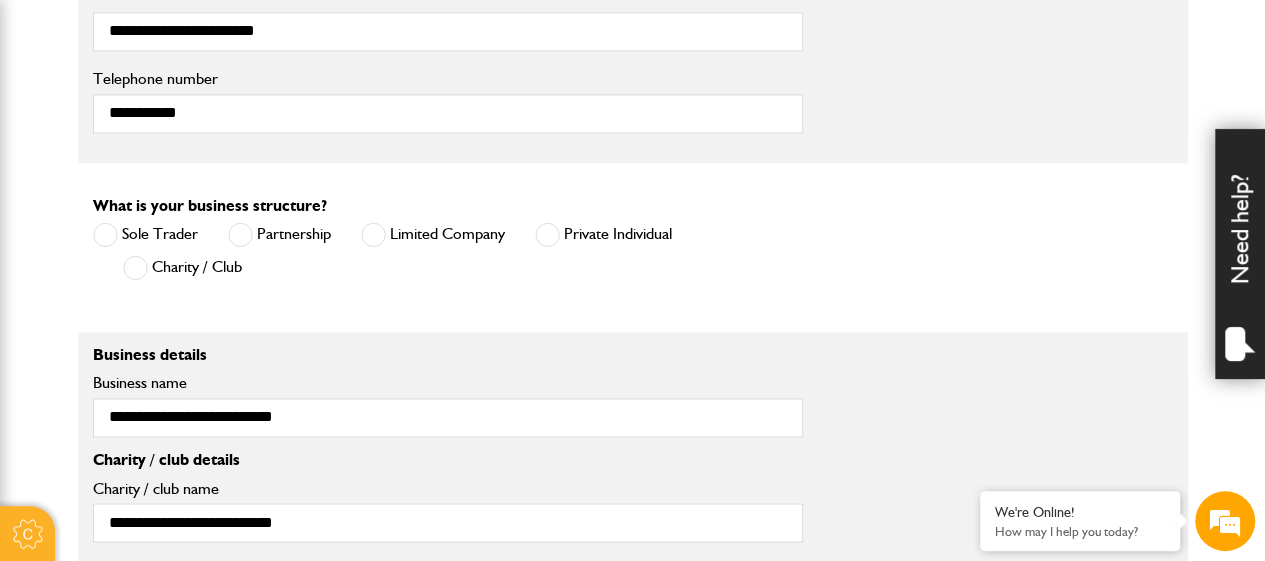 click at bounding box center [373, 234] 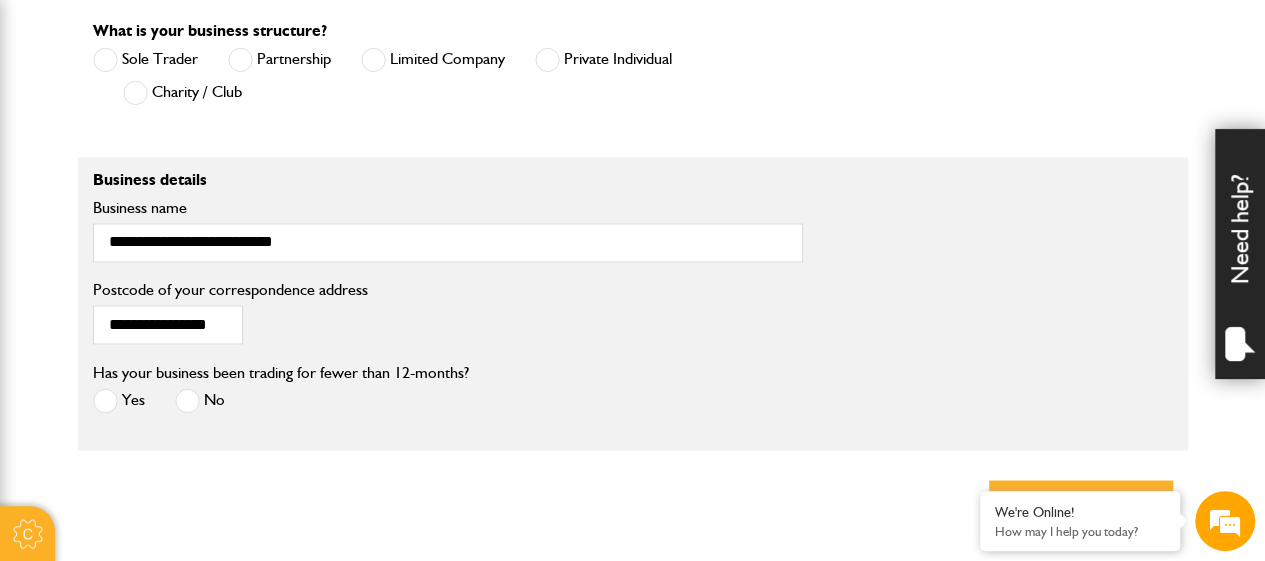 scroll, scrollTop: 1590, scrollLeft: 0, axis: vertical 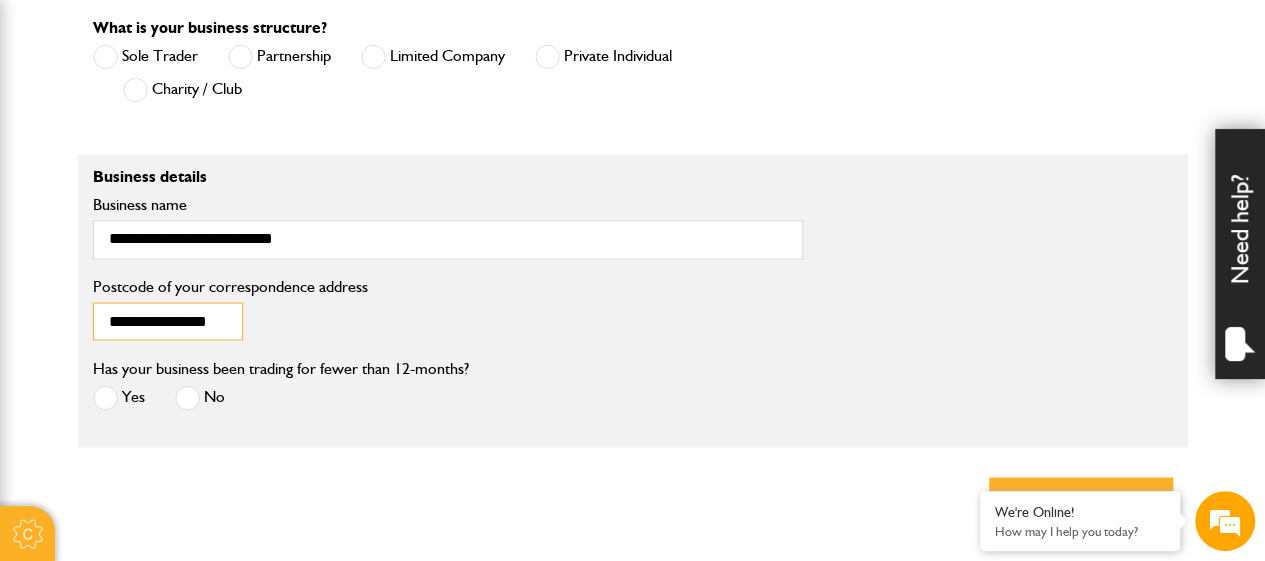 drag, startPoint x: 111, startPoint y: 319, endPoint x: 384, endPoint y: 340, distance: 273.8065 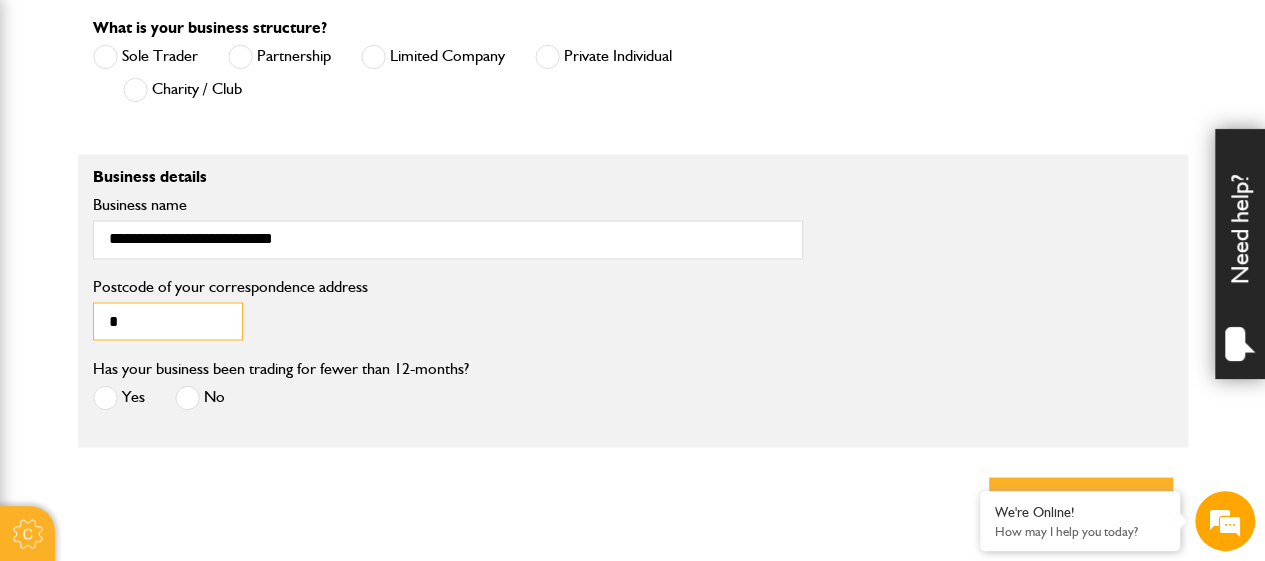 scroll, scrollTop: 0, scrollLeft: 0, axis: both 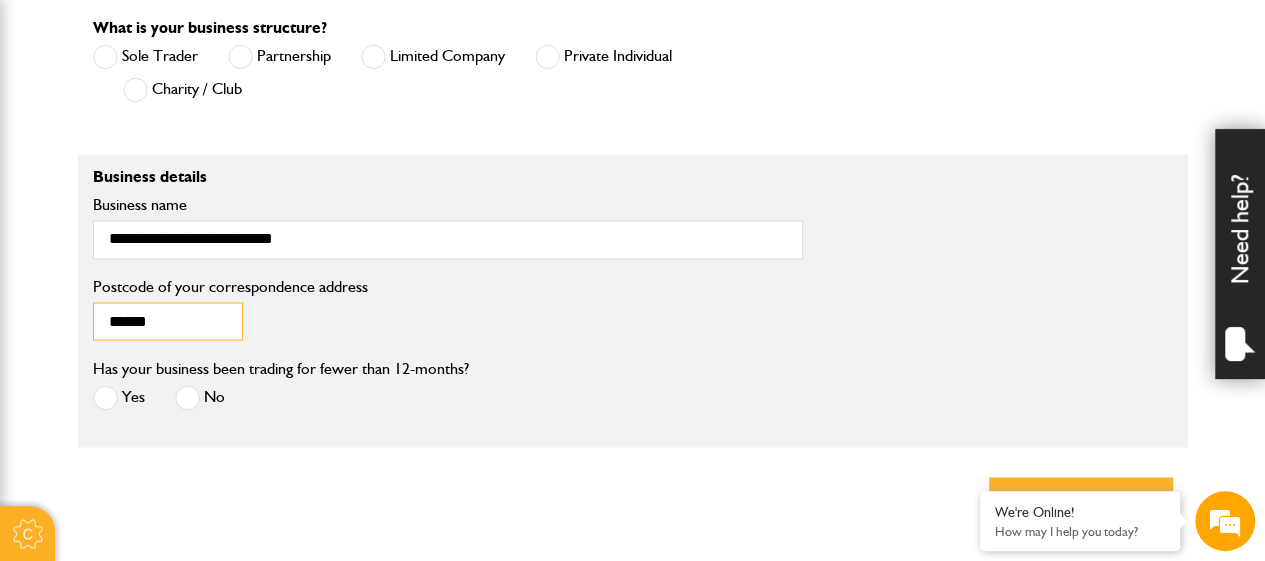 type on "********" 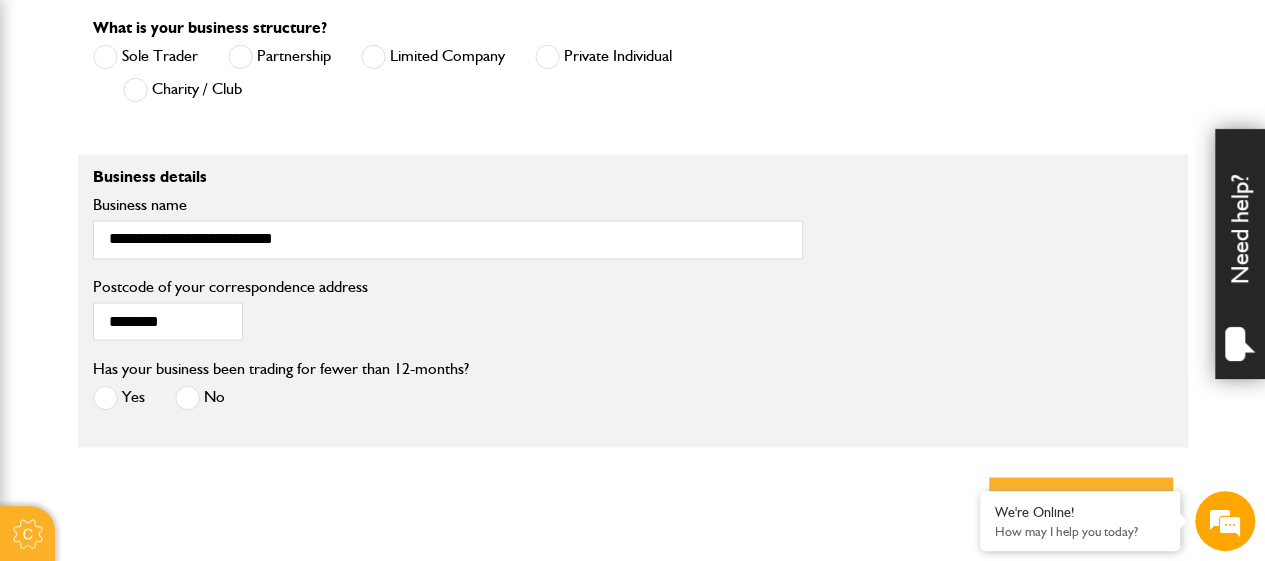 click at bounding box center [187, 397] 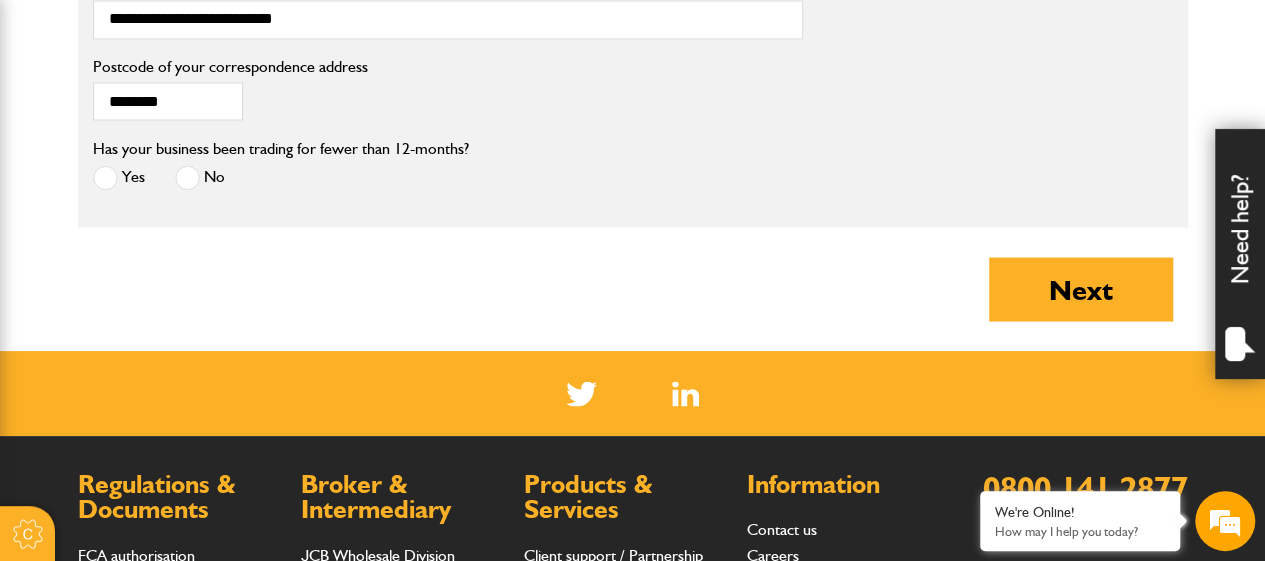 scroll, scrollTop: 1817, scrollLeft: 0, axis: vertical 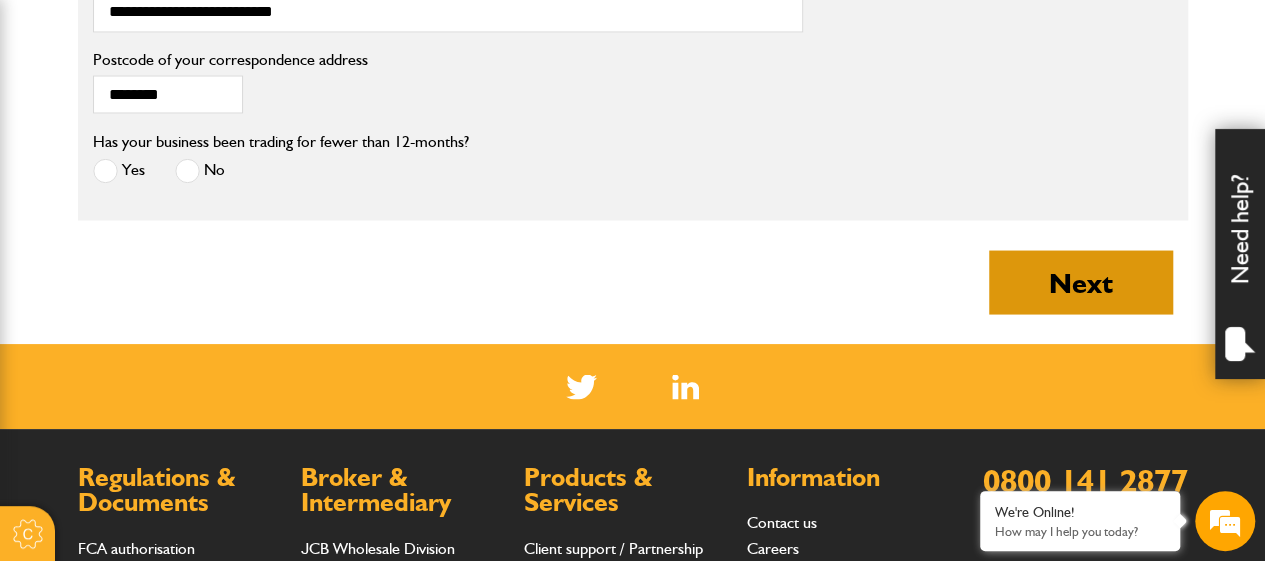 click on "Next" at bounding box center [1081, 282] 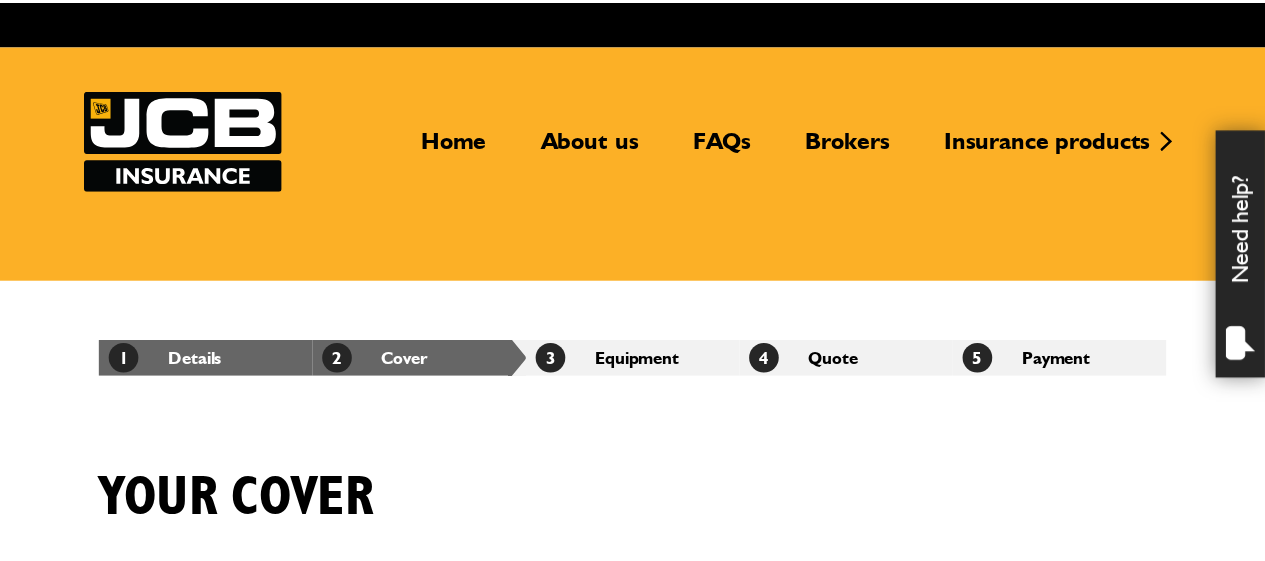scroll, scrollTop: 0, scrollLeft: 0, axis: both 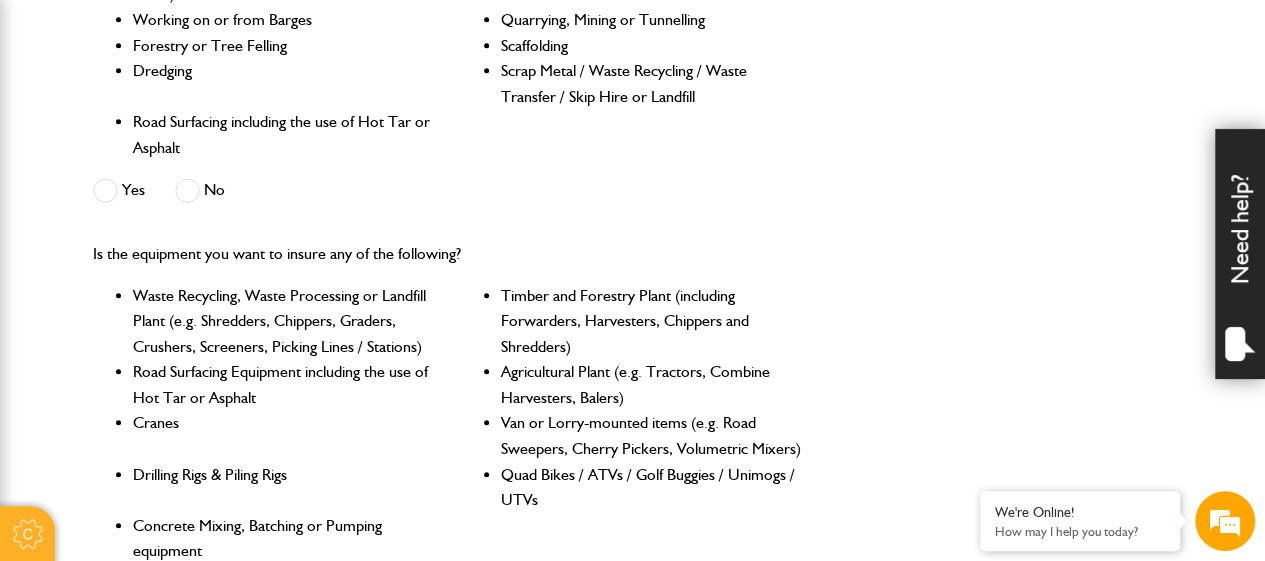 drag, startPoint x: 1274, startPoint y: 97, endPoint x: 1272, endPoint y: 255, distance: 158.01266 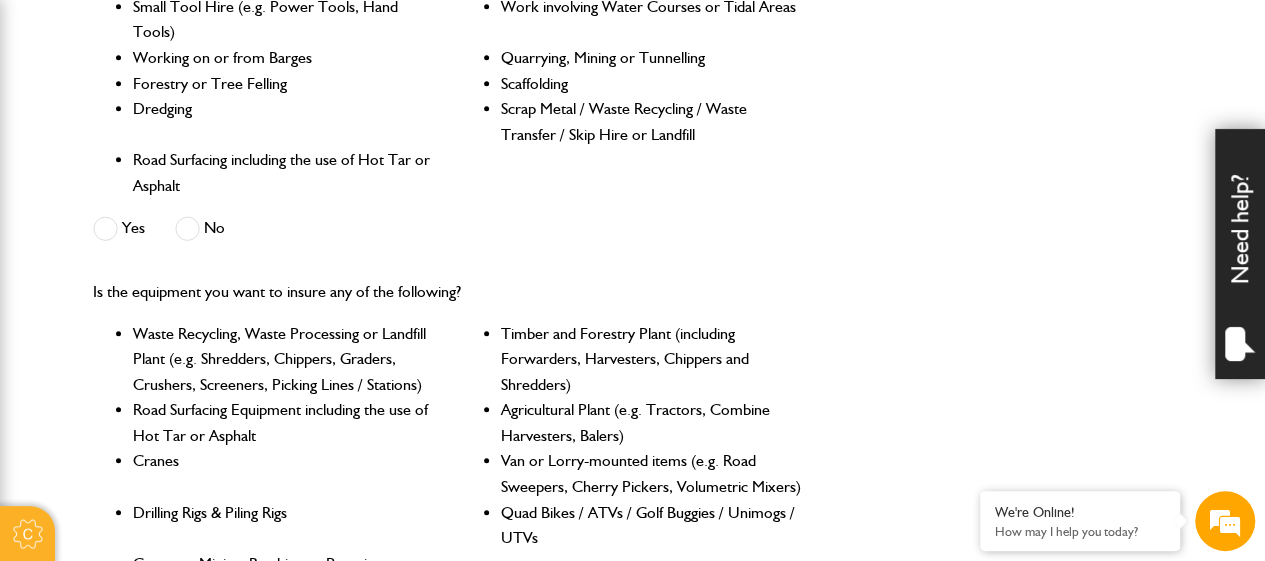 scroll, scrollTop: 711, scrollLeft: 0, axis: vertical 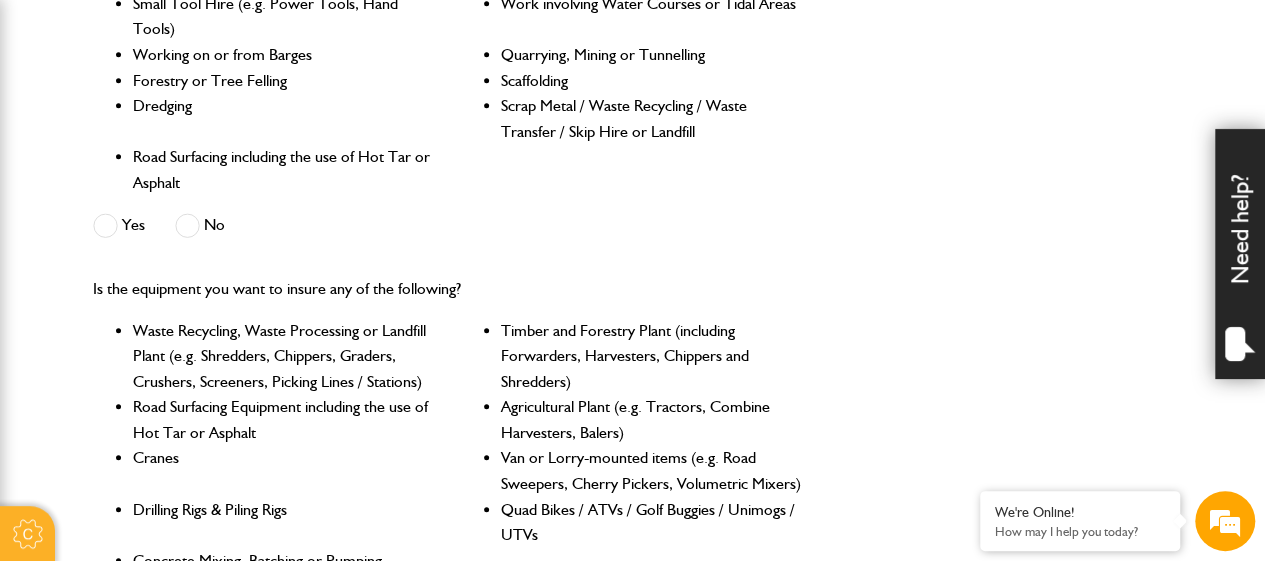 click at bounding box center (187, 225) 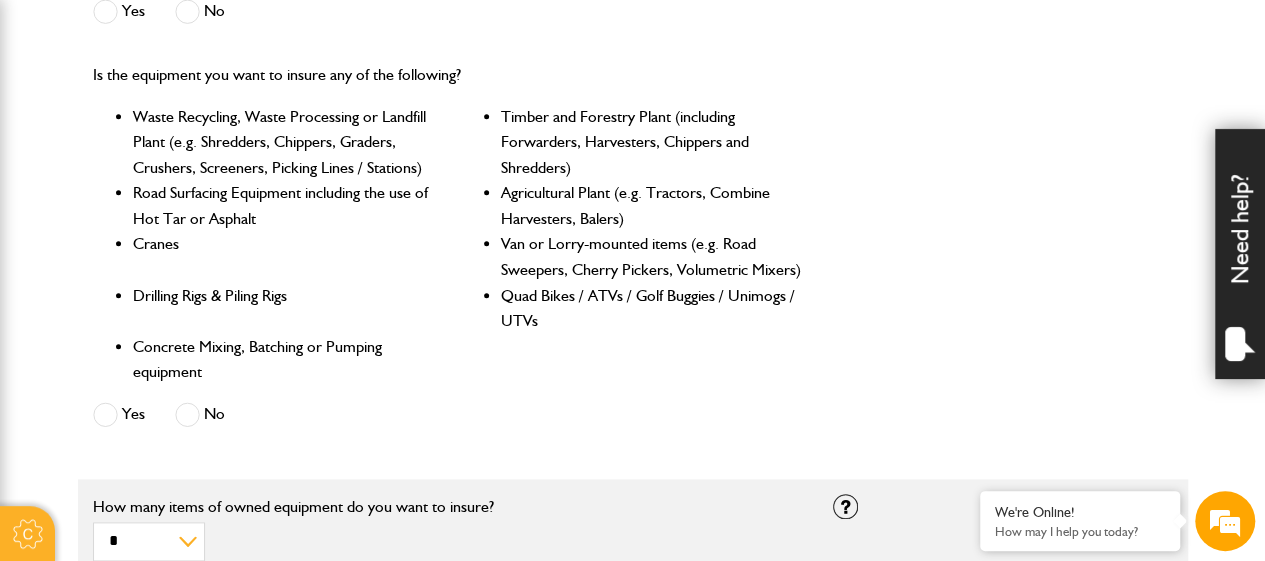 scroll, scrollTop: 928, scrollLeft: 0, axis: vertical 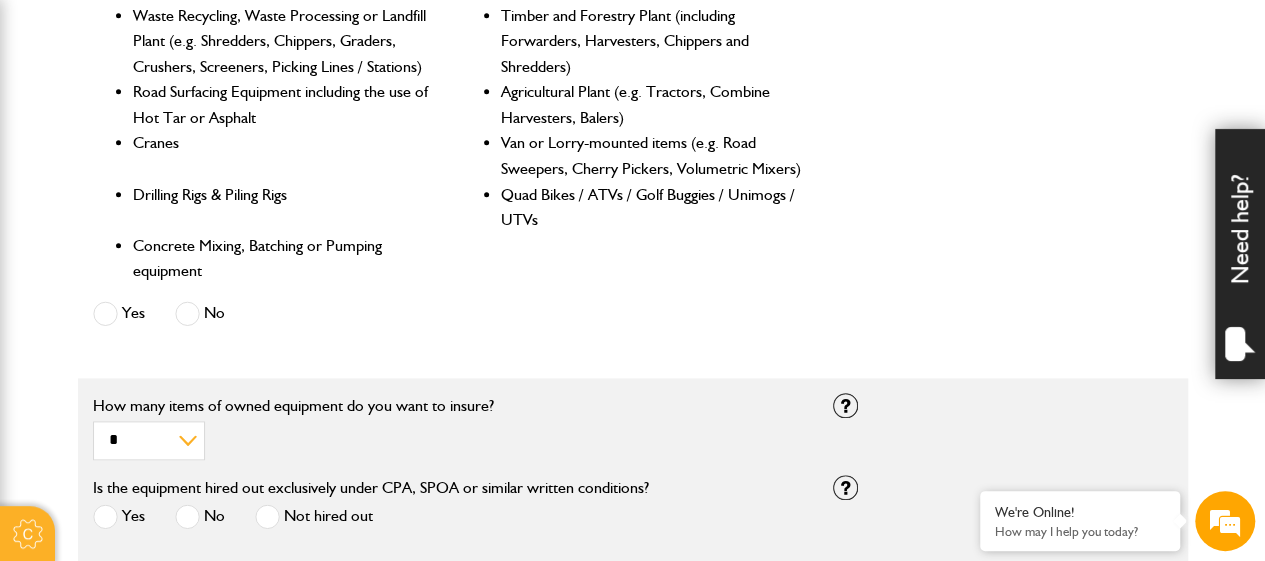 click at bounding box center [187, 313] 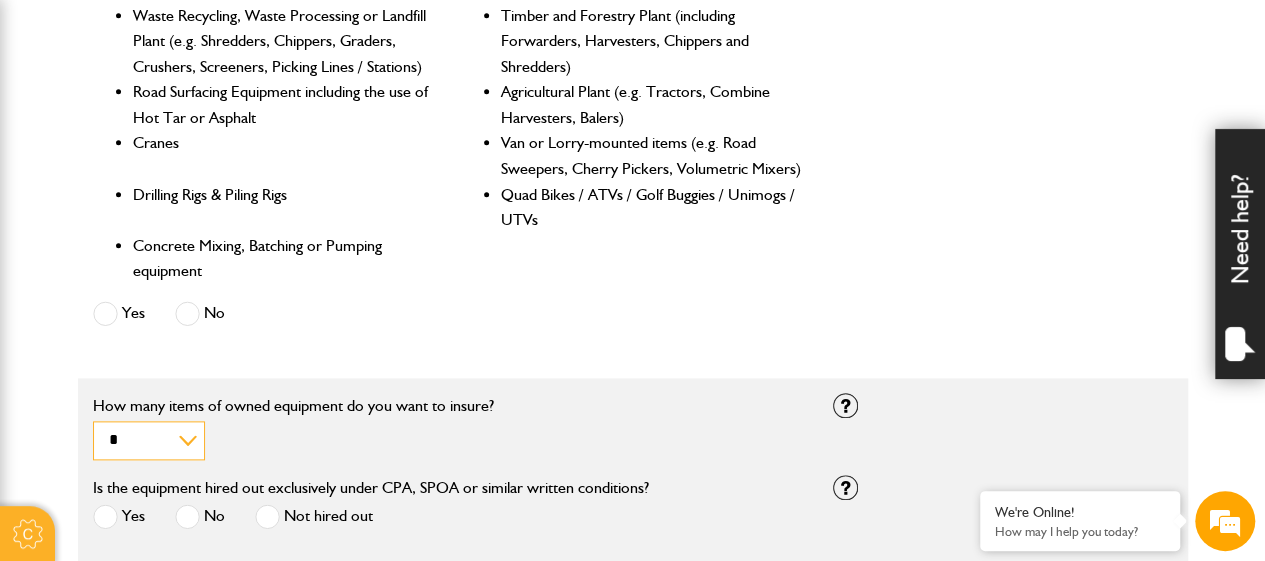 click on "*
*
*
*
*********" at bounding box center (149, 440) 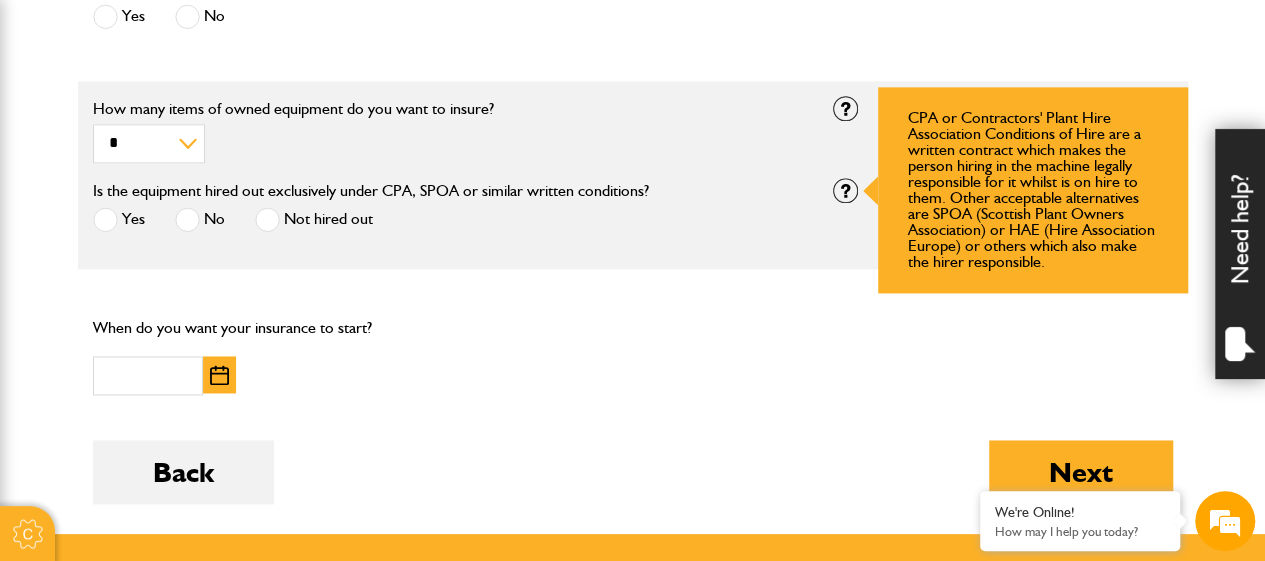 click at bounding box center [845, 190] 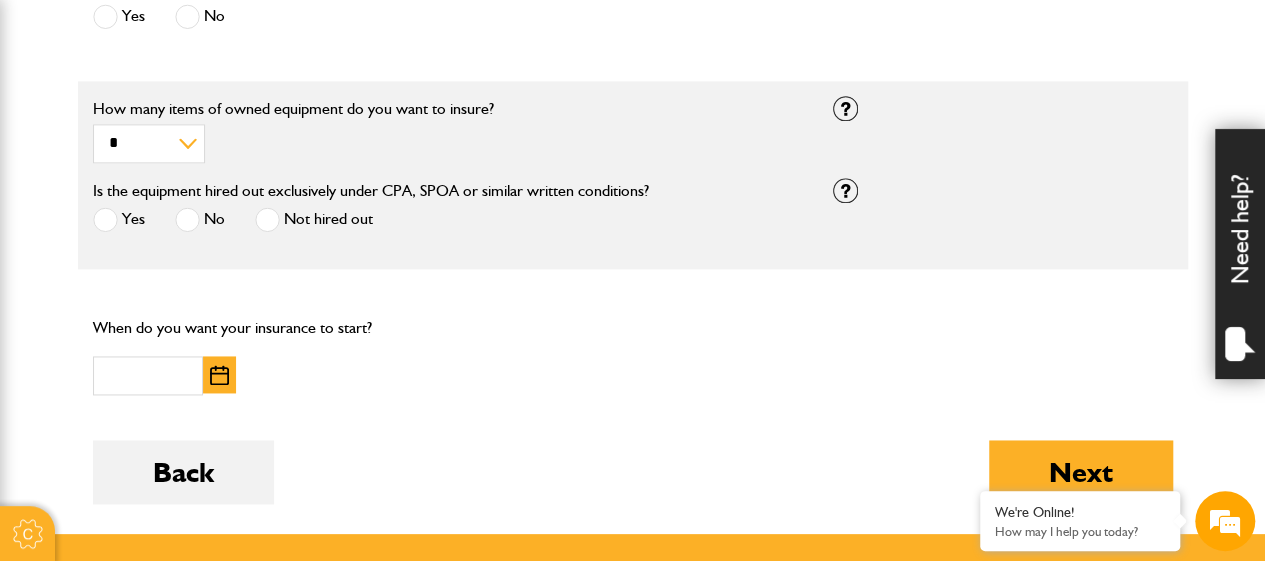 click at bounding box center [105, 219] 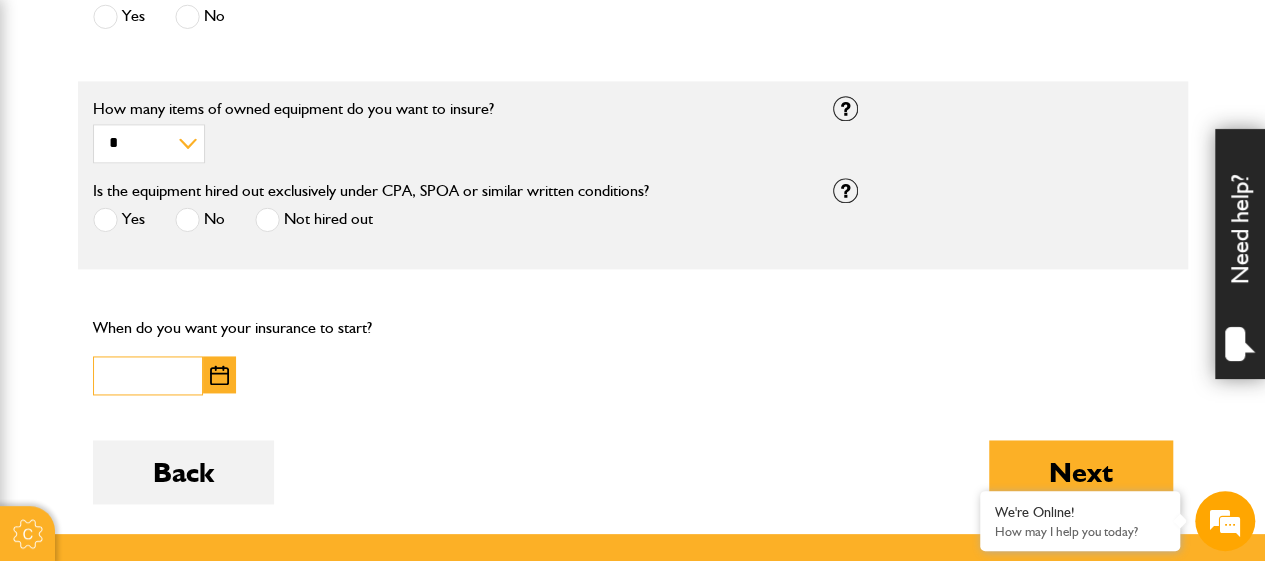 click at bounding box center [148, 375] 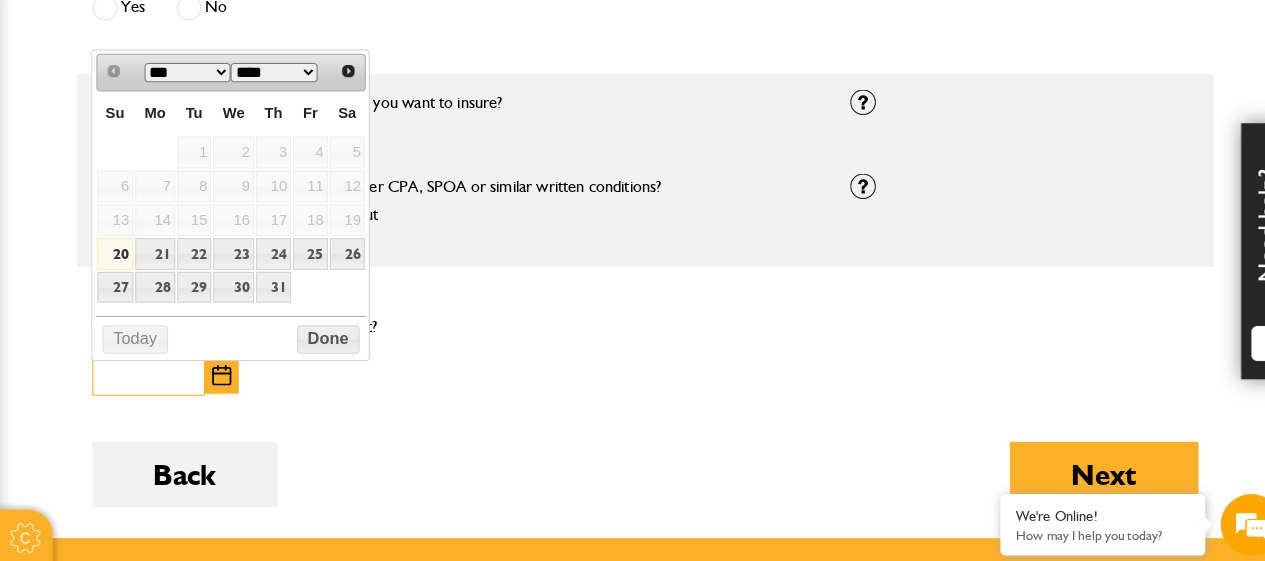 scroll, scrollTop: 1323, scrollLeft: 0, axis: vertical 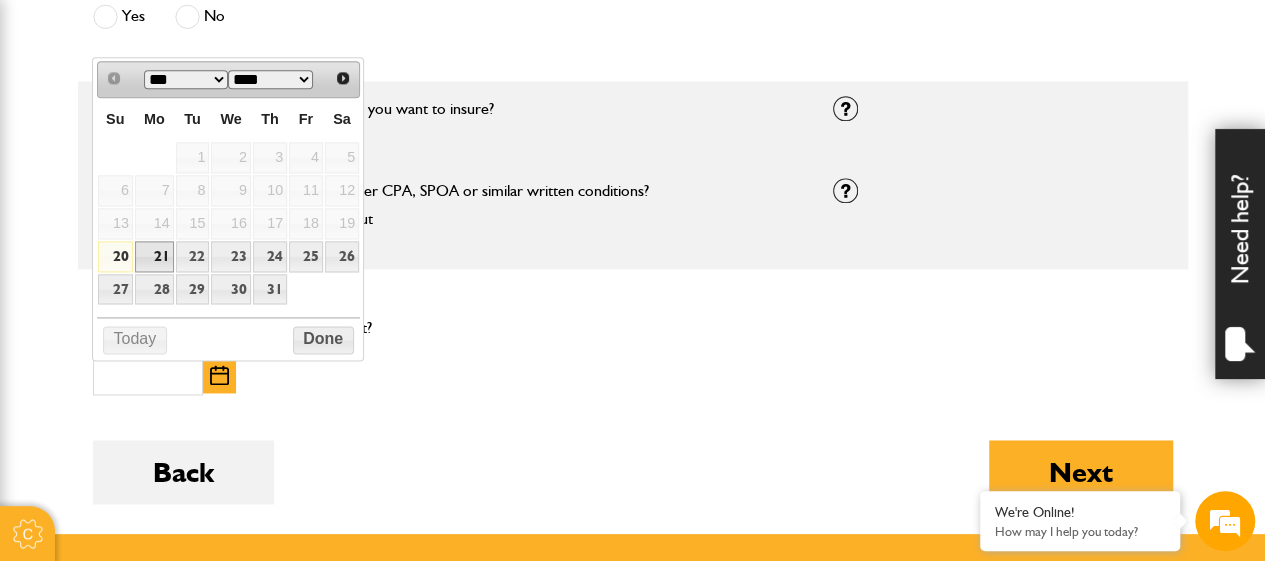 click on "21" at bounding box center (154, 256) 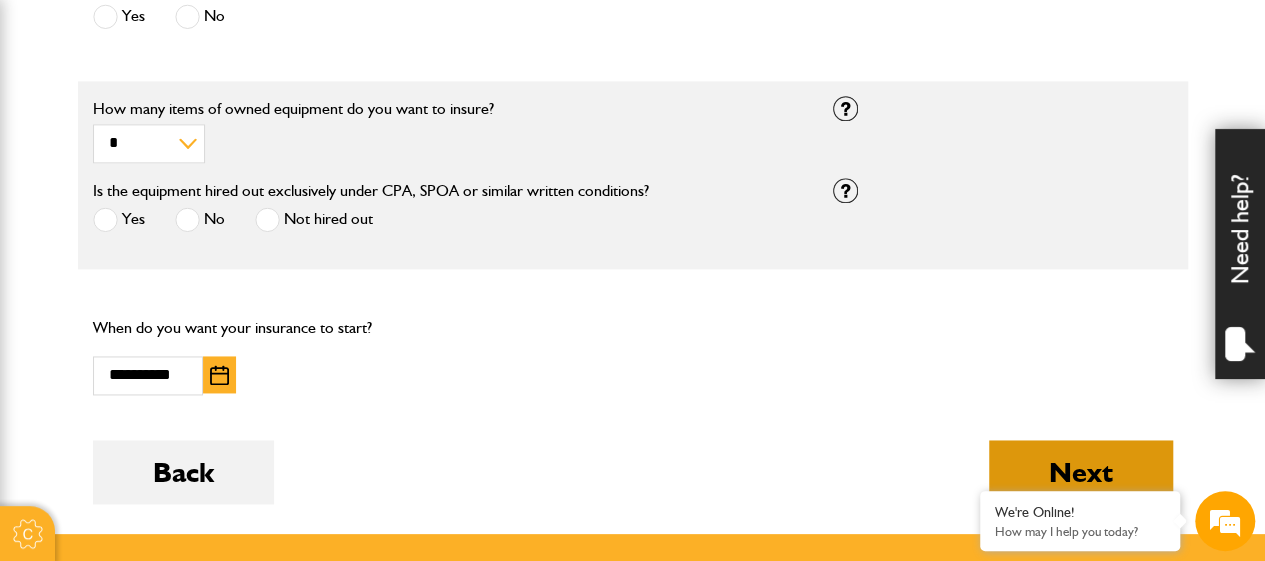 click on "Next" at bounding box center (1081, 472) 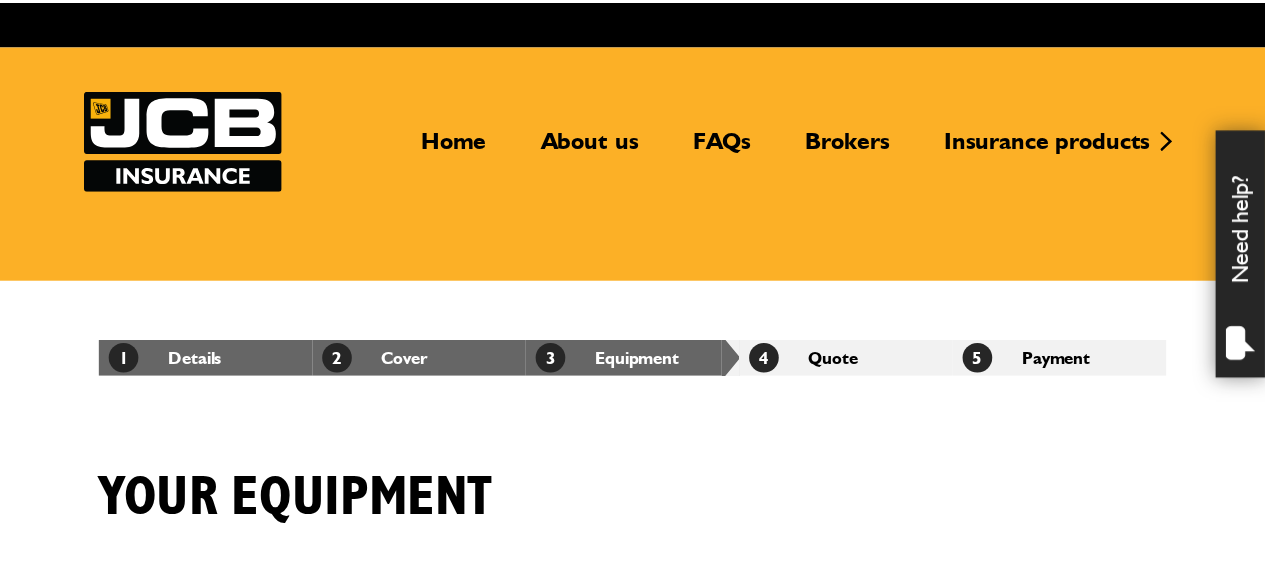 scroll, scrollTop: 0, scrollLeft: 0, axis: both 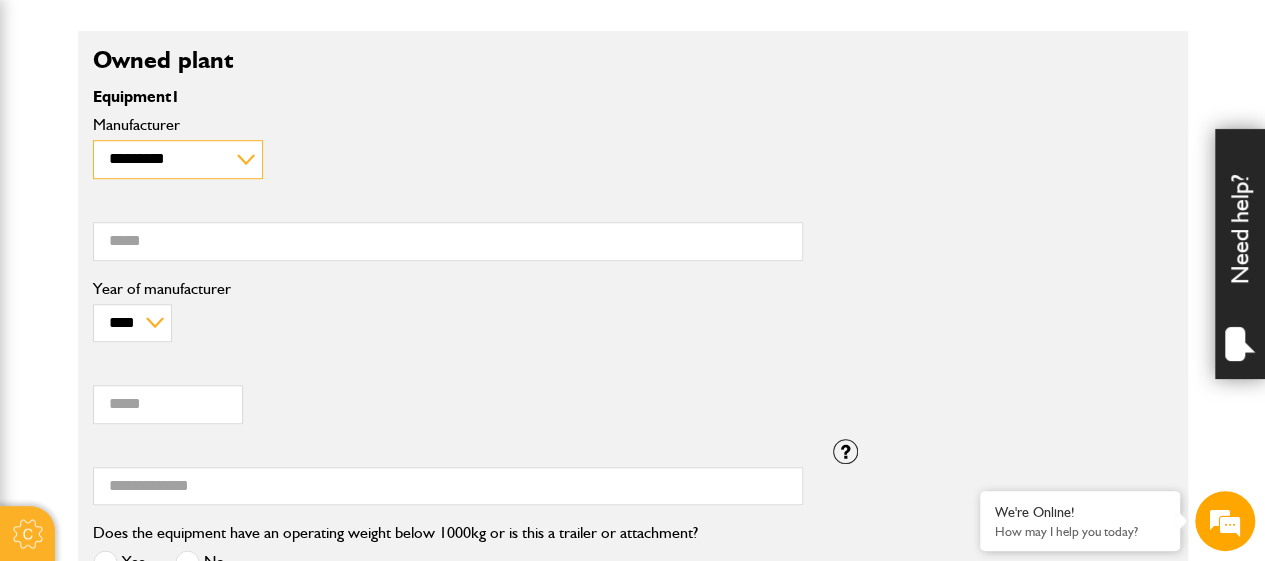click on "**********" at bounding box center (178, 159) 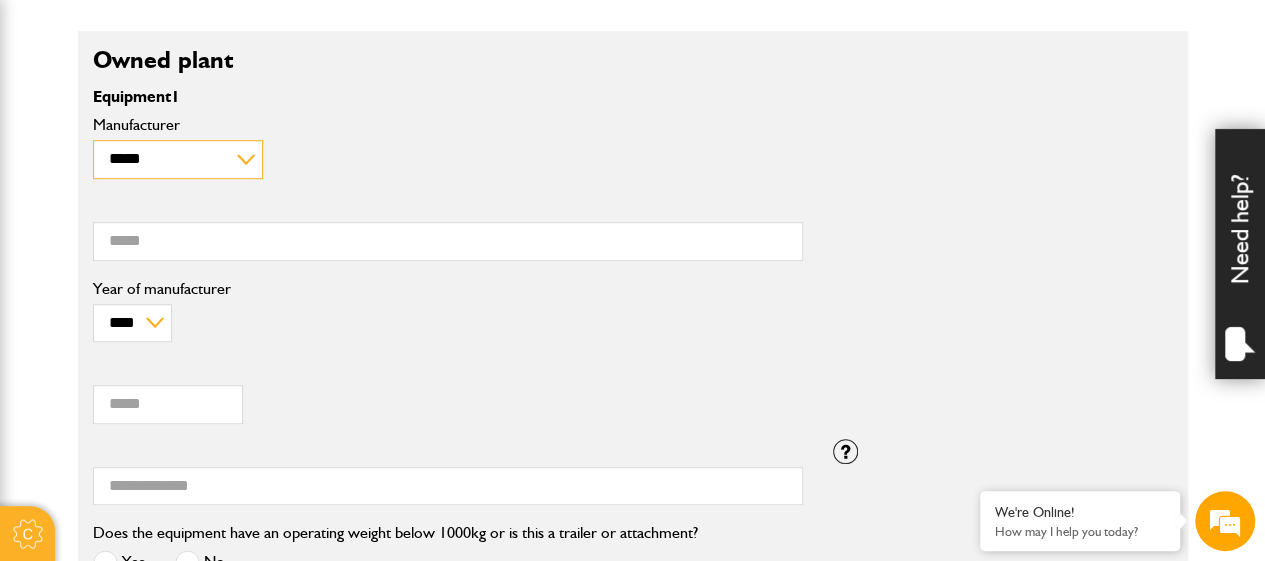click on "**********" at bounding box center [178, 159] 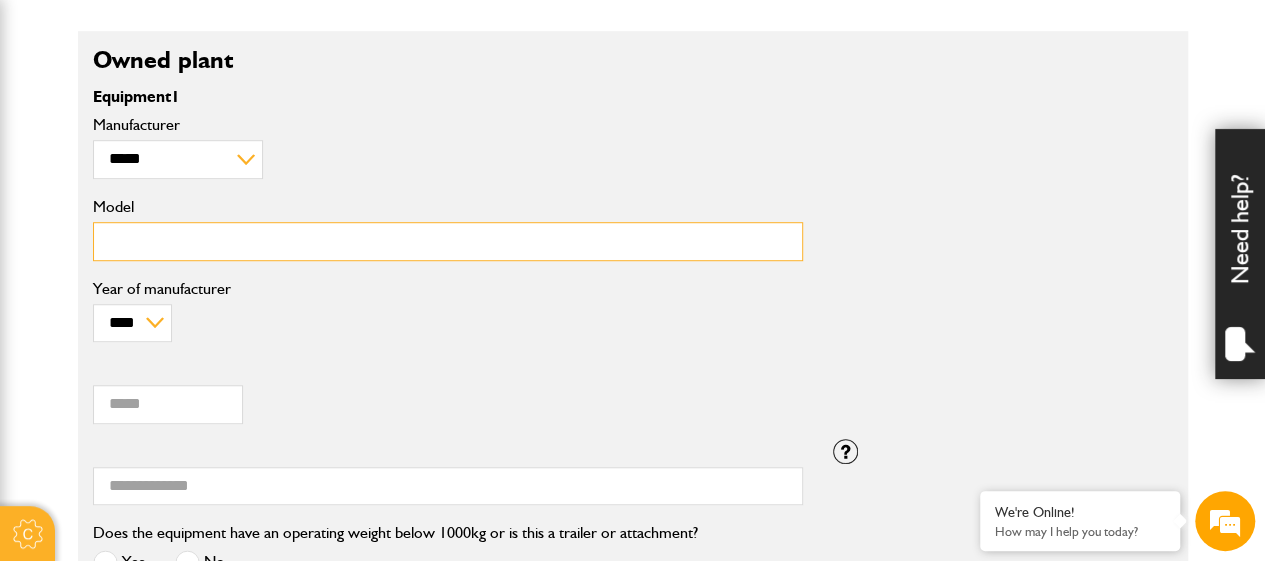 click on "Model" at bounding box center [448, 241] 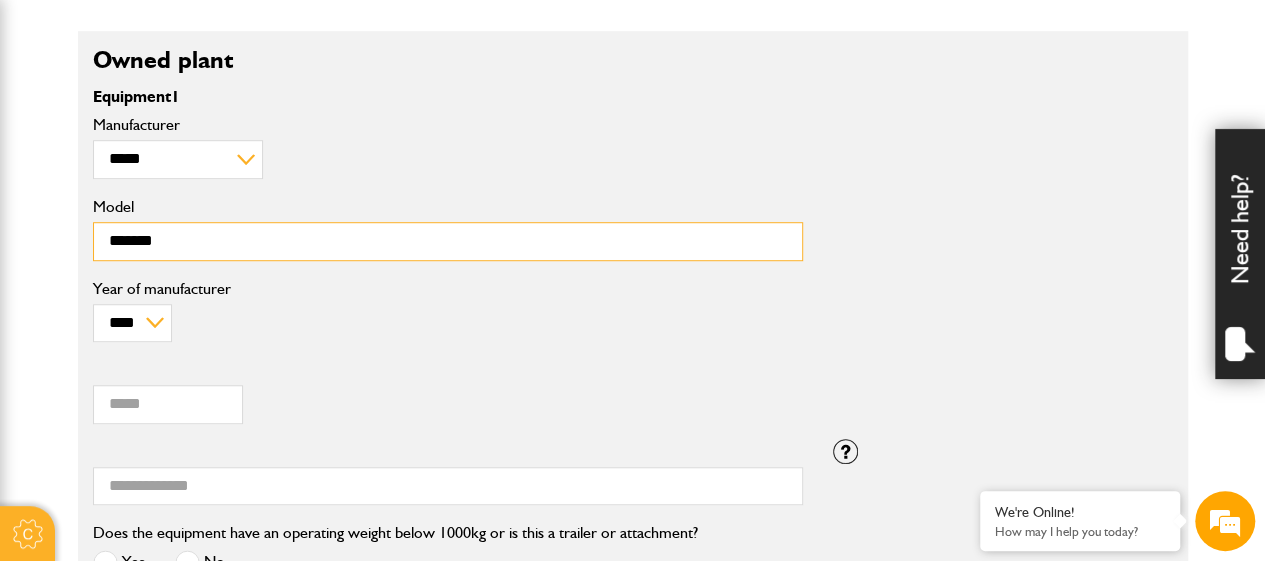 type on "*******" 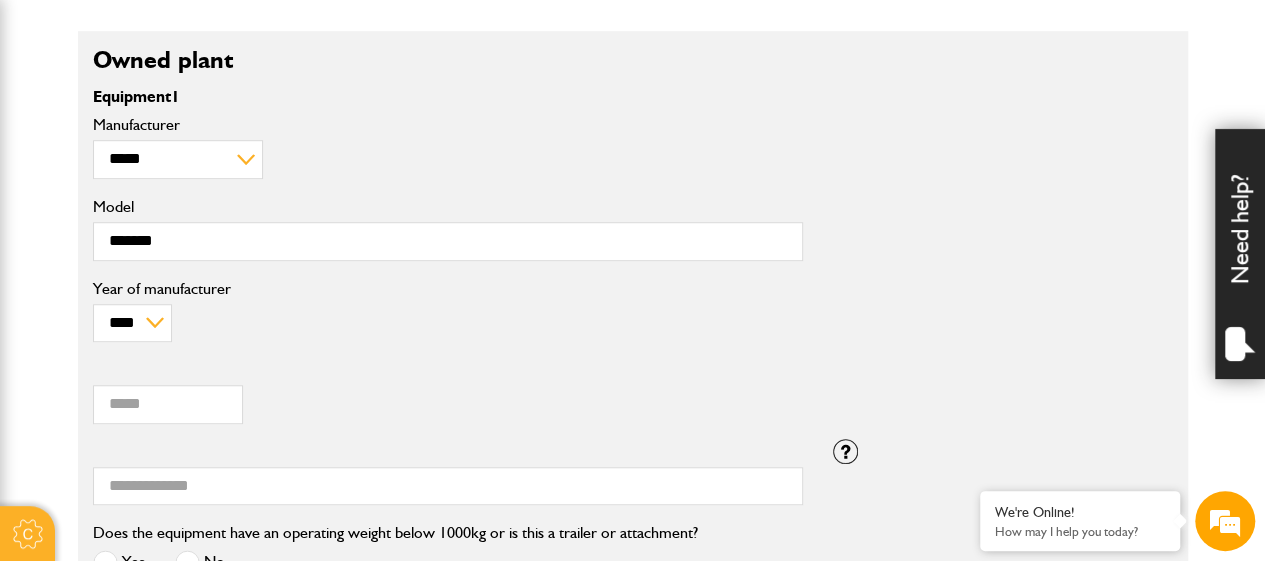 click on "Serial number" at bounding box center [448, 480] 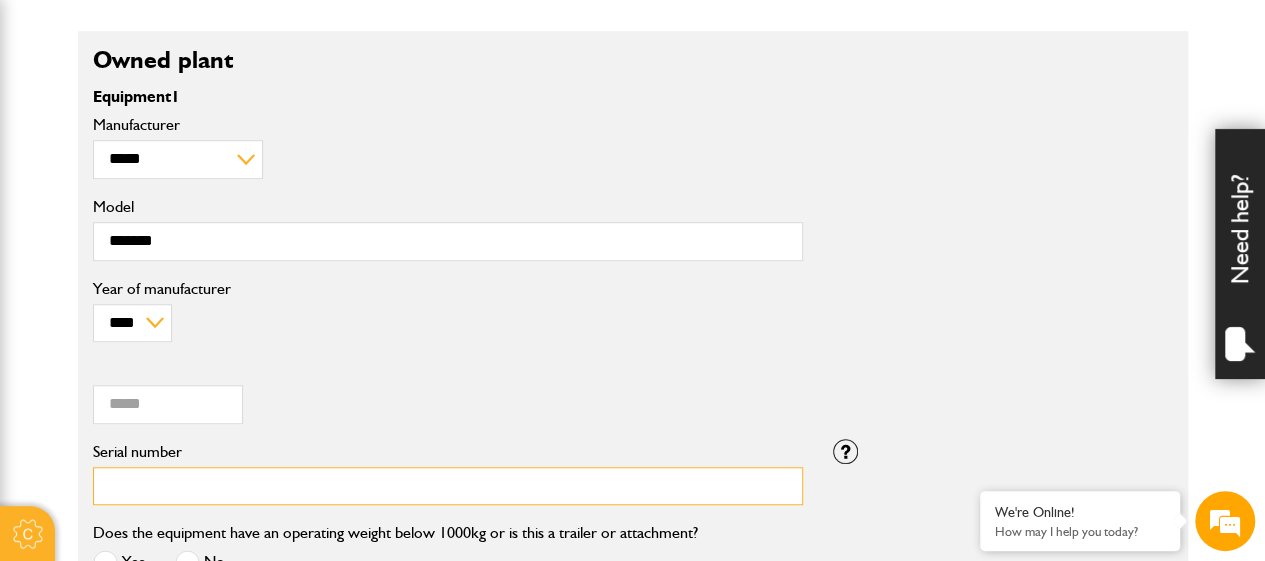 click on "Serial number" at bounding box center [448, 486] 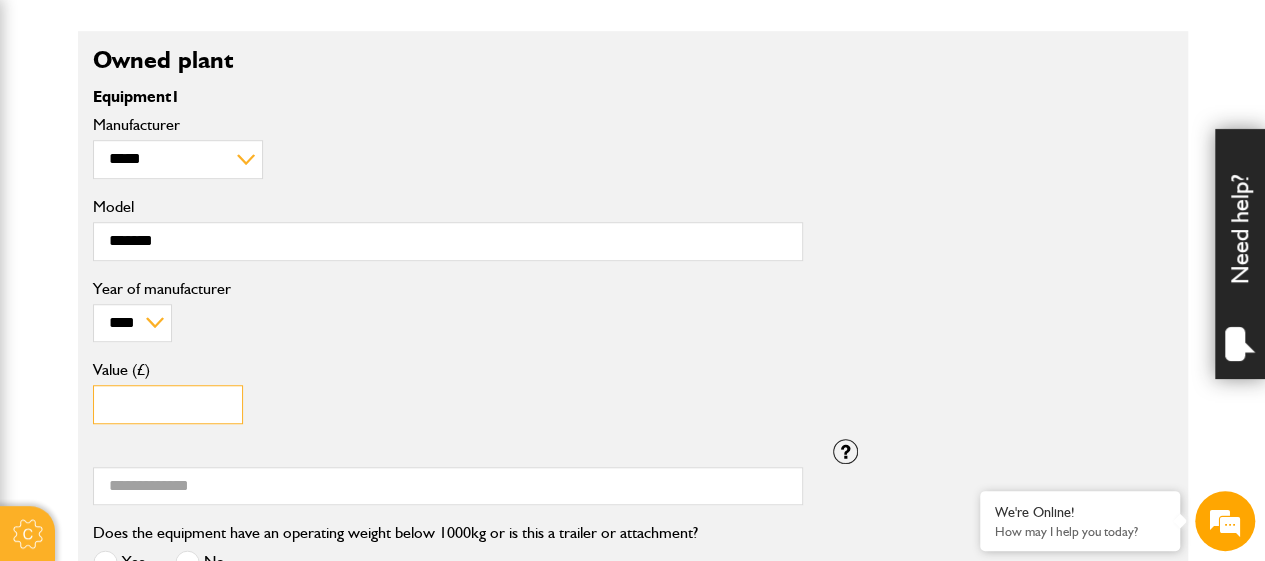 click on "Value (£)" at bounding box center [168, 404] 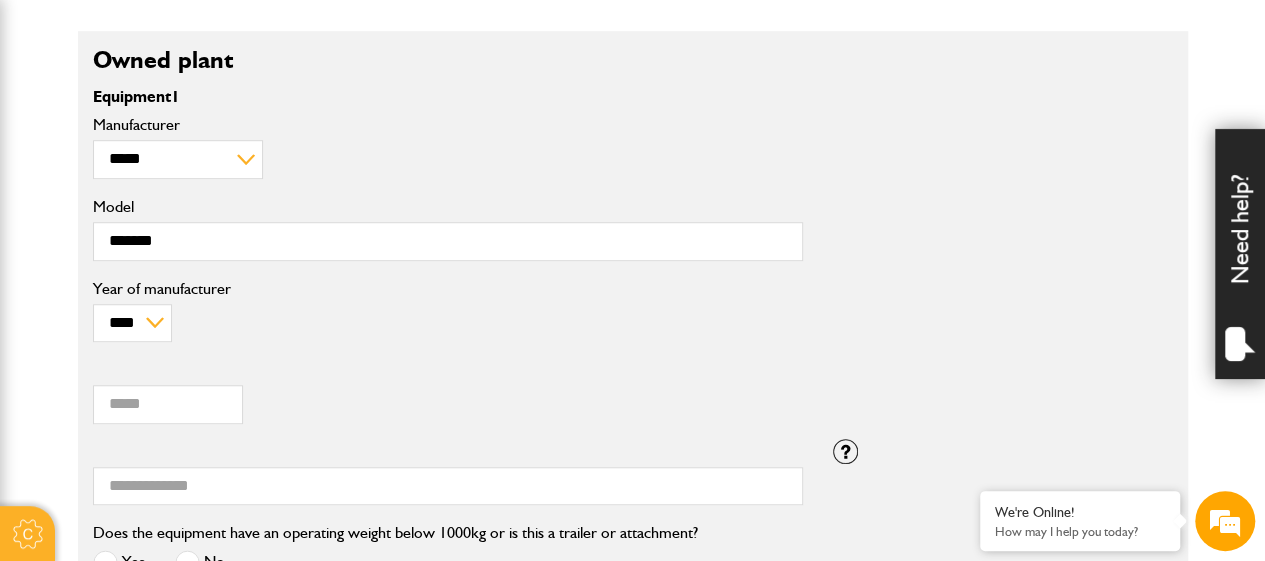 click on "*****
Value (£)" at bounding box center (448, 393) 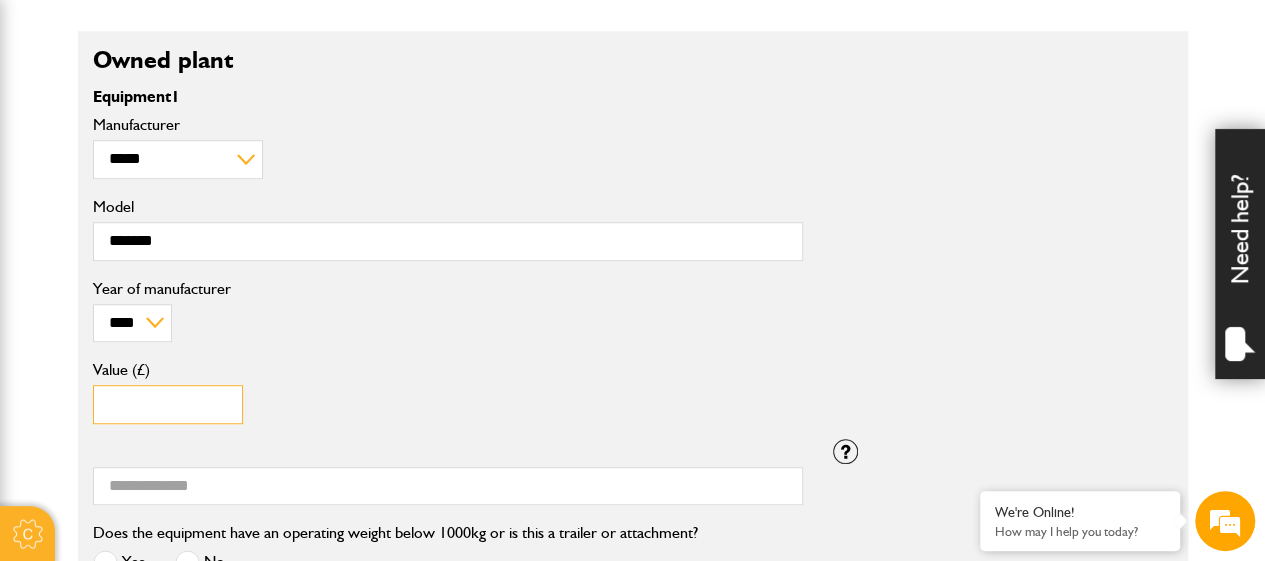 drag, startPoint x: 165, startPoint y: 404, endPoint x: 36, endPoint y: 409, distance: 129.09686 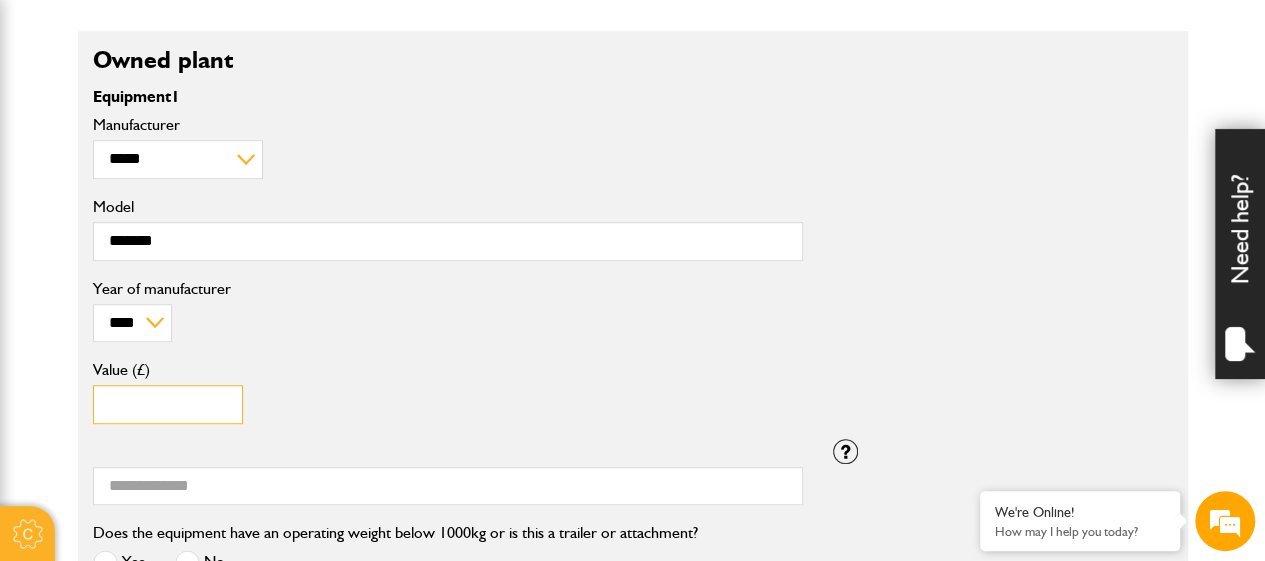 click on "Cookie Options You can control which cookies we use with the form below. Please see our  cookie policy  for more information. Allow all Essential These cookies are needed for essential functions. They can't be switched off and they don't store any of your information. Analytics These cookies gather anonymous usage information and they don't store any of your information. Switching off these cookies will mean we can't gather information to improve your experience of using our site. Functional These cookies enable basic functionality. Switching off these cookies will mean that areas of our website can't work properly. Advertising These cookies help us to learn what you're interested in so we can show you relevant adverts. Switching off these cookies will mean we can't show you any personalised adverts. Personalisation These cookies help us to learn what you're interested in so we can show you relevant content while you use our site. Save preferences
Broker Login" at bounding box center (632, 755) 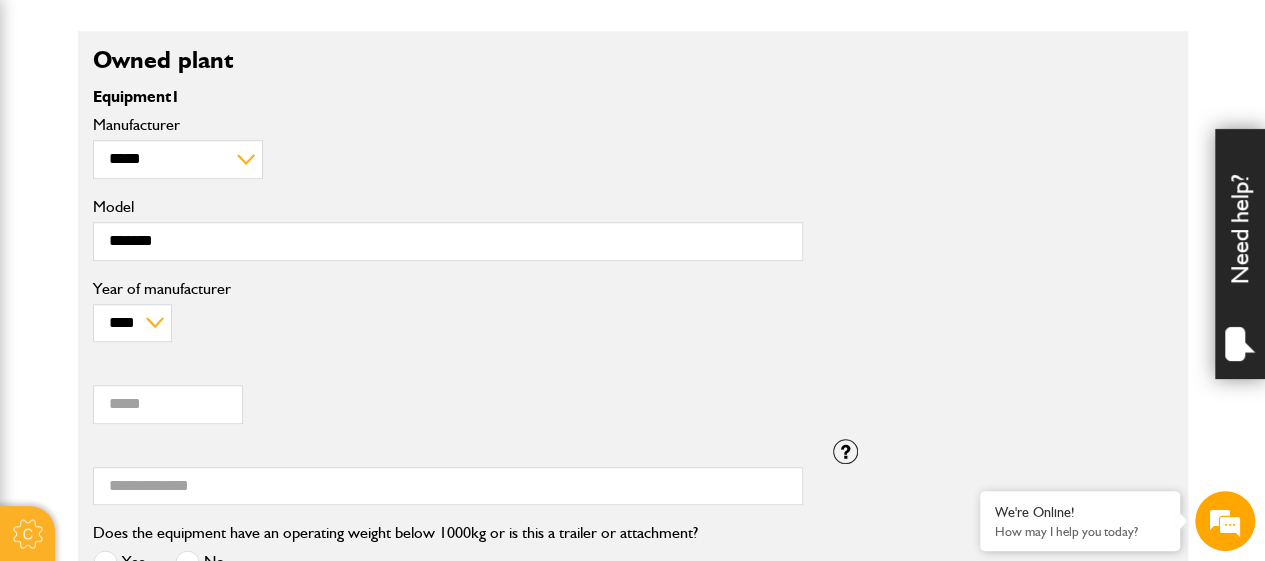 click on "*****
Value (£)" at bounding box center [448, 398] 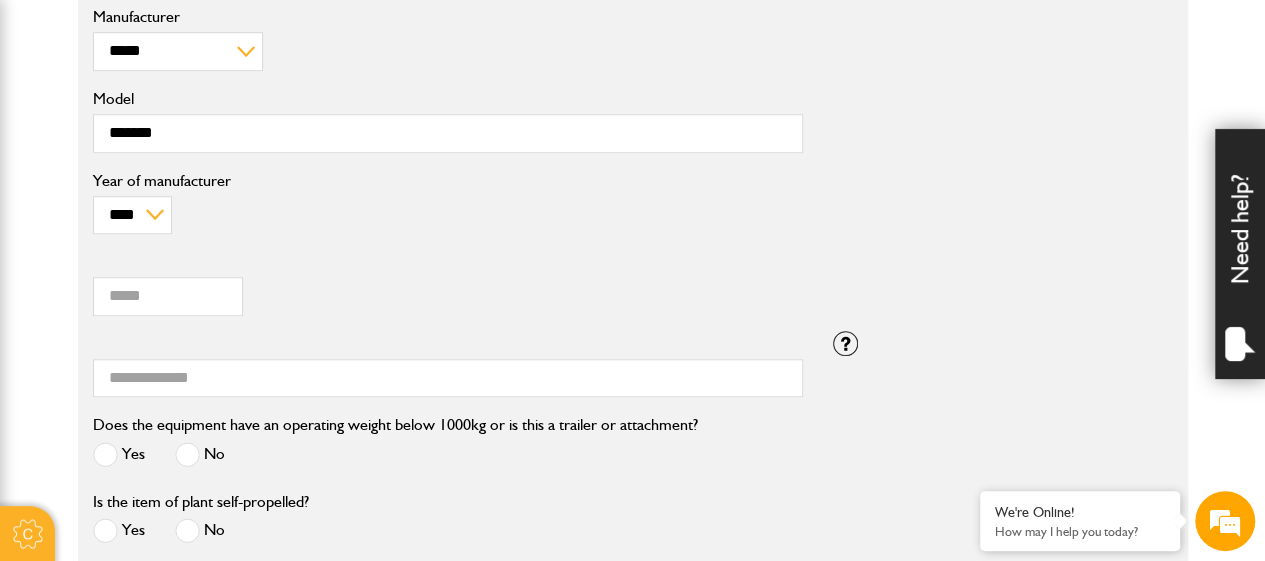 scroll, scrollTop: 868, scrollLeft: 0, axis: vertical 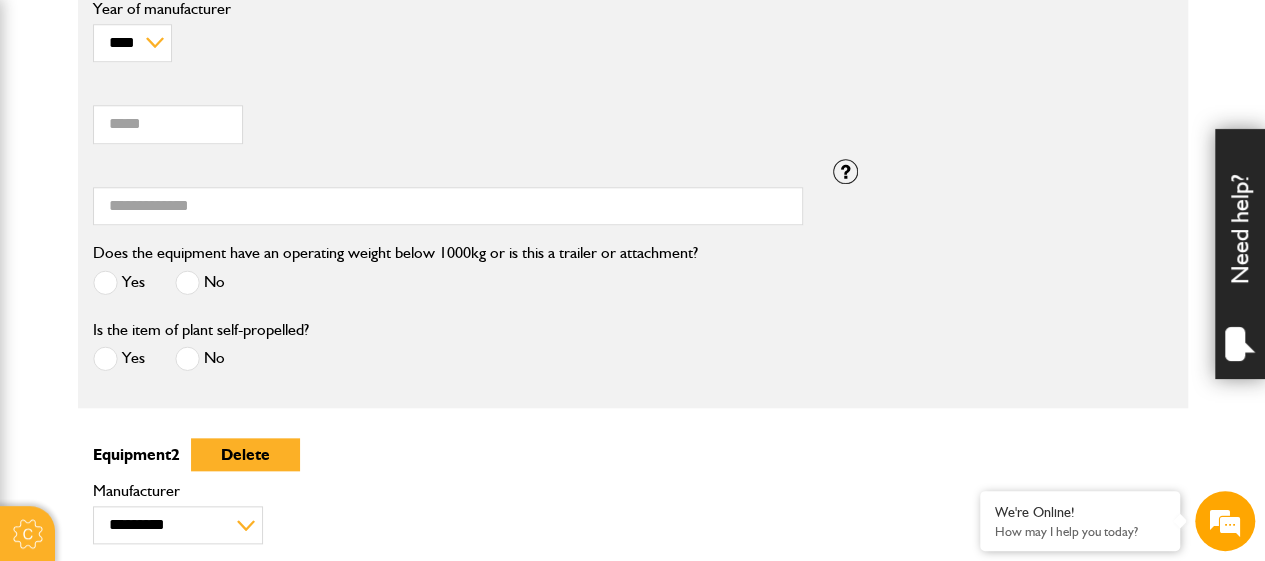 click at bounding box center (187, 282) 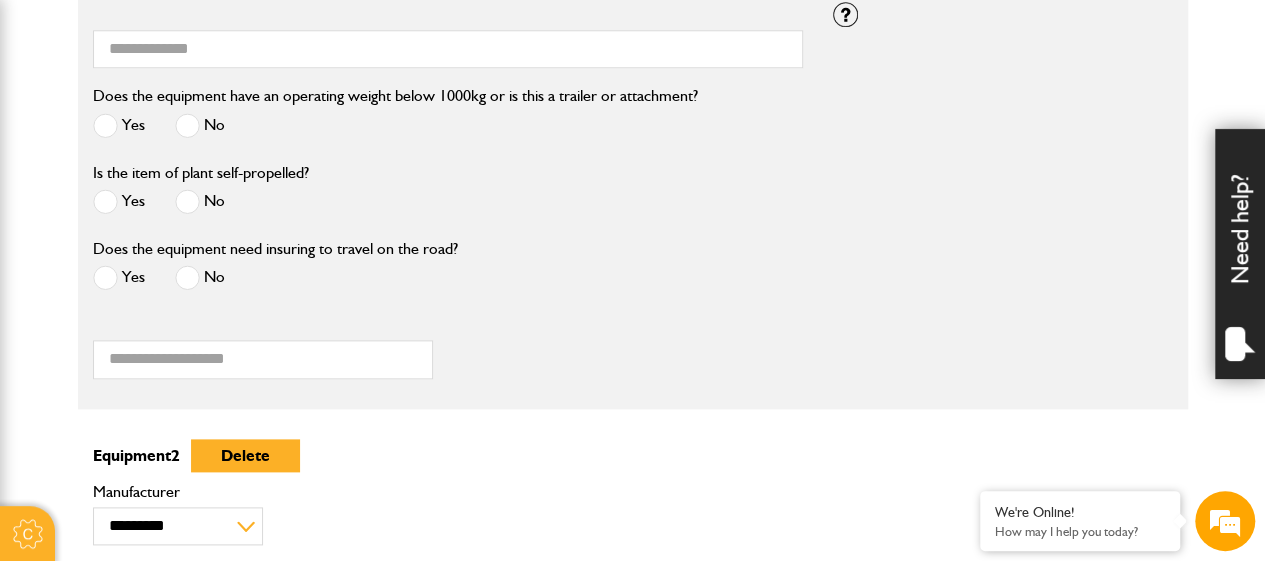 click on "No" at bounding box center (200, 280) 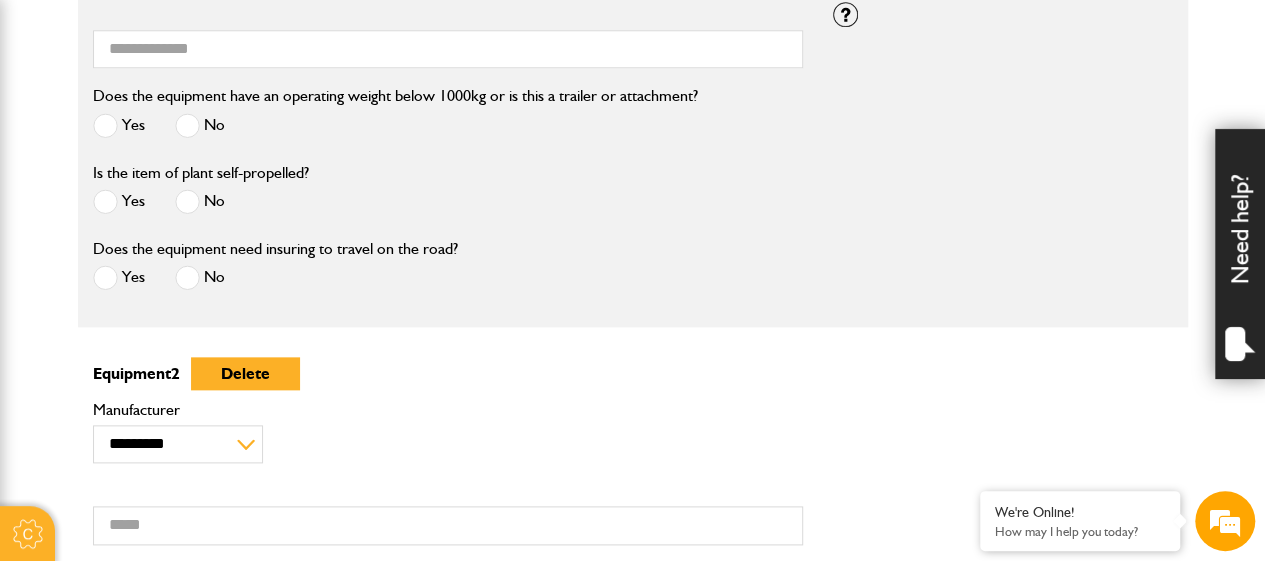 scroll, scrollTop: 944, scrollLeft: 0, axis: vertical 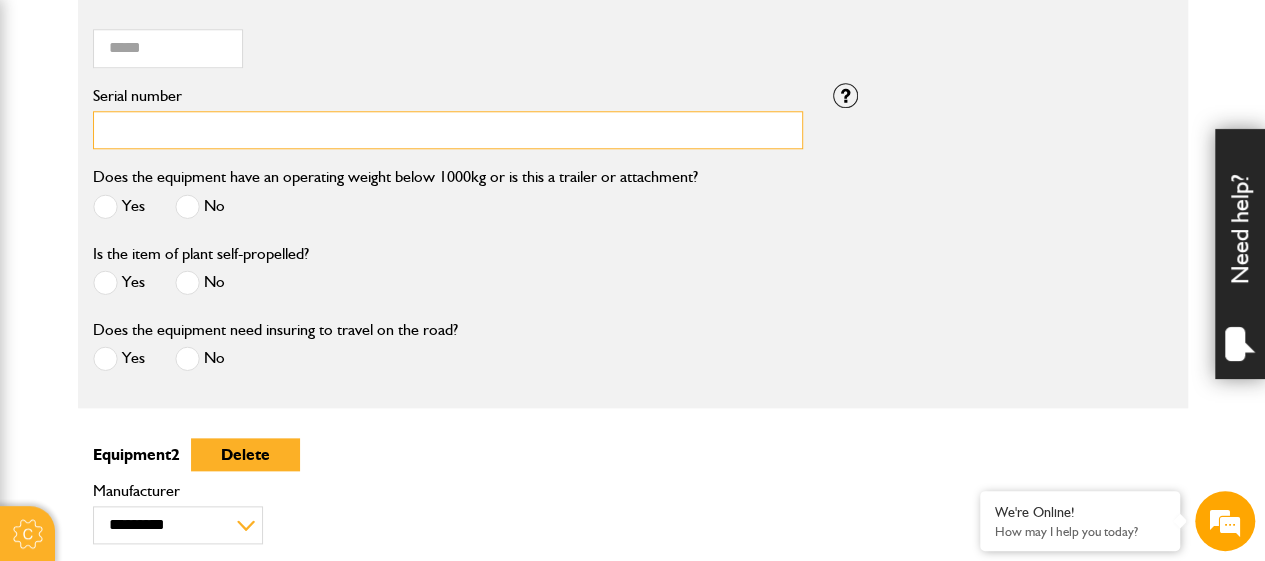 click on "Serial number" at bounding box center [448, 130] 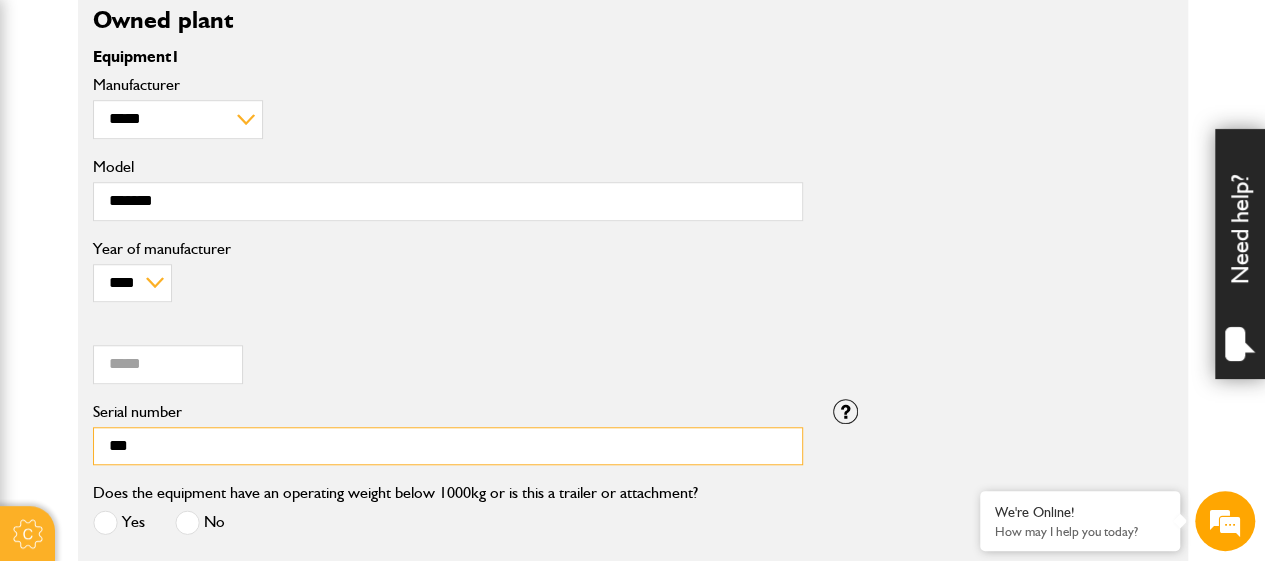 scroll, scrollTop: 944, scrollLeft: 0, axis: vertical 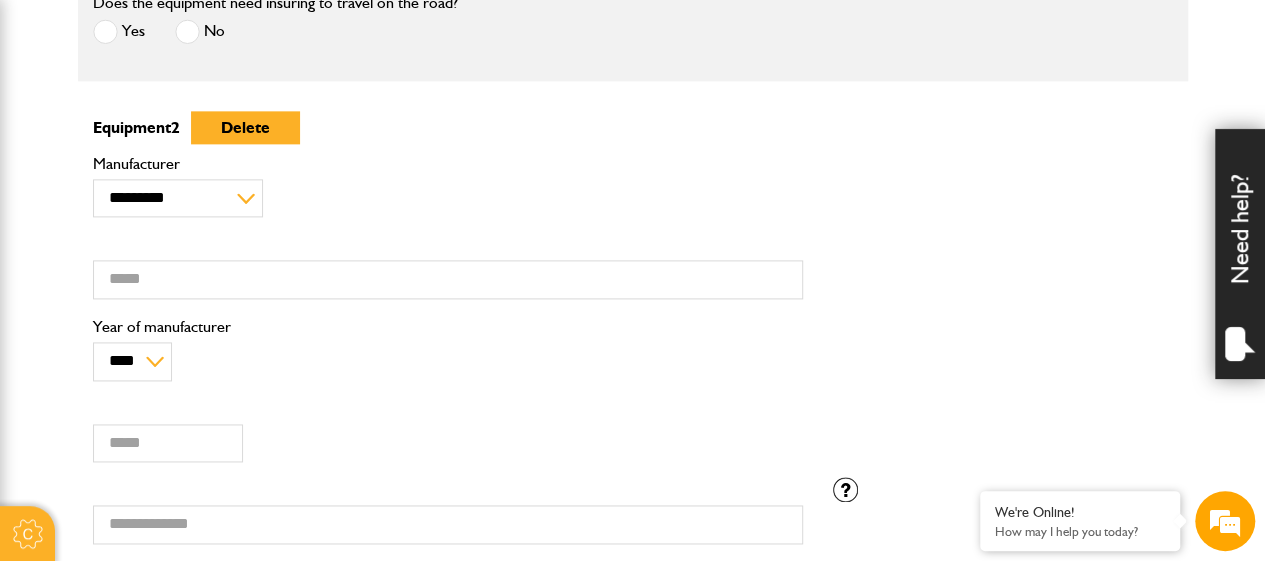 type on "***" 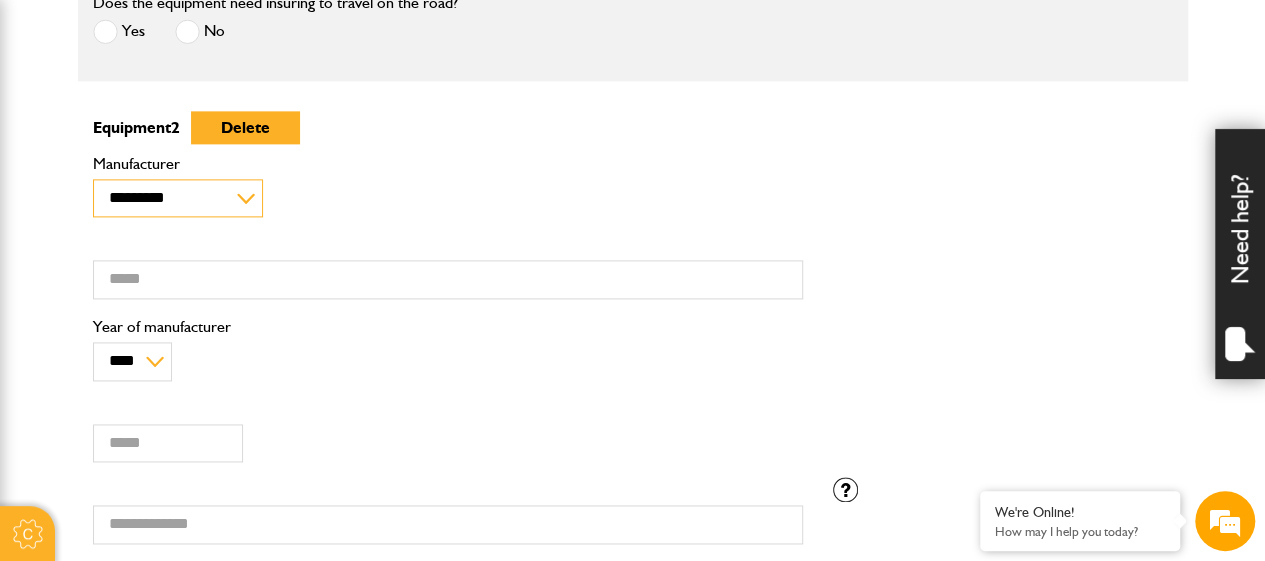 click on "**********" at bounding box center [178, 198] 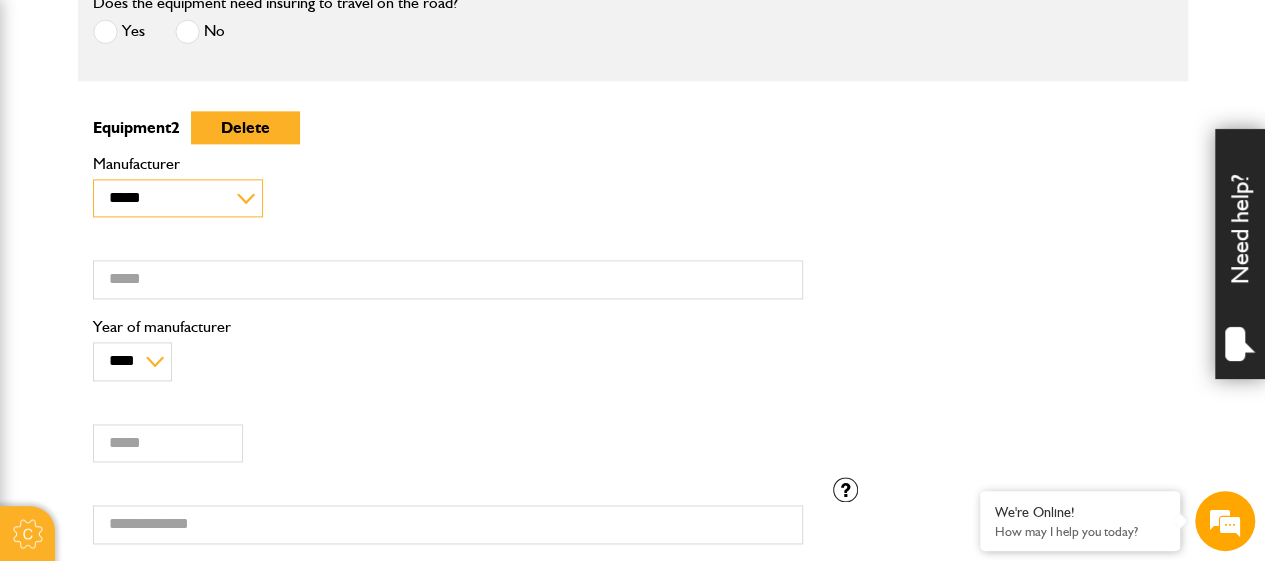 click on "**********" at bounding box center [178, 198] 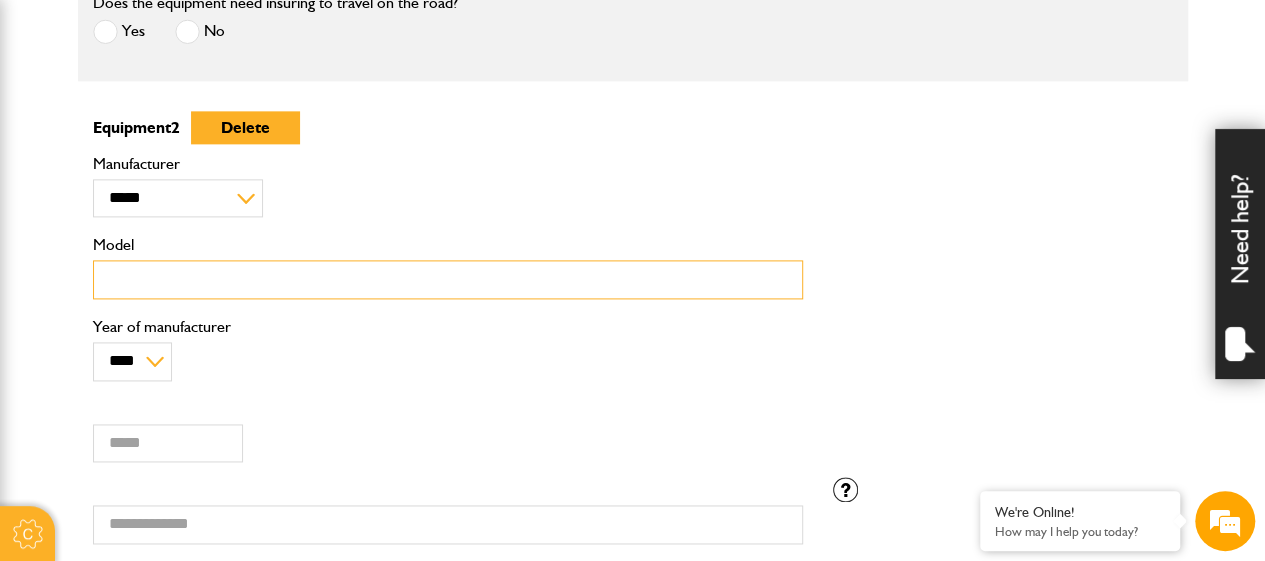 click on "Model" at bounding box center (448, 279) 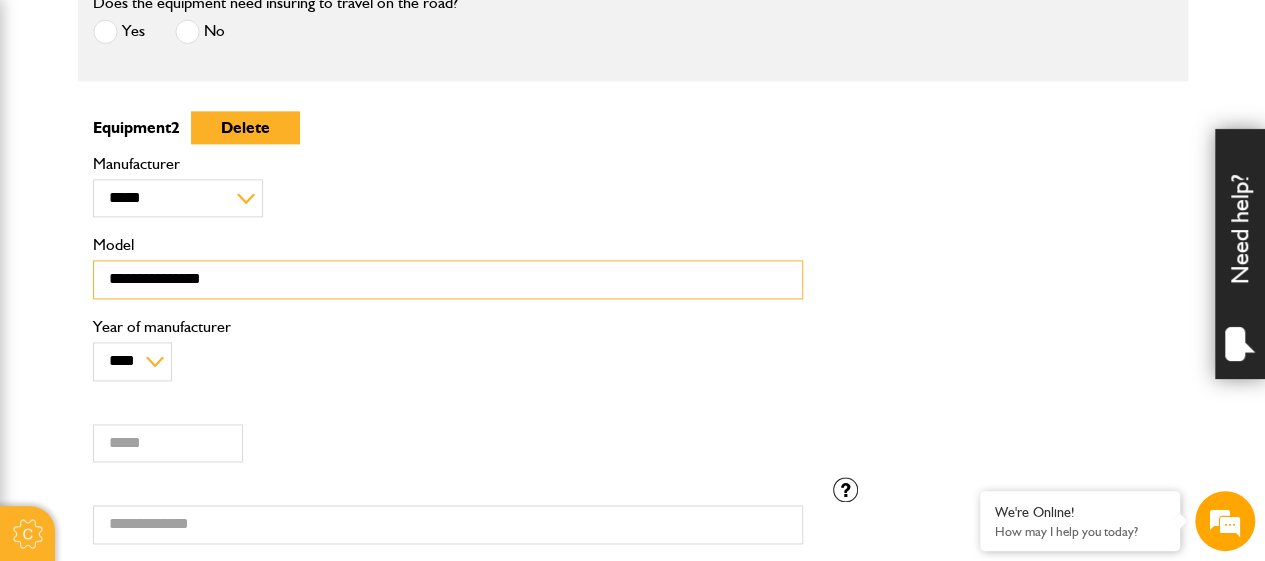 type on "**********" 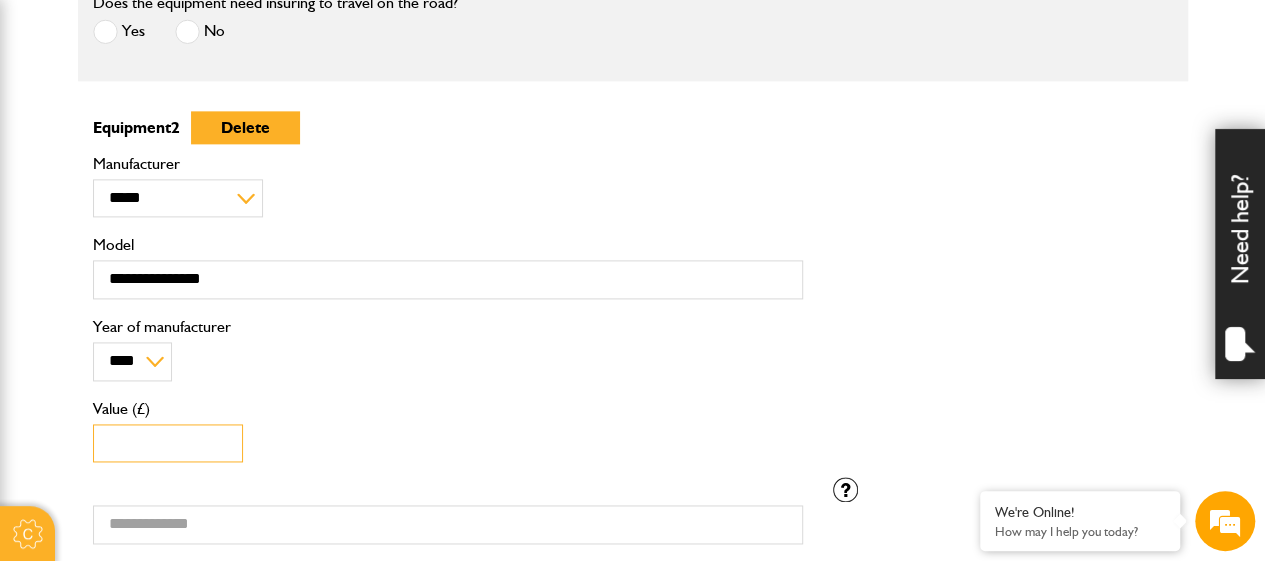 click on "Value (£)" at bounding box center [168, 443] 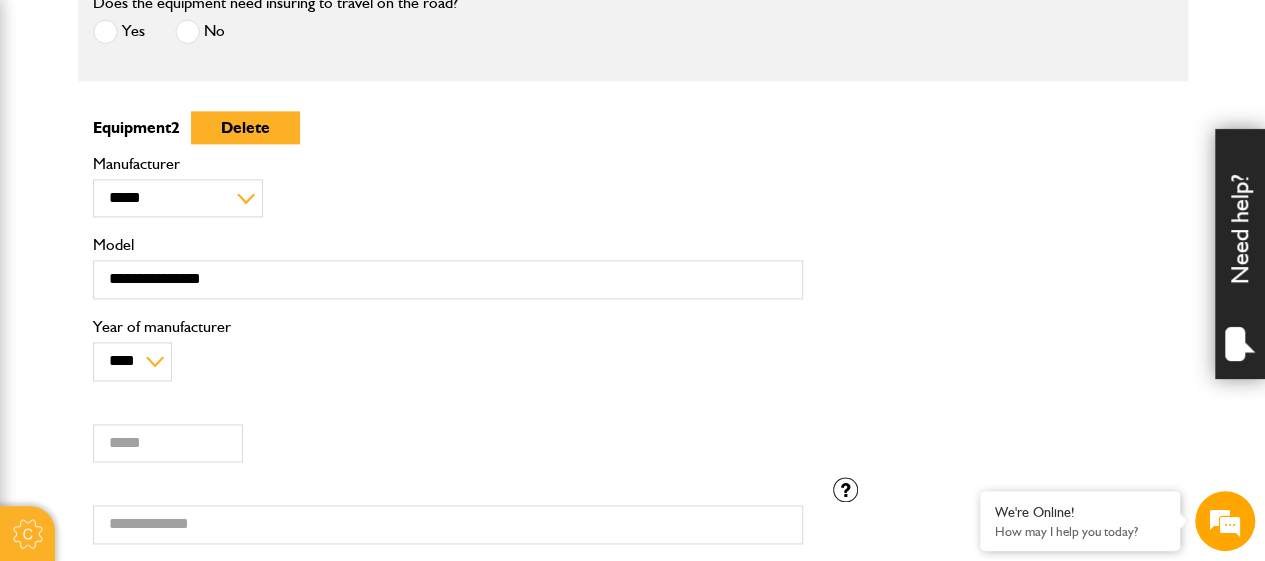 click on "Serial number" at bounding box center (448, 518) 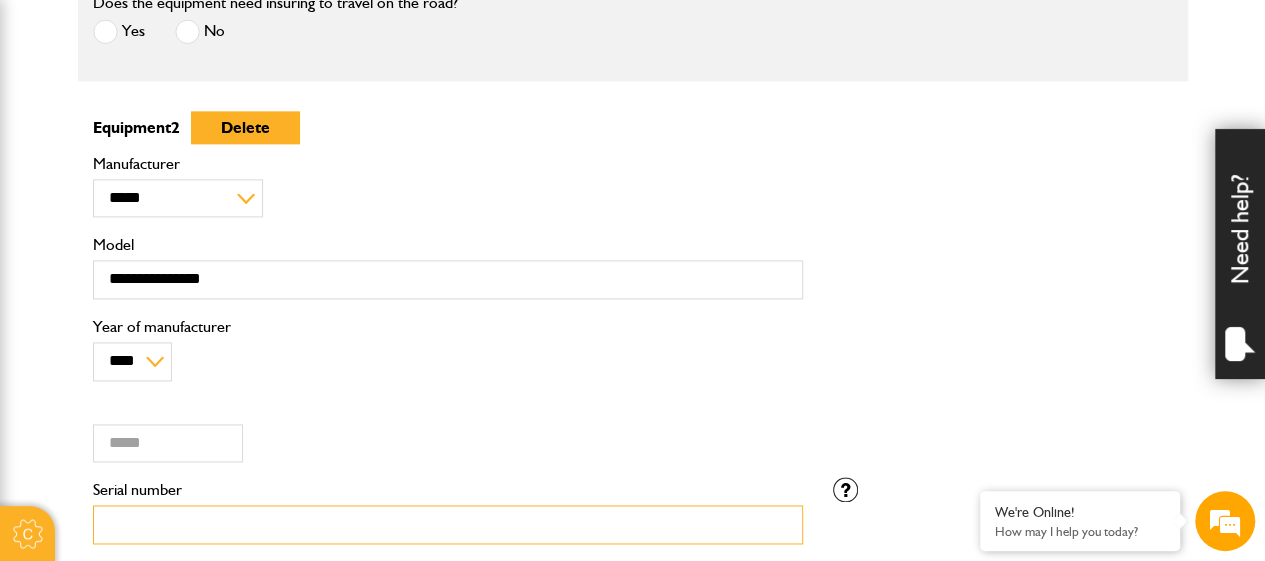 click on "Serial number" at bounding box center (448, 524) 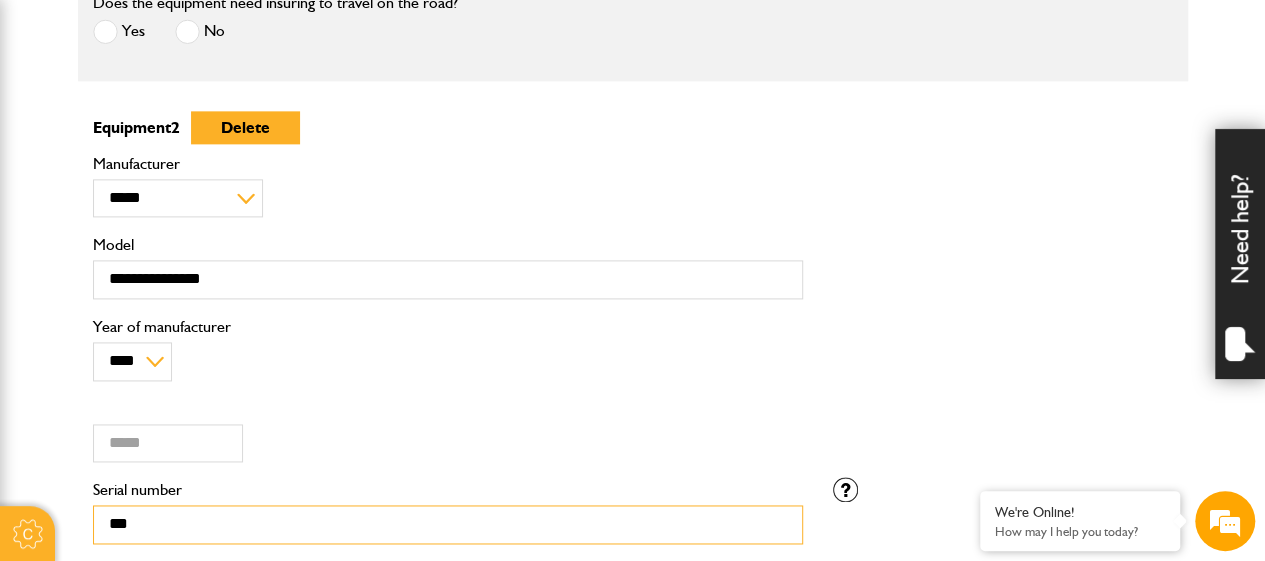 type on "***" 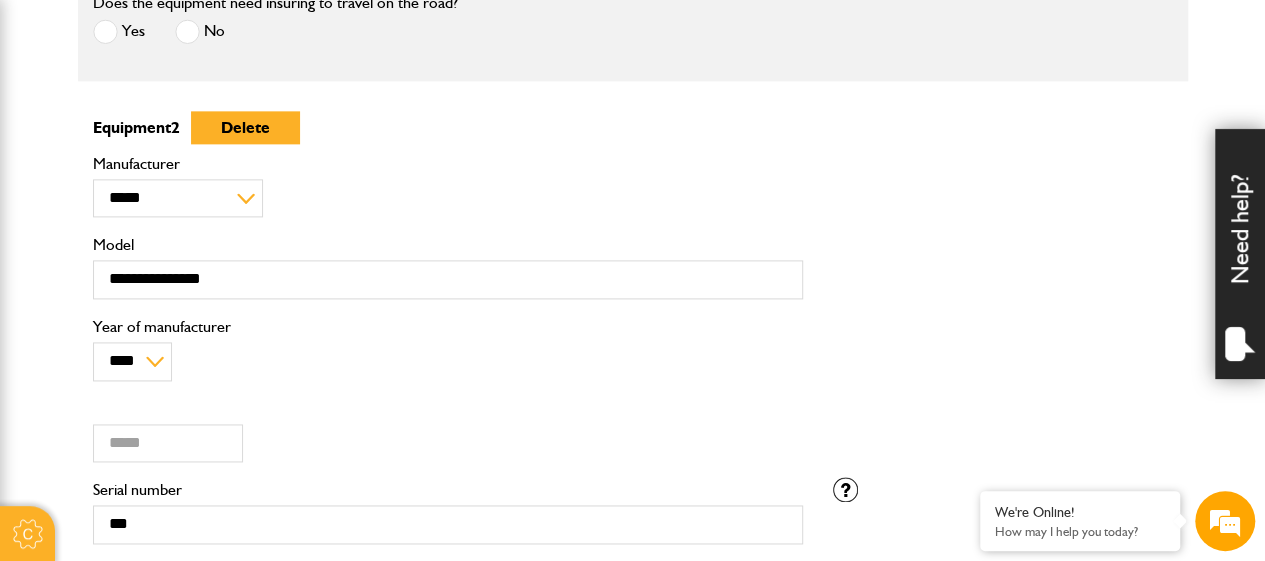 click on "****
****
****
****
****
****
****
****
****
****
****
****
****
****
****
****
****
****
****
****
****
****
****
****
****
****
****
****
****
****
****
****
****
****
****
****
****
****
****
****
****
****
****
****
****
****
****
****
****
****
****
****
****
****
****
****
****
****
****
****
****
****
****
****
****
****
****
****
****
****
****
****
****
****
****
****
****
****
****
****
****
****
****
****
****
****
****
****
****
****
****
****
****
****
****
****
****
****
****
****
Year of manufacturer" at bounding box center [448, 349] 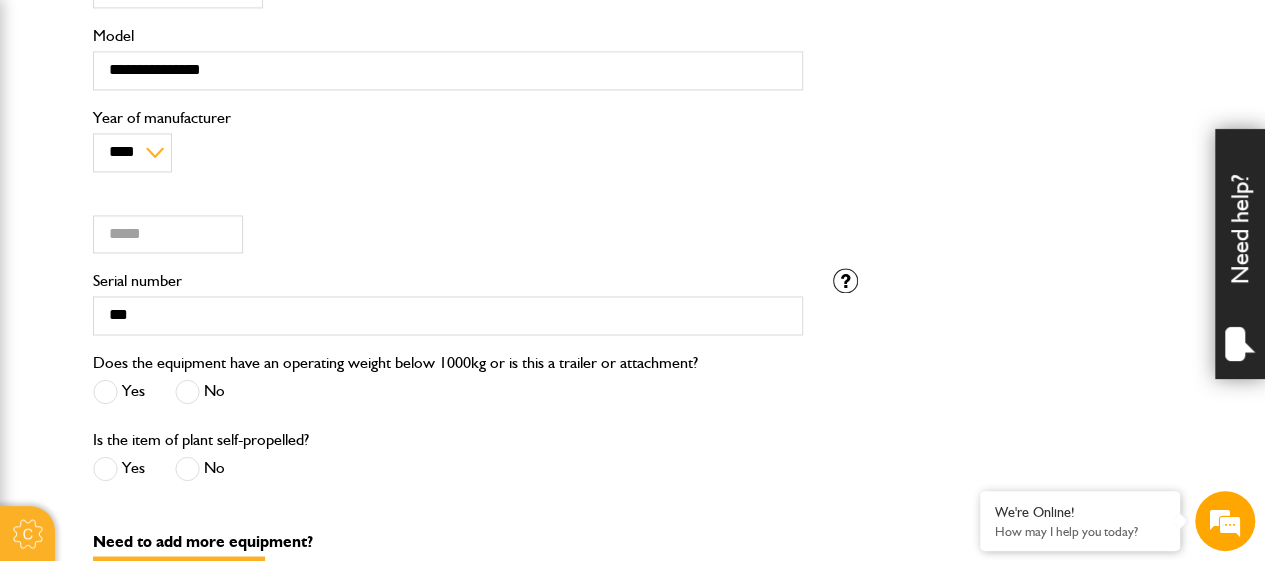 scroll, scrollTop: 1591, scrollLeft: 0, axis: vertical 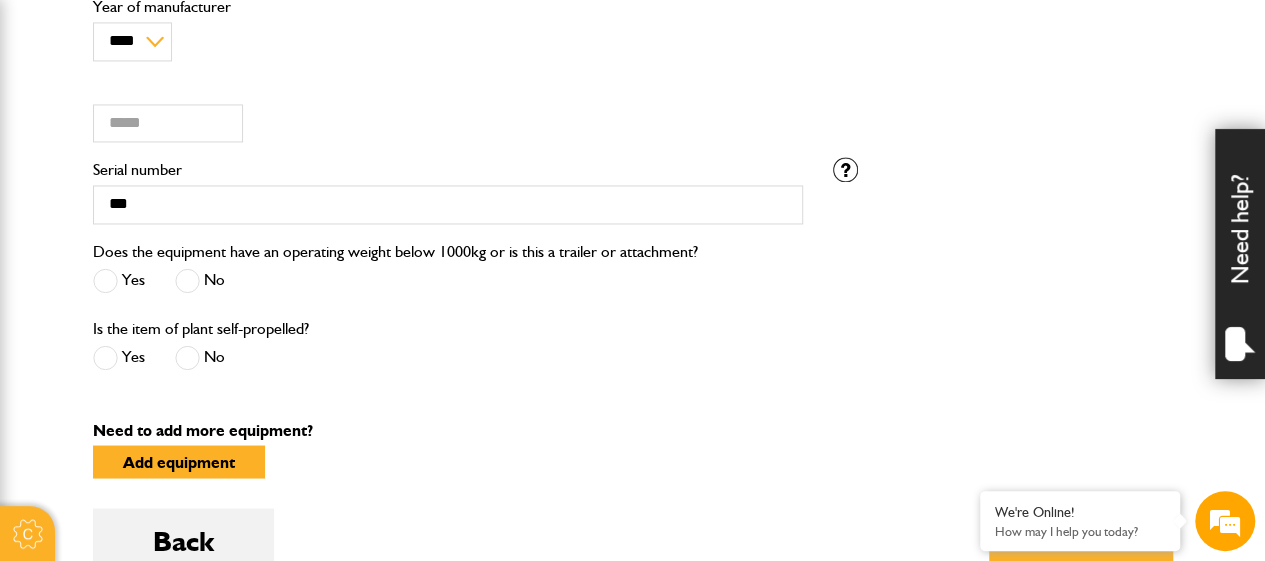 click at bounding box center (187, 280) 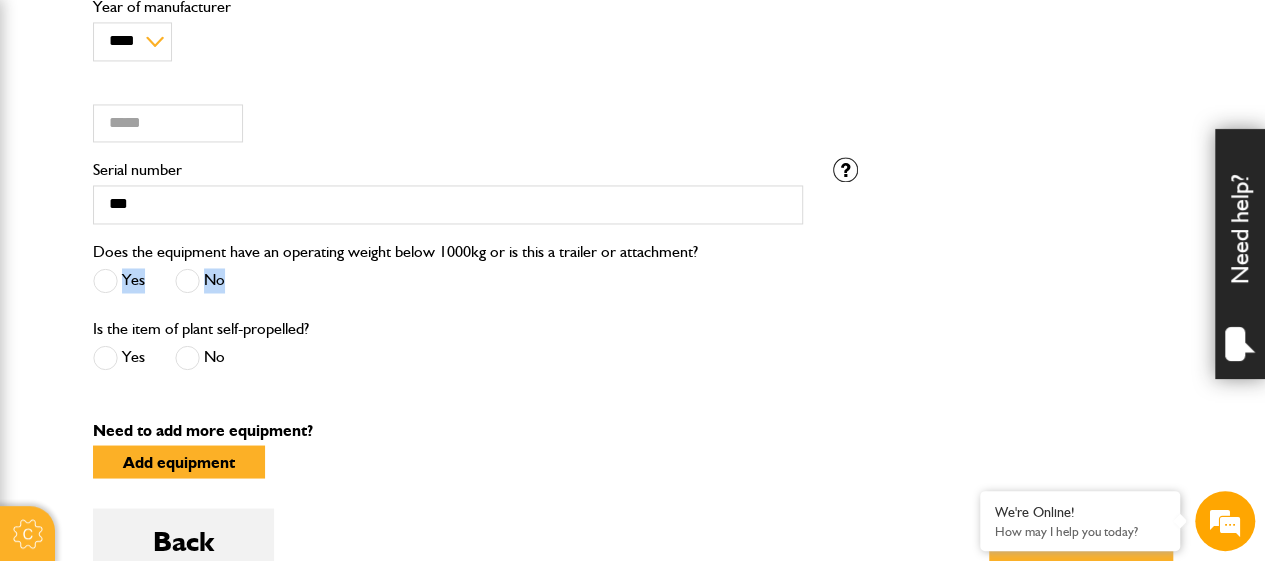 click at bounding box center [187, 280] 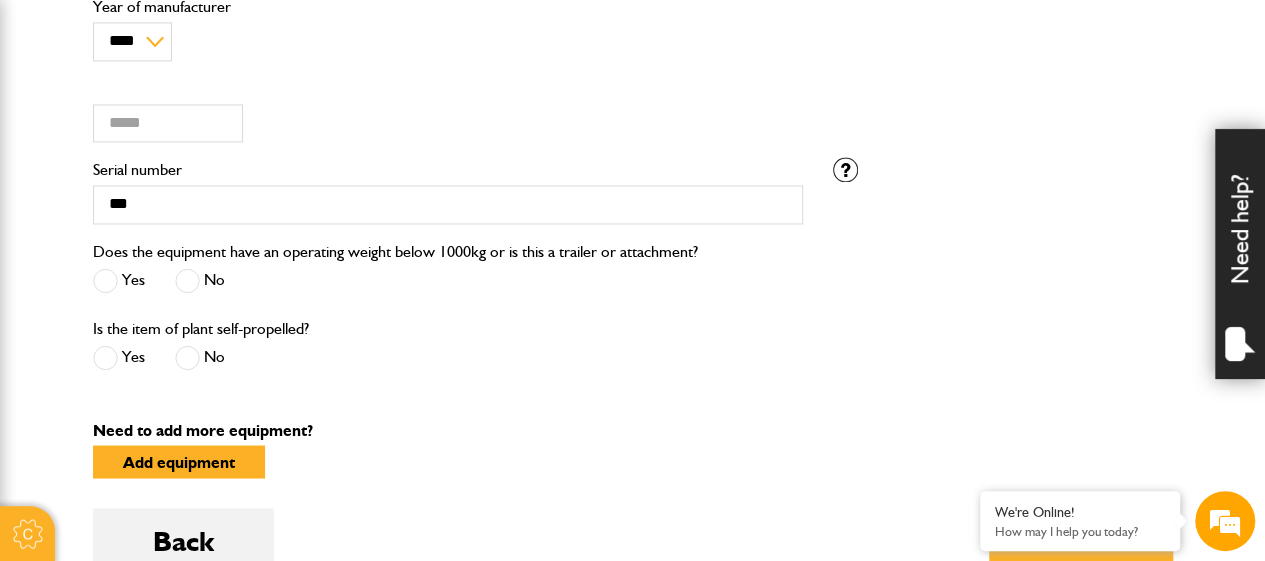 click at bounding box center (105, 357) 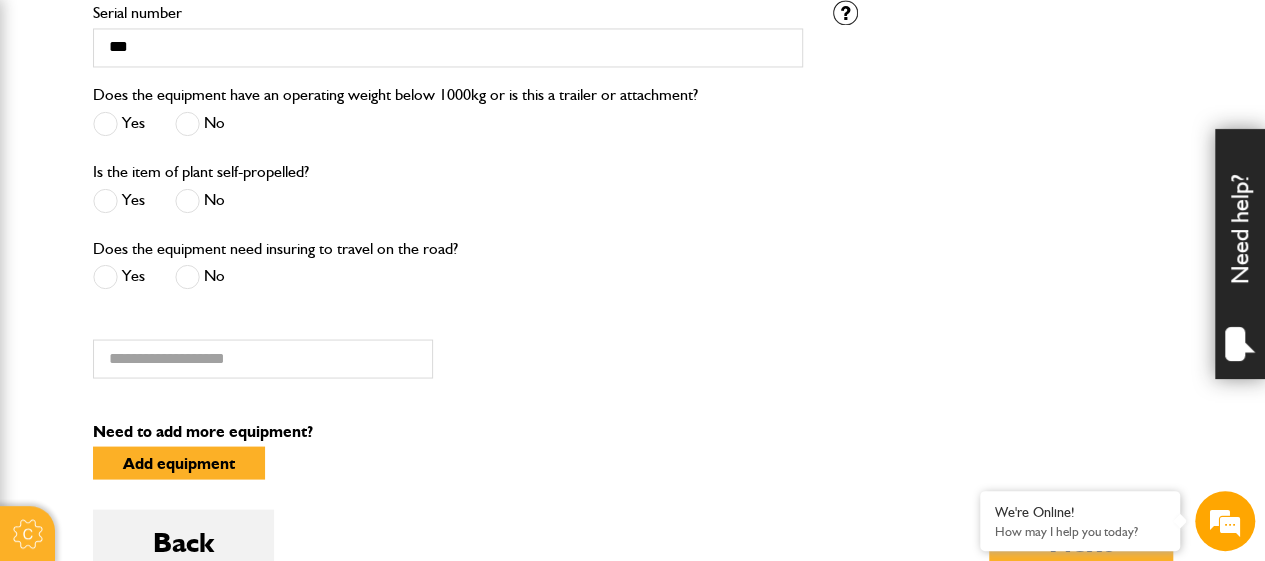 click on "No" at bounding box center (200, 276) 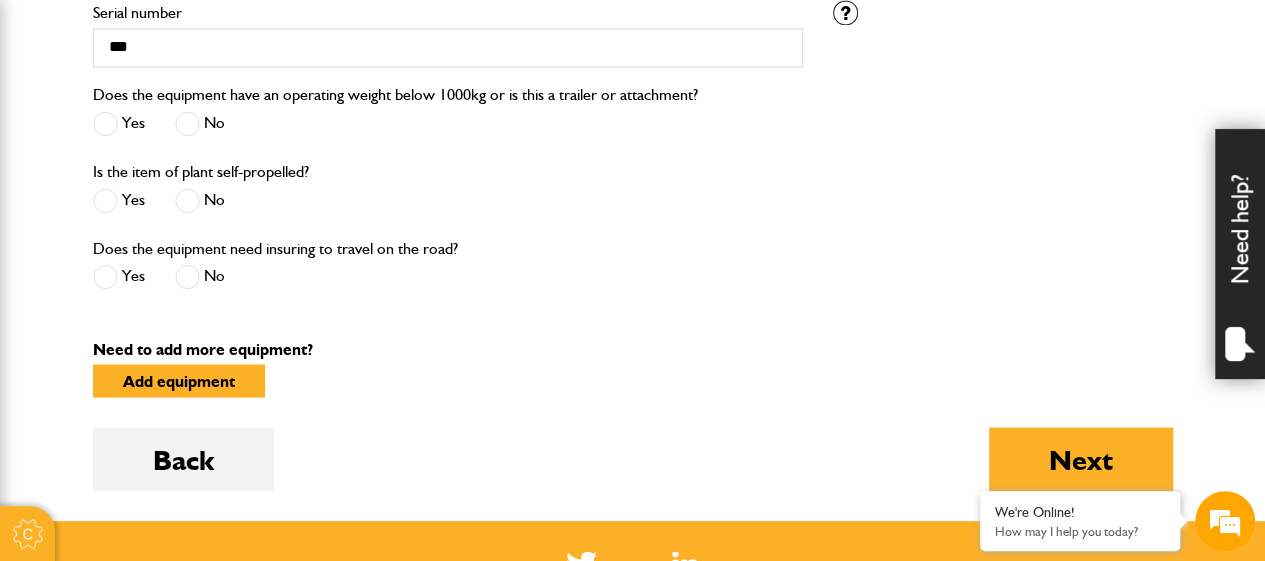 scroll, scrollTop: 1668, scrollLeft: 0, axis: vertical 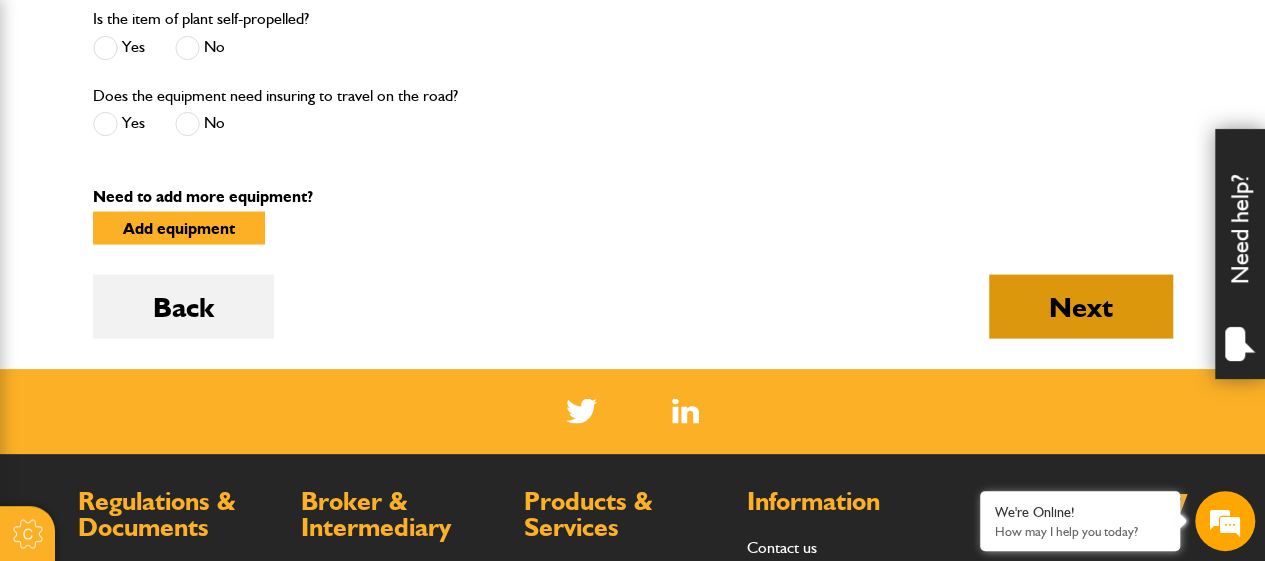 click on "Next" at bounding box center [1081, 307] 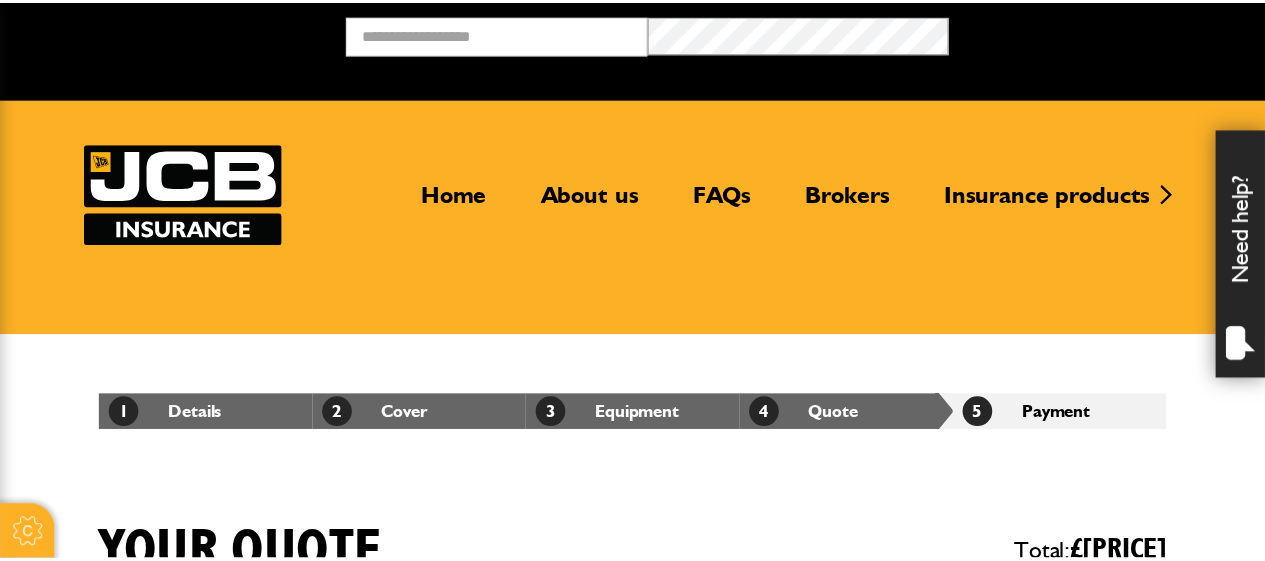 scroll, scrollTop: 0, scrollLeft: 0, axis: both 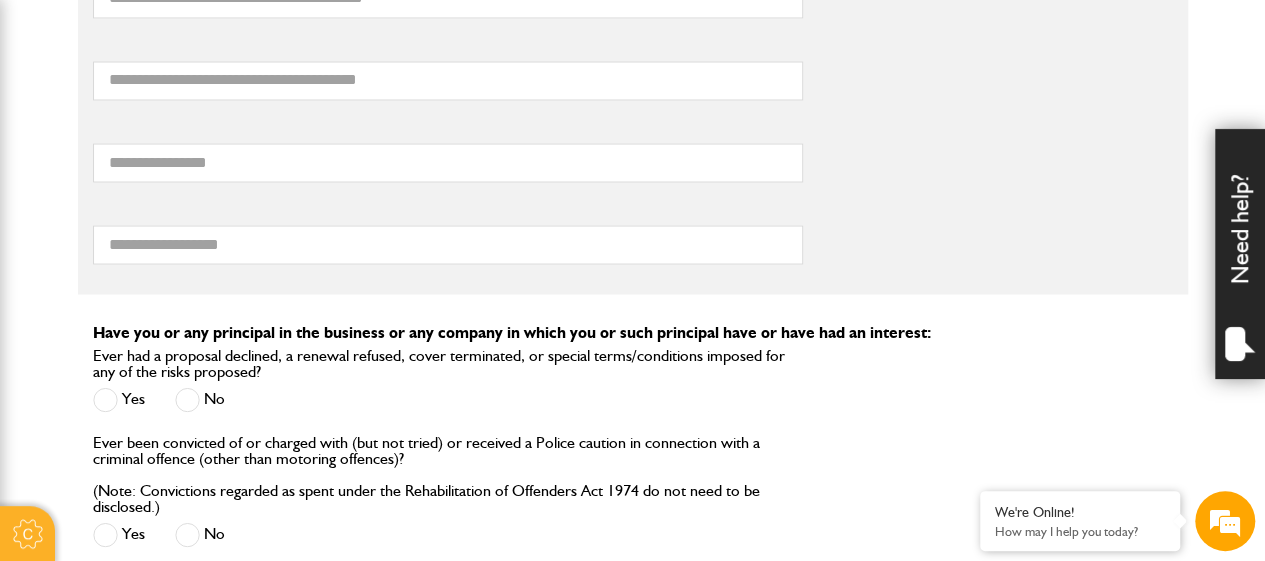 drag, startPoint x: 1271, startPoint y: 66, endPoint x: 1279, endPoint y: 323, distance: 257.12448 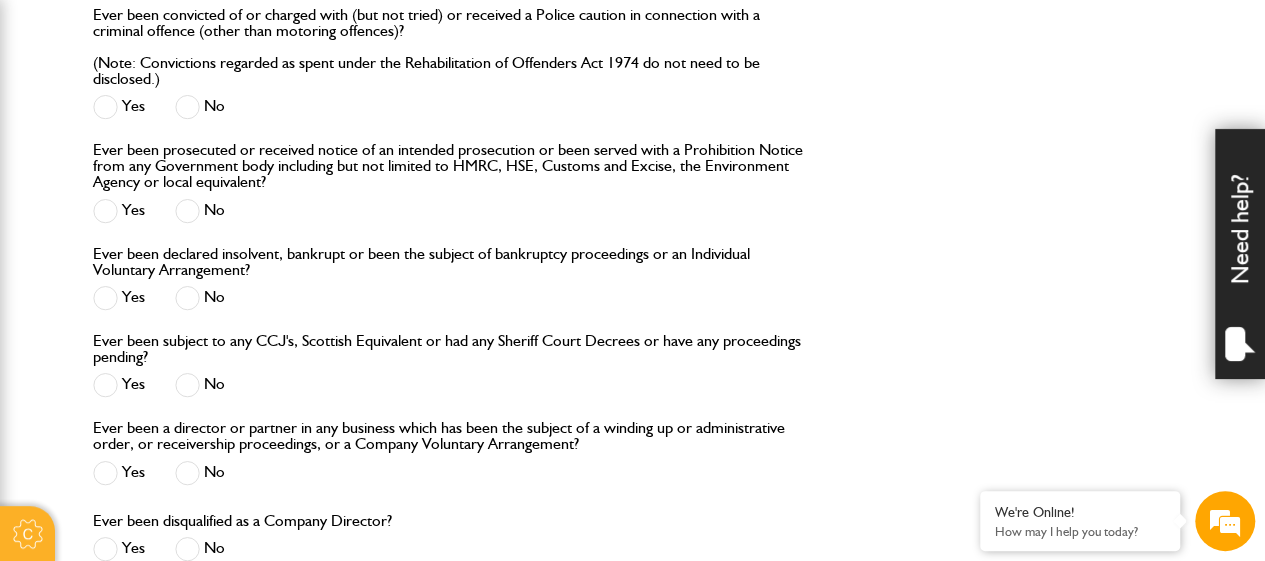 scroll, scrollTop: 2243, scrollLeft: 0, axis: vertical 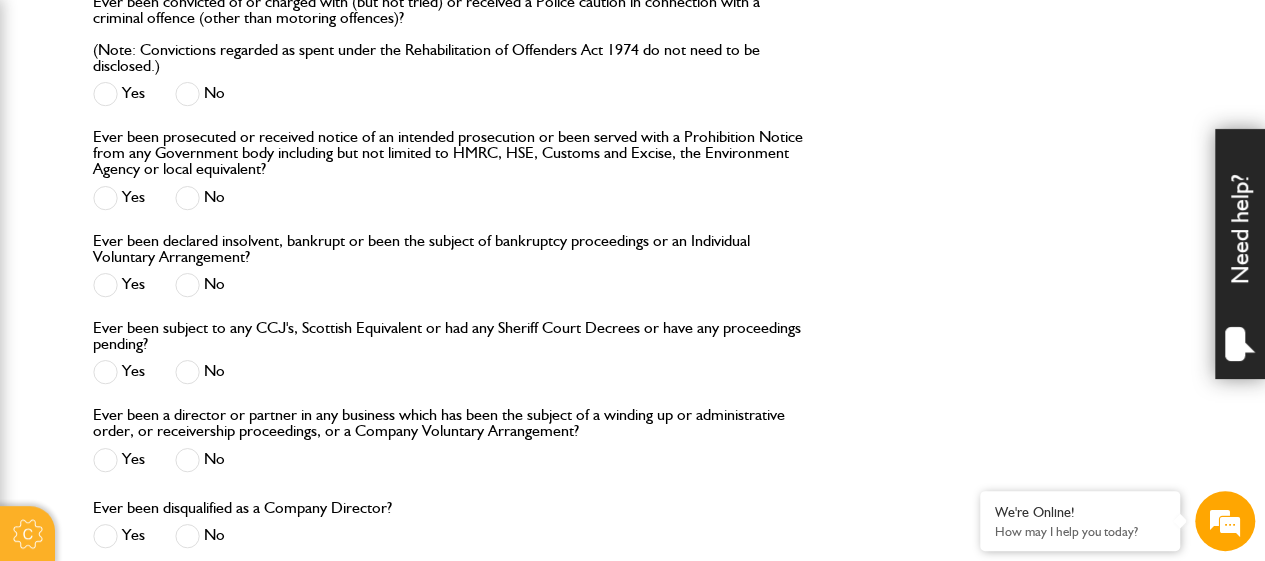 click on "[QUESTION] [QUESTION] [QUESTION] [QUESTION]
[ANSWER]
[ANSWER]" at bounding box center [448, 533] 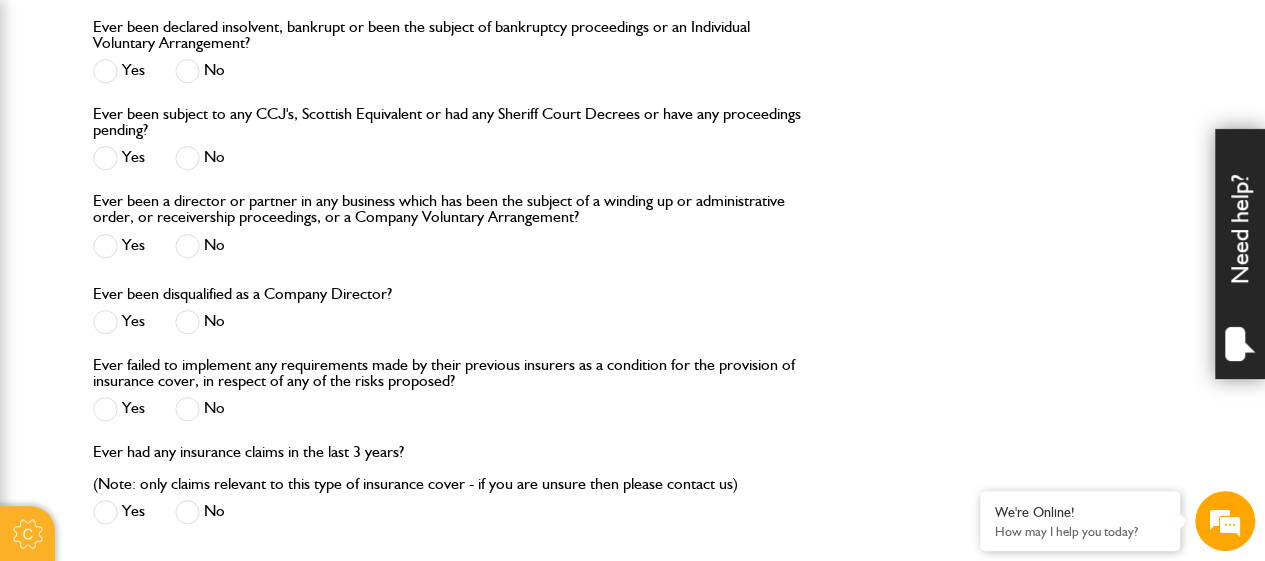 scroll, scrollTop: 2523, scrollLeft: 0, axis: vertical 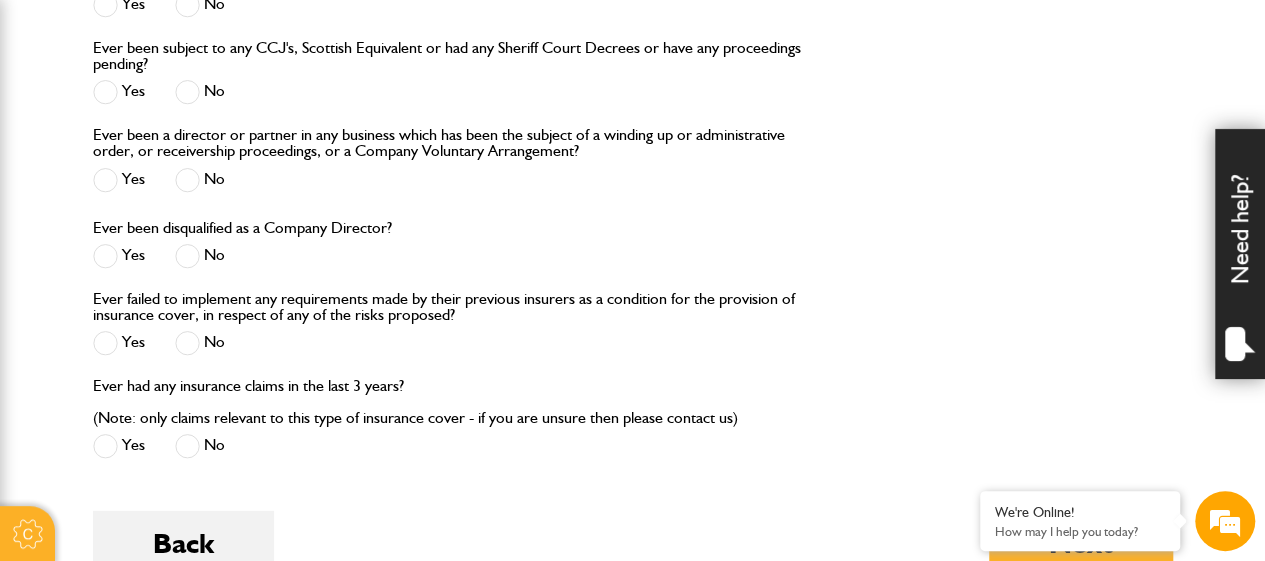 click on "No" at bounding box center (200, 343) 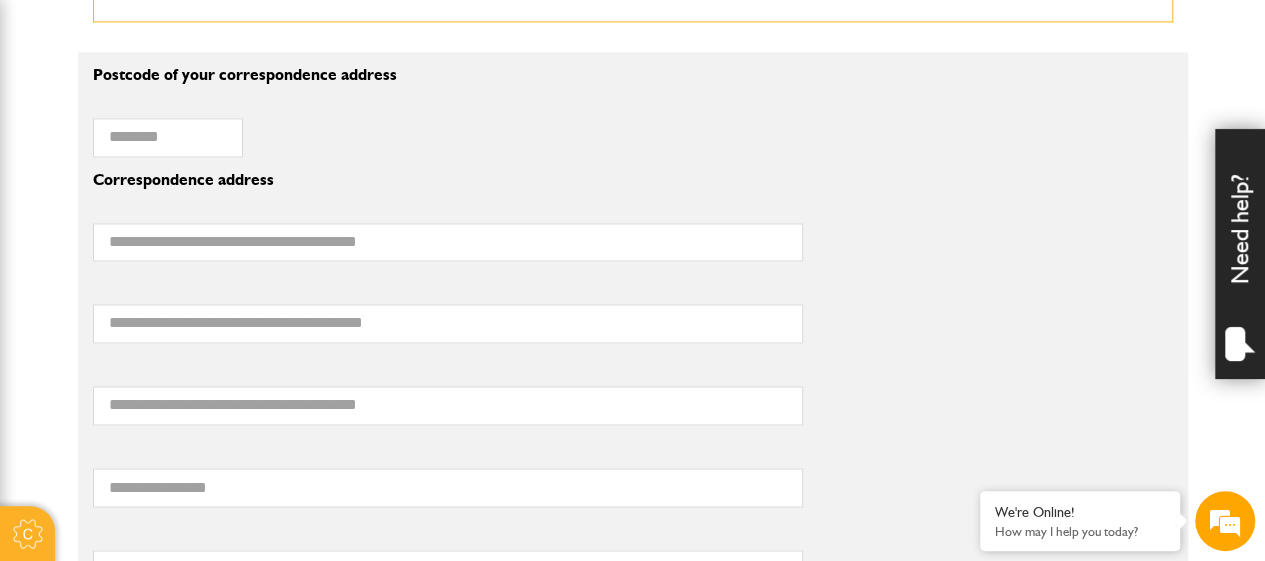 scroll, scrollTop: 1403, scrollLeft: 0, axis: vertical 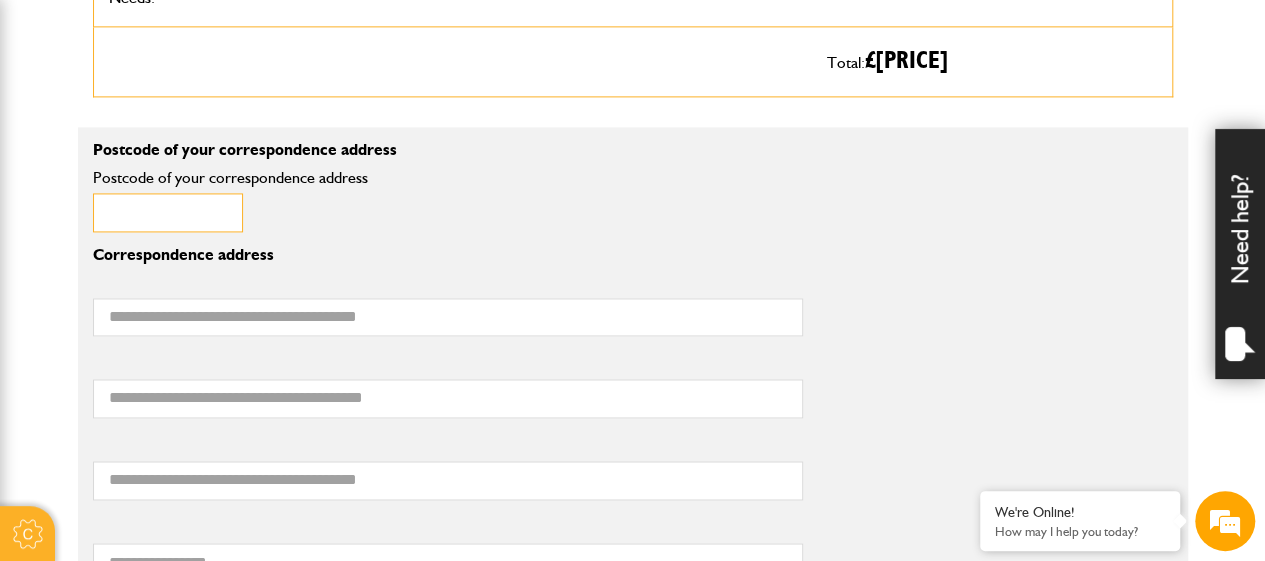 click on "Postcode of your correspondence address" at bounding box center (168, 212) 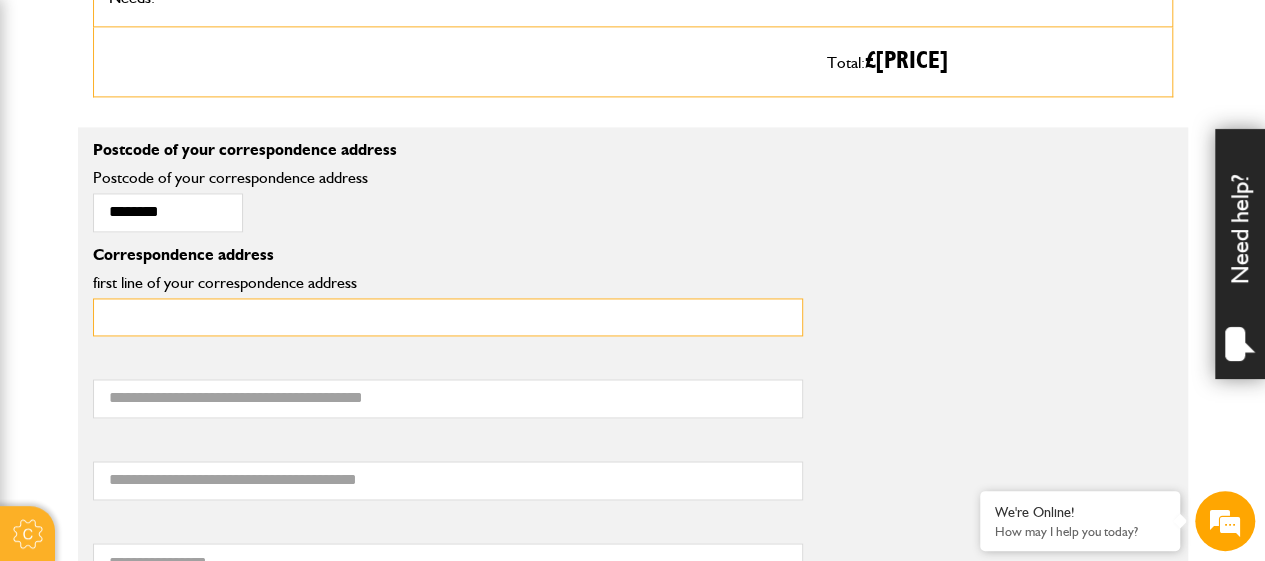 click on "first line of your correspondence address" at bounding box center [448, 317] 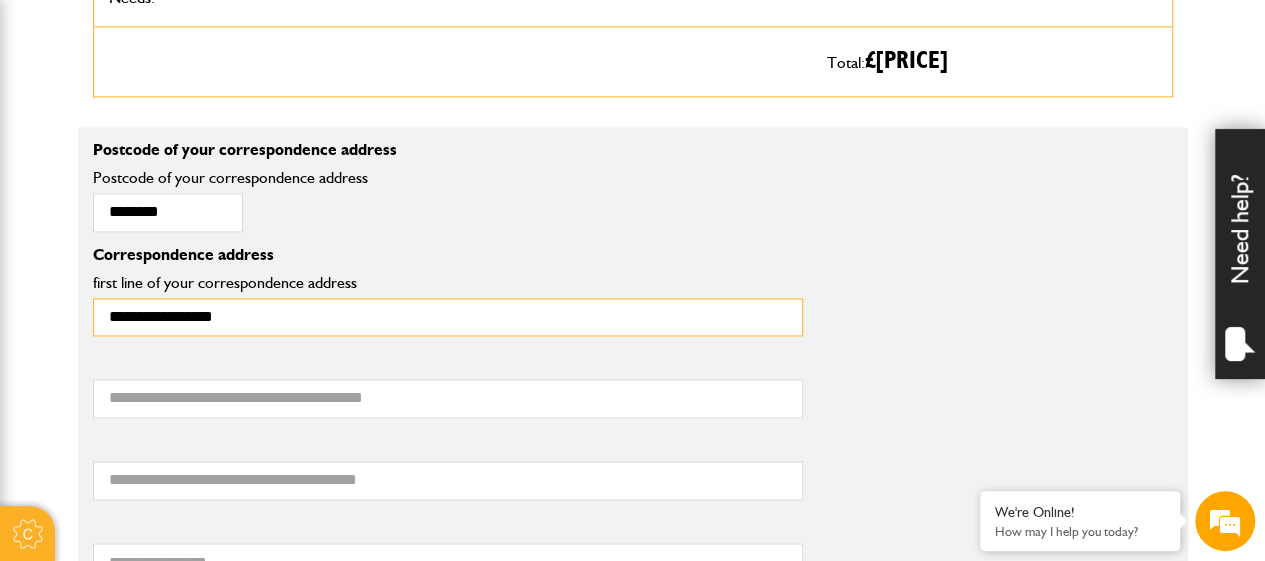 type on "**********" 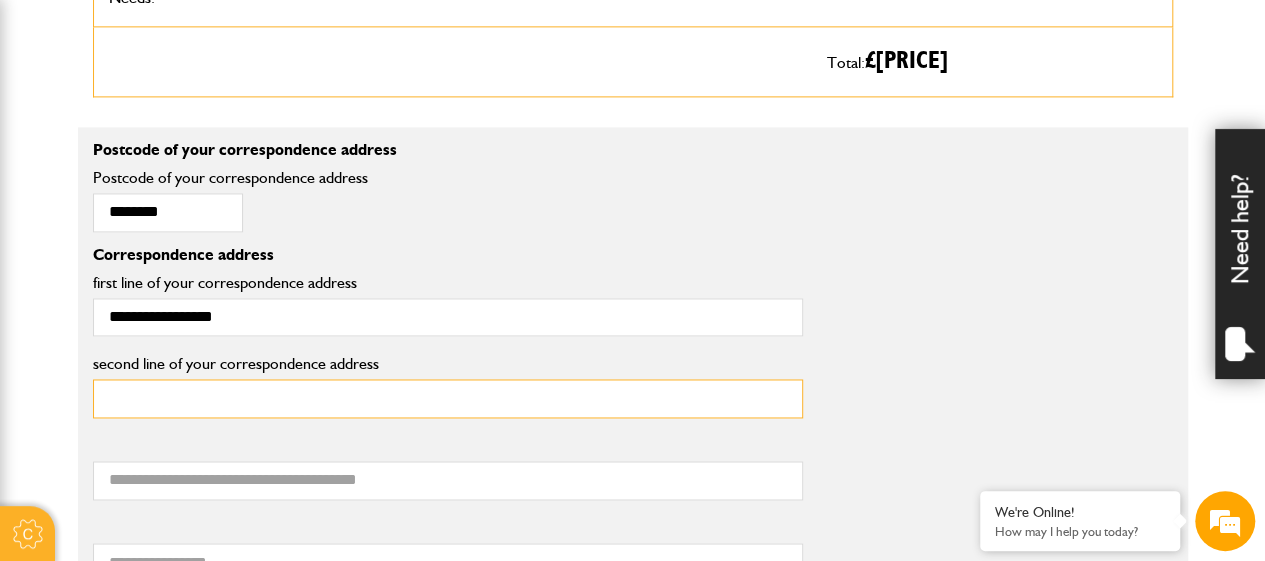click on "second line of your correspondence address" at bounding box center [448, 398] 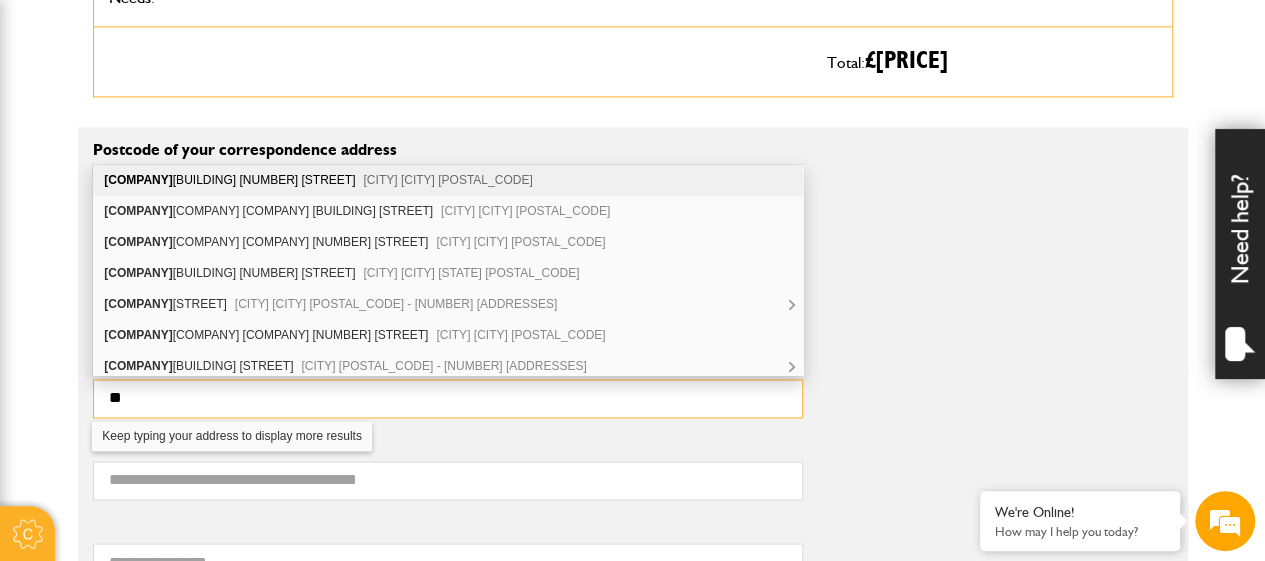 type on "*" 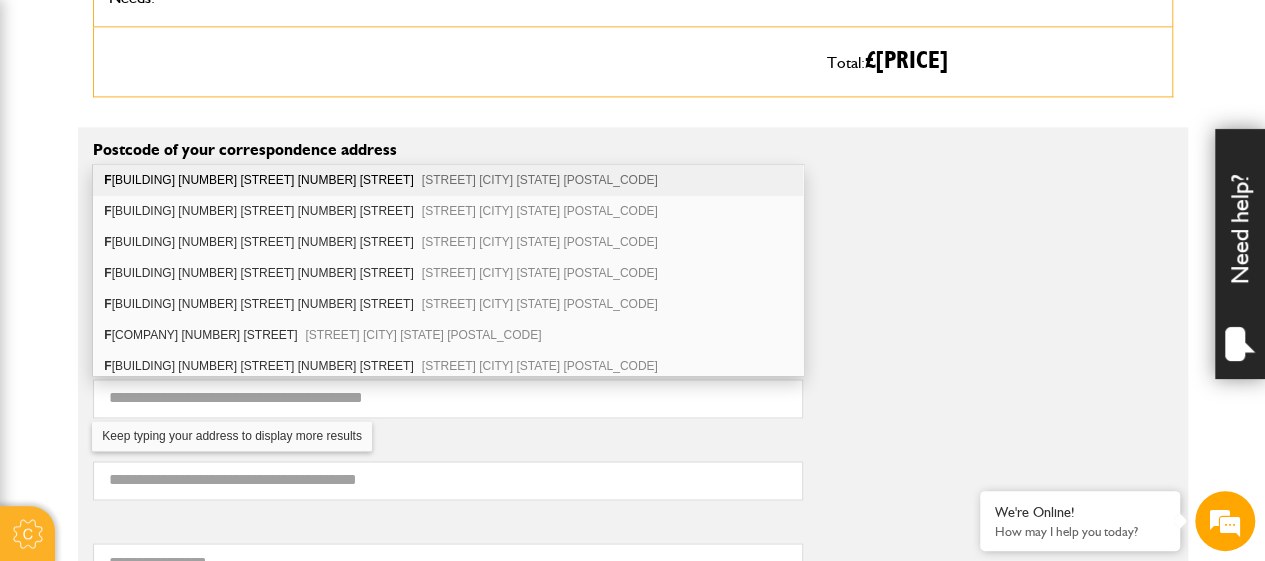 click on "Cookie Options You can control which cookies we use with the form below. Please see our  cookie policy  for more information. Allow all Essential These cookies are needed for essential functions. They can't be switched off and they don't store any of your information. Analytics These cookies gather anonymous usage information and they don't store any of your information. Switching off these cookies will mean we can't gather information to improve your experience of using our site. Functional These cookies enable basic functionality. Switching off these cookies will mean that areas of our website can't work properly. Advertising These cookies help us to learn what you're interested in so we can show you relevant adverts. Switching off these cookies will mean we can't show you any personalised adverts. Personalisation These cookies help us to learn what you're interested in so we can show you relevant content while you use our site. Save preferences
Broker Login" at bounding box center [632, 446] 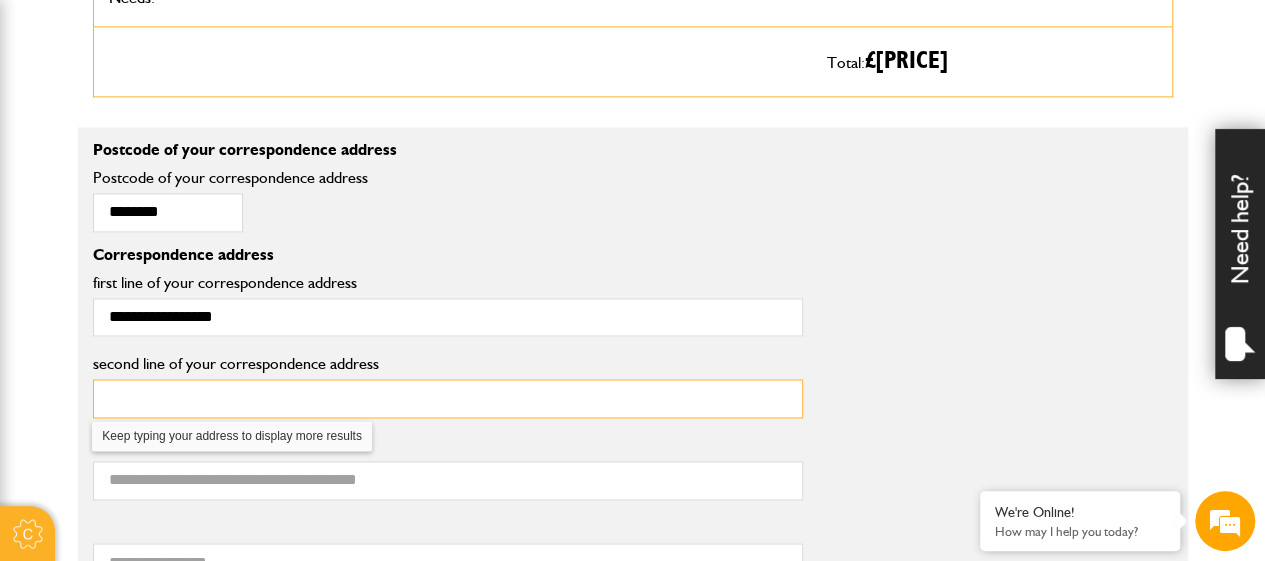 click on "second line of your correspondence address" at bounding box center [448, 398] 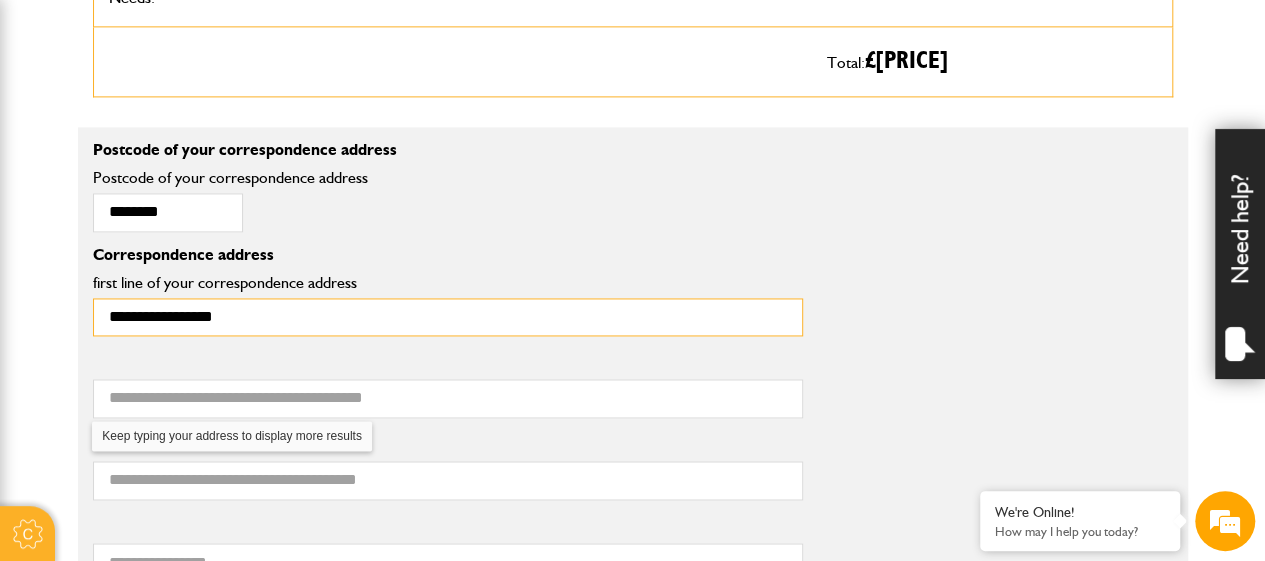 click on "**********" at bounding box center [448, 317] 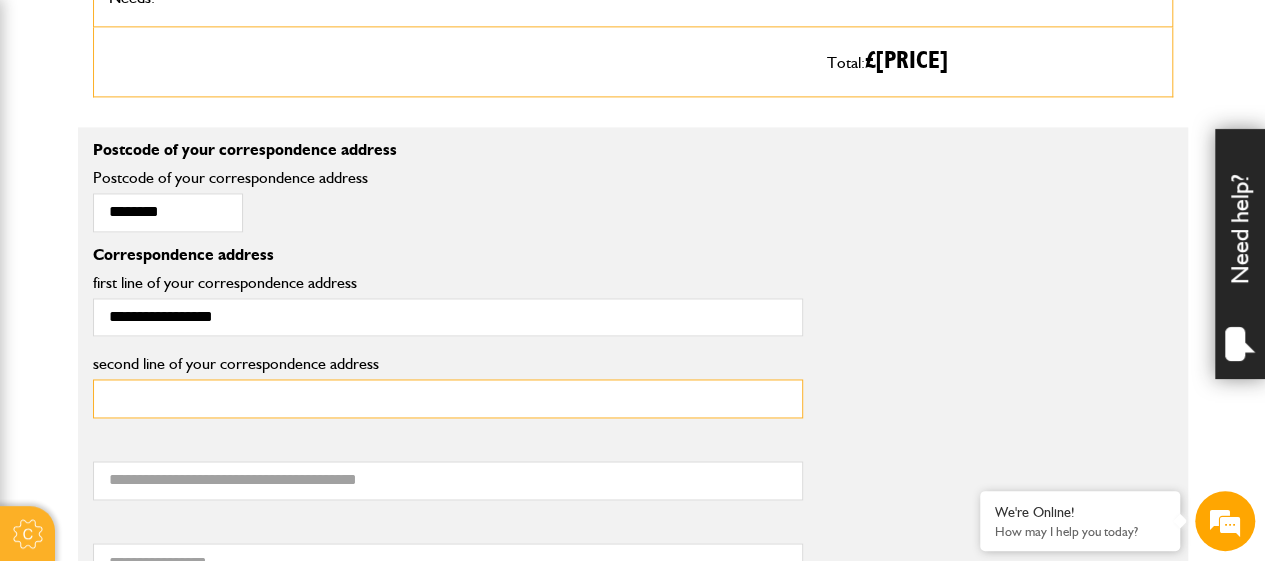 click on "second line of your correspondence address" at bounding box center (448, 398) 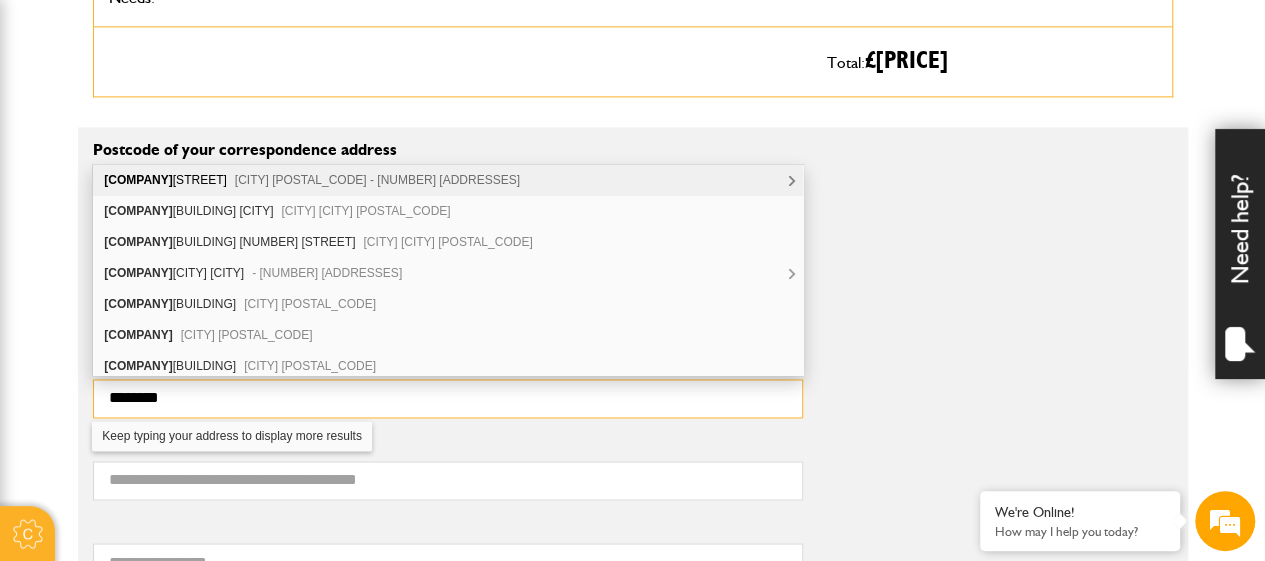 type on "*******" 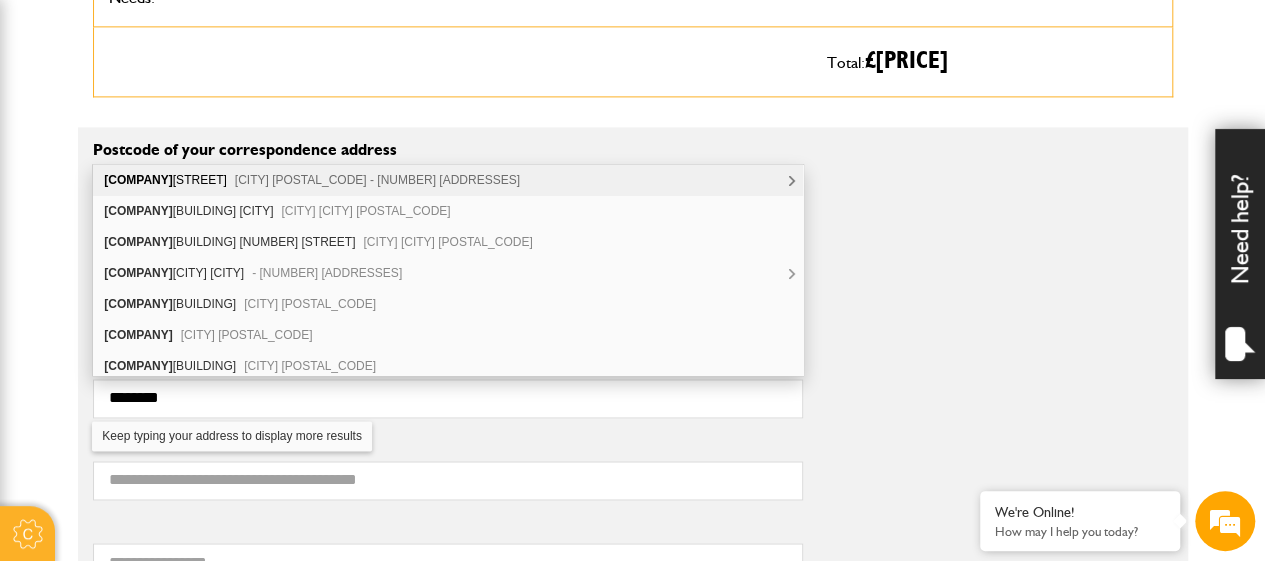 click on "third line of your correspondence address" at bounding box center [448, 474] 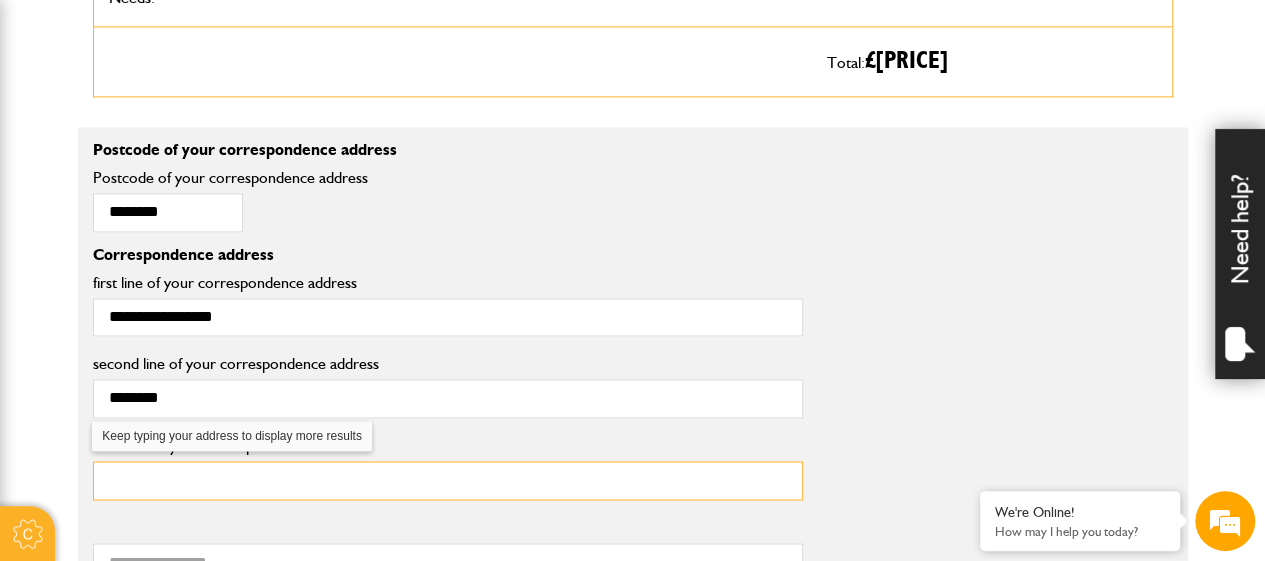 click on "third line of your correspondence address" at bounding box center [448, 480] 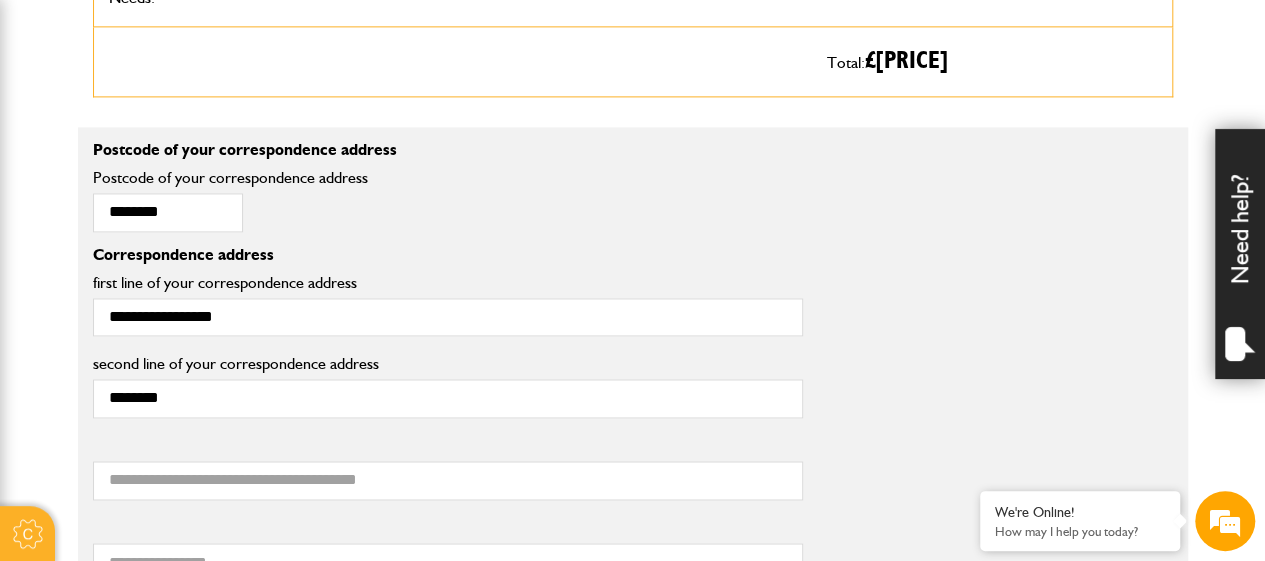 click on "your postal town" at bounding box center (448, 551) 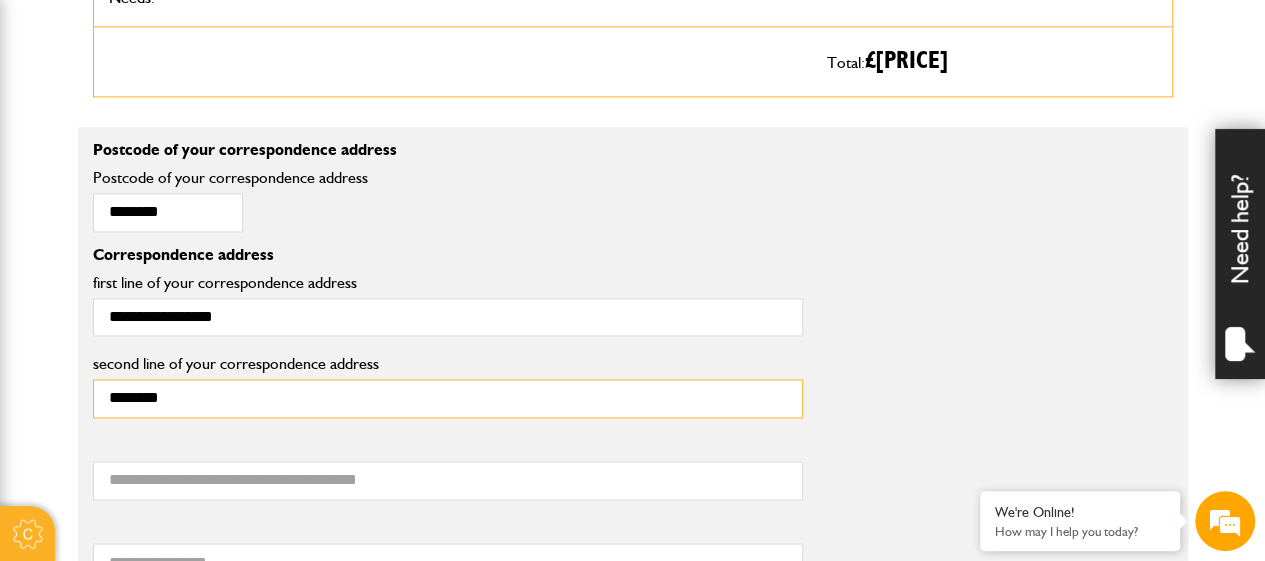drag, startPoint x: 208, startPoint y: 408, endPoint x: 56, endPoint y: 363, distance: 158.52129 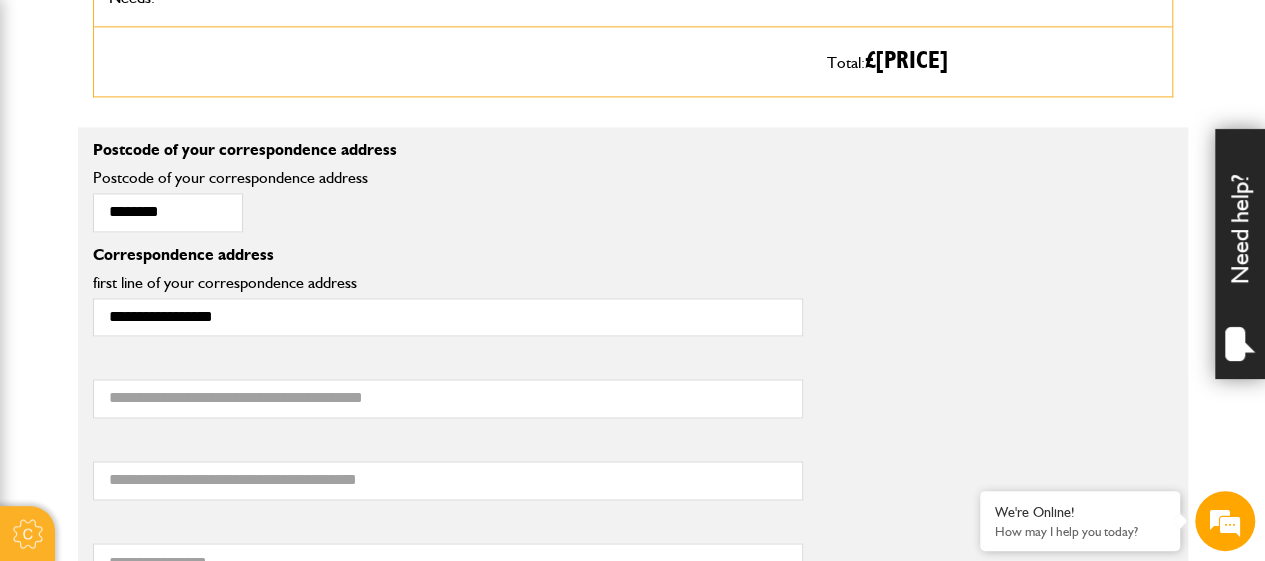 click on "Cookie Options You can control which cookies we use with the form below. Please see our  cookie policy  for more information. Allow all Essential These cookies are needed for essential functions. They can't be switched off and they don't store any of your information. Analytics These cookies gather anonymous usage information and they don't store any of your information. Switching off these cookies will mean we can't gather information to improve your experience of using our site. Functional These cookies enable basic functionality. Switching off these cookies will mean that areas of our website can't work properly. Advertising These cookies help us to learn what you're interested in so we can show you relevant adverts. Switching off these cookies will mean we can't show you any personalised adverts. Personalisation These cookies help us to learn what you're interested in so we can show you relevant content while you use our site. Save preferences
Broker Login" at bounding box center [632, 446] 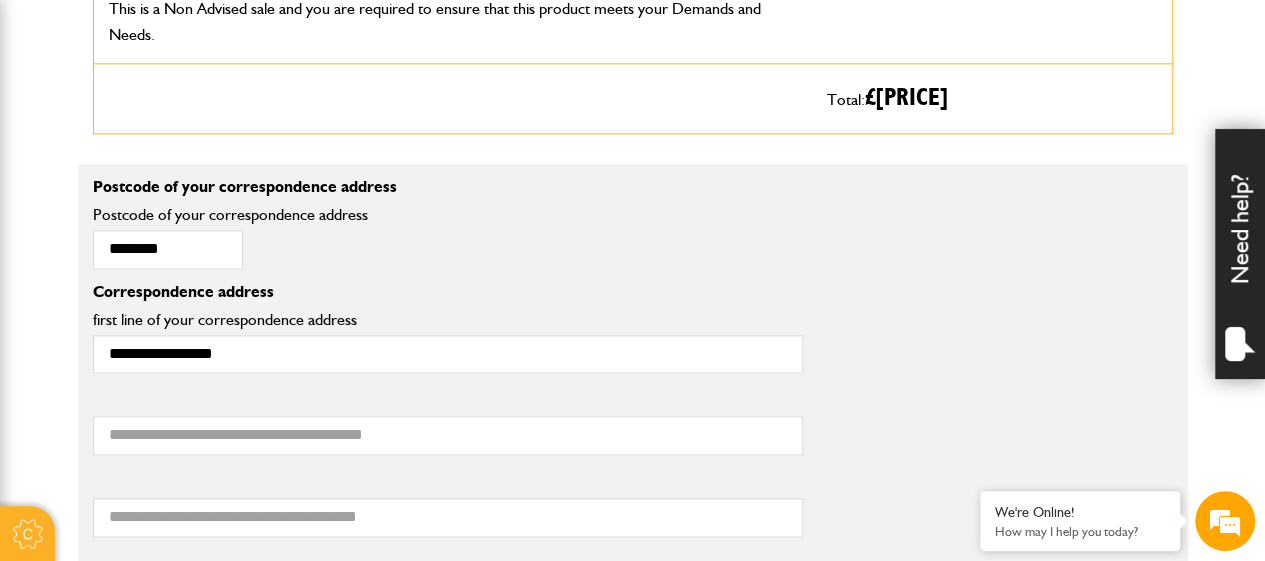 scroll, scrollTop: 1363, scrollLeft: 0, axis: vertical 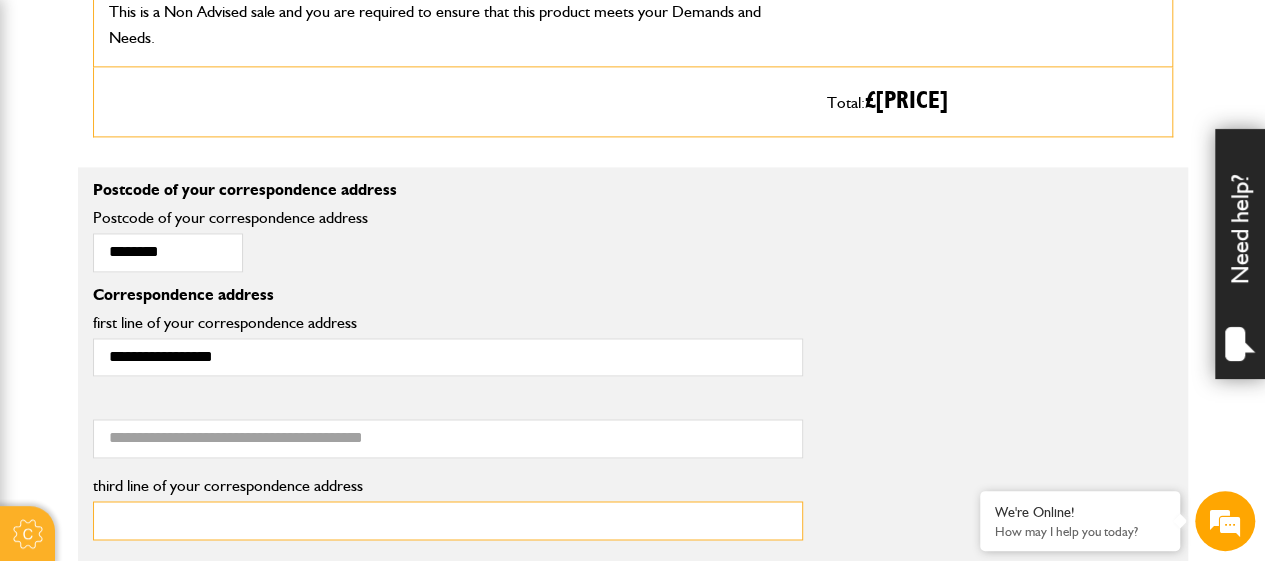 click on "third line of your correspondence address" at bounding box center [448, 520] 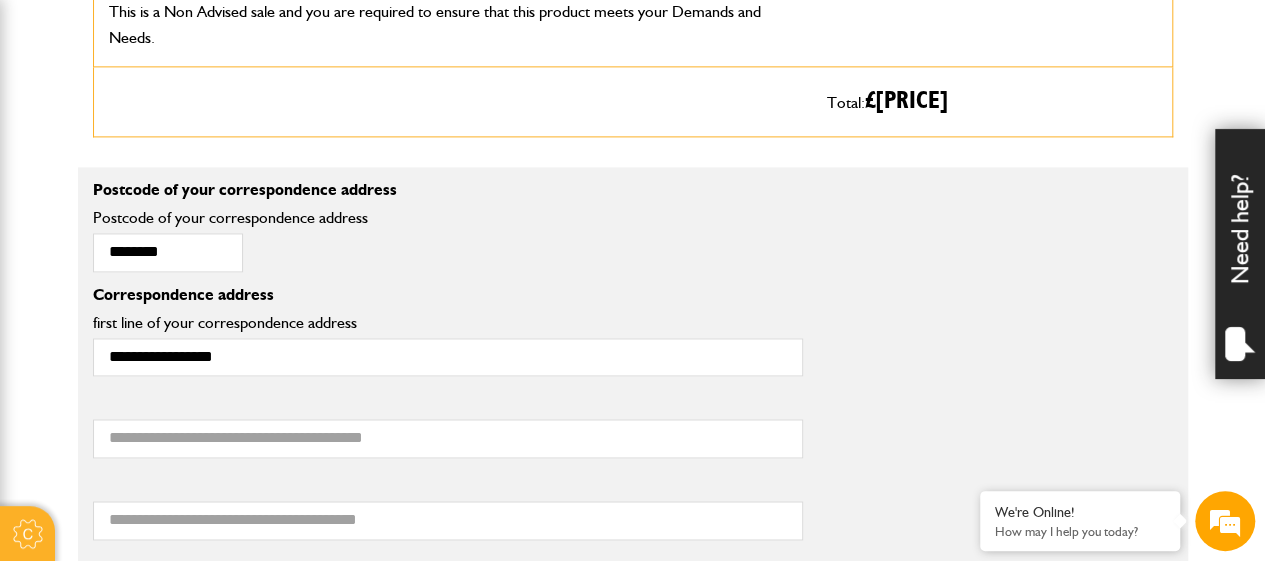 click on "second line of your correspondence address" at bounding box center (448, 404) 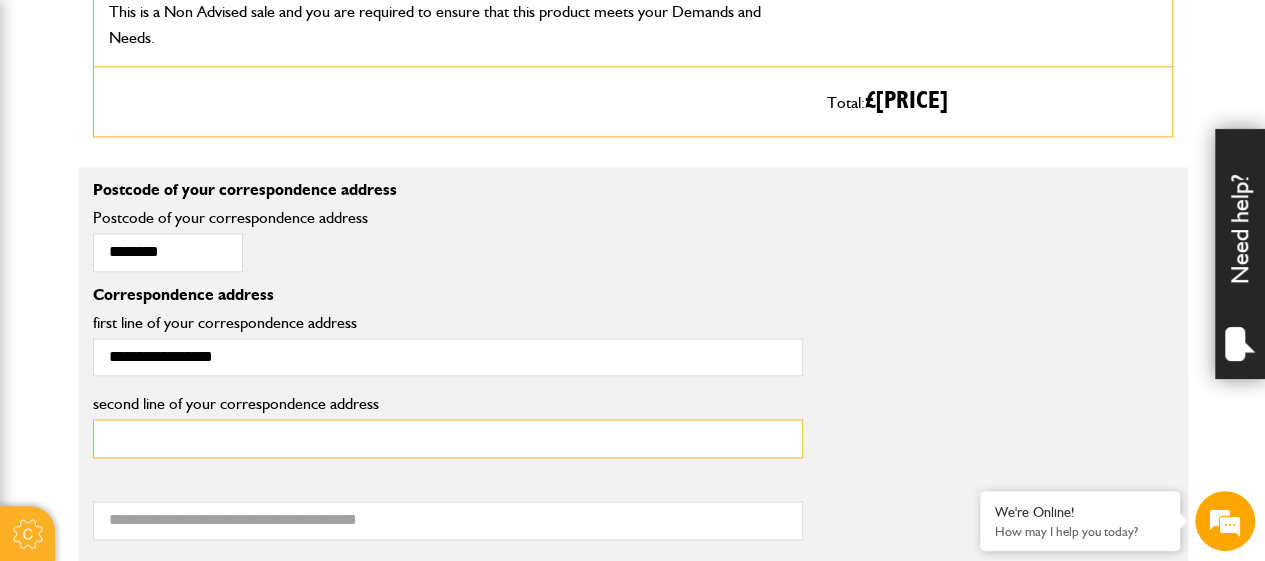 click on "second line of your correspondence address" at bounding box center (448, 438) 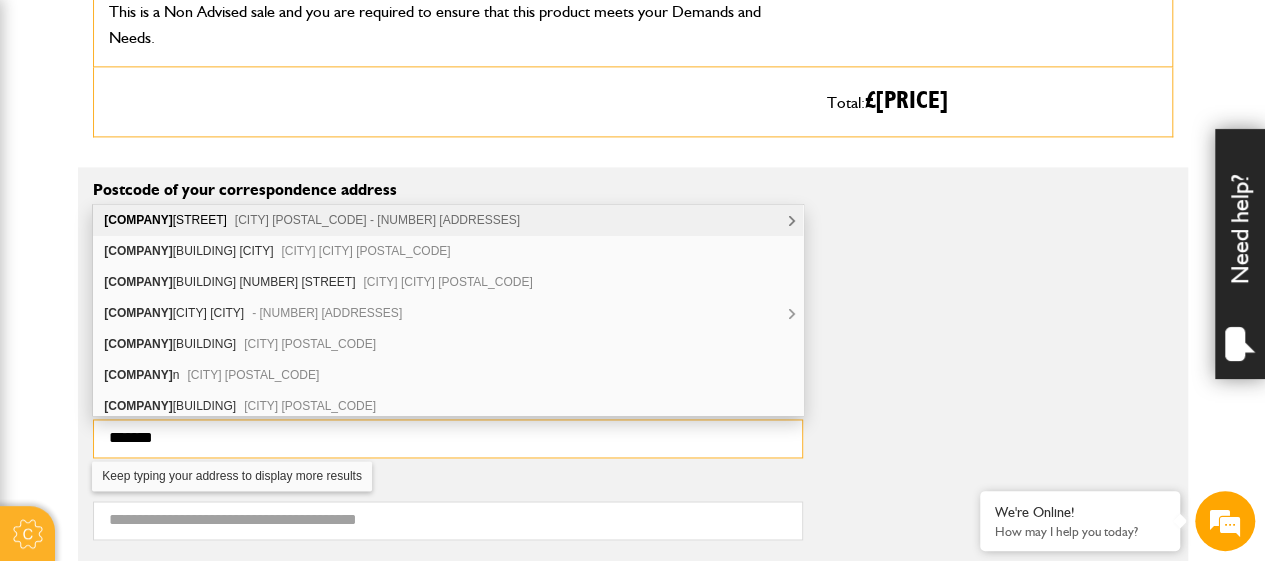 type on "*******" 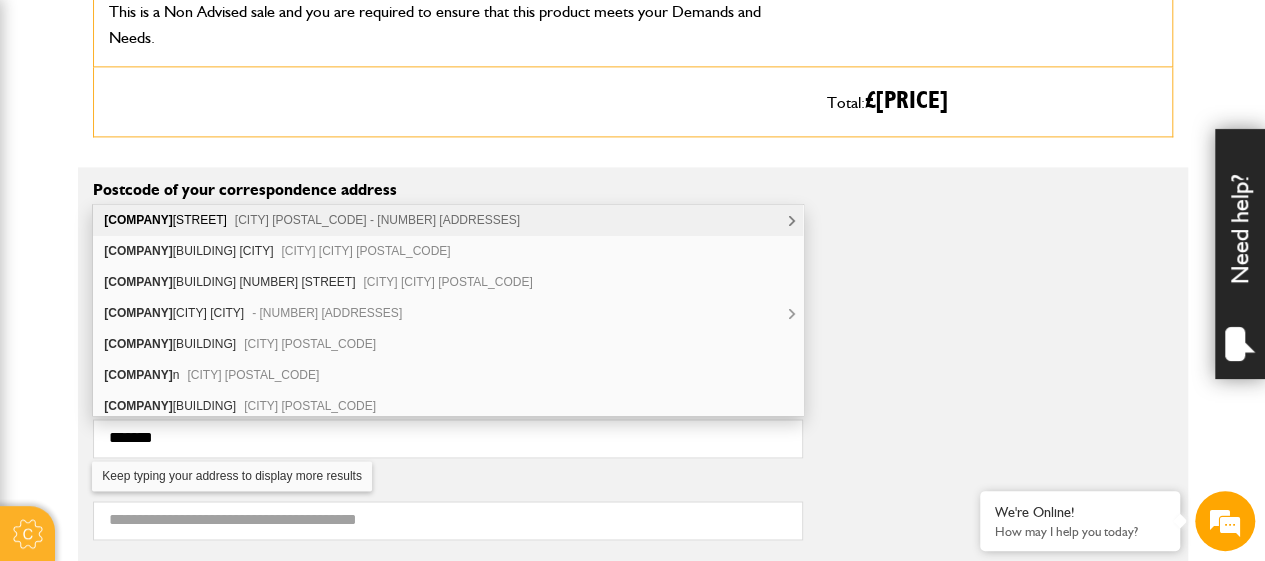 click on "Cookie Options You can control which cookies we use with the form below. Please see our  cookie policy  for more information. Allow all Essential These cookies are needed for essential functions. They can't be switched off and they don't store any of your information. Analytics These cookies gather anonymous usage information and they don't store any of your information. Switching off these cookies will mean we can't gather information to improve your experience of using our site. Functional These cookies enable basic functionality. Switching off these cookies will mean that areas of our website can't work properly. Advertising These cookies help us to learn what you're interested in so we can show you relevant adverts. Switching off these cookies will mean we can't show you any personalised adverts. Personalisation These cookies help us to learn what you're interested in so we can show you relevant content while you use our site. Save preferences
Broker Login" at bounding box center [632, 486] 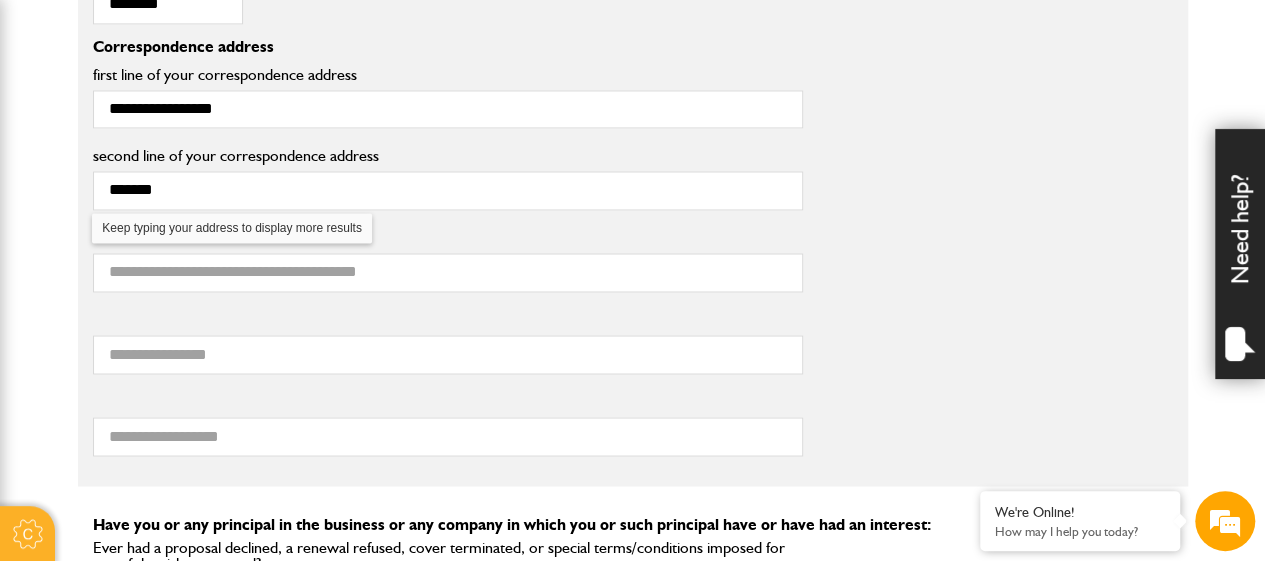 scroll, scrollTop: 1683, scrollLeft: 0, axis: vertical 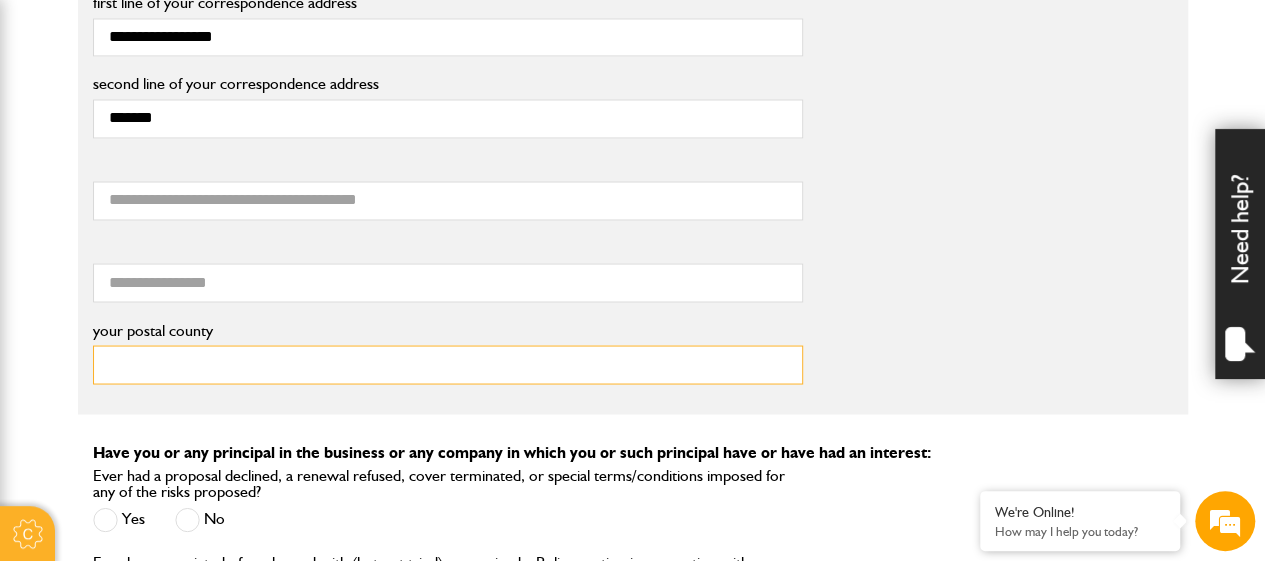 click on "your postal county" at bounding box center [448, 364] 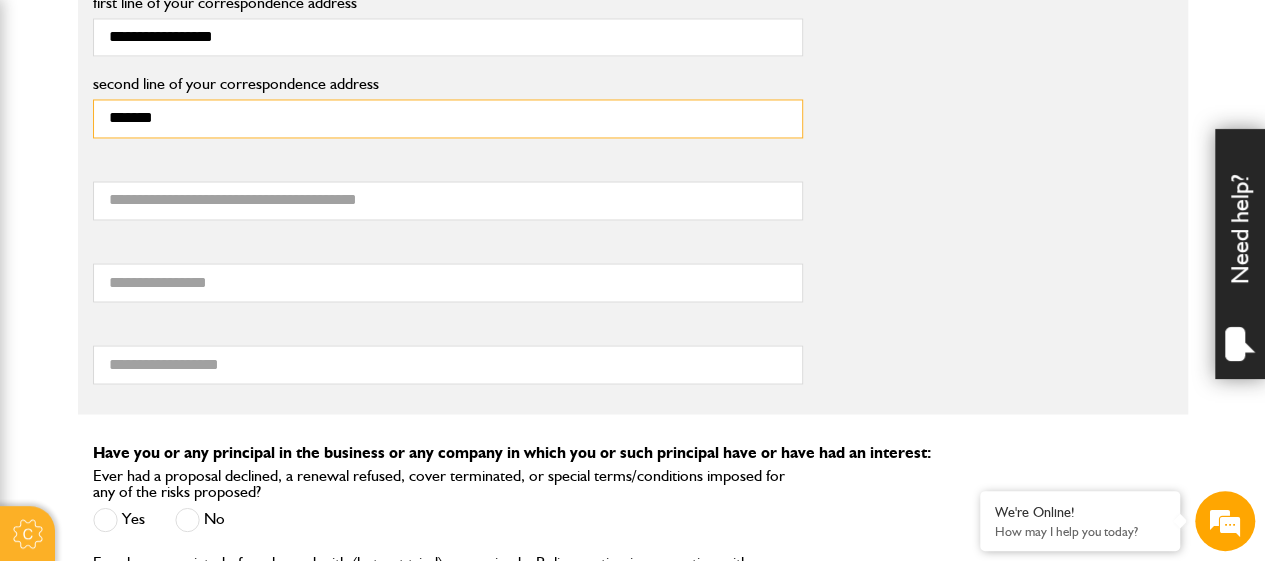 drag, startPoint x: 179, startPoint y: 104, endPoint x: 64, endPoint y: 121, distance: 116.24973 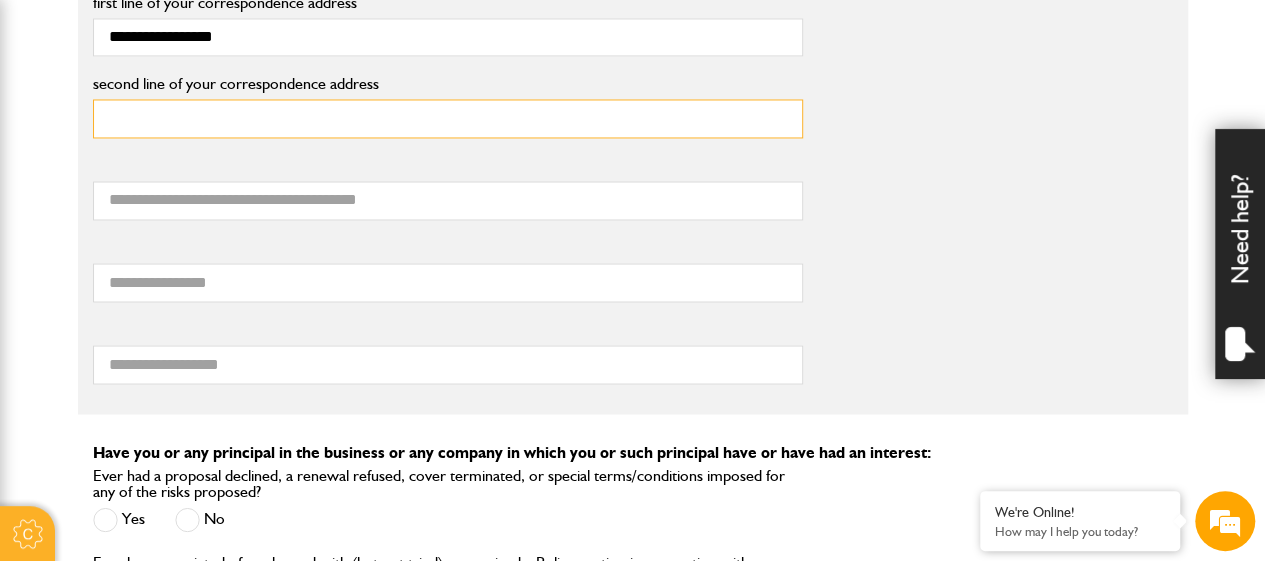 type 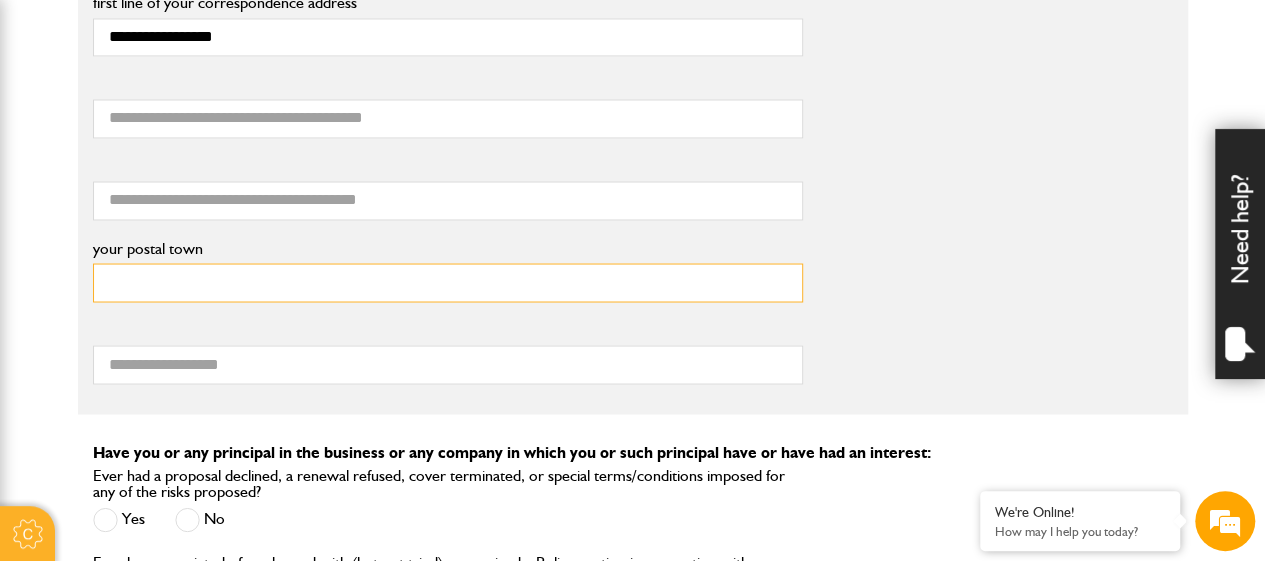 click on "your postal town" at bounding box center (448, 282) 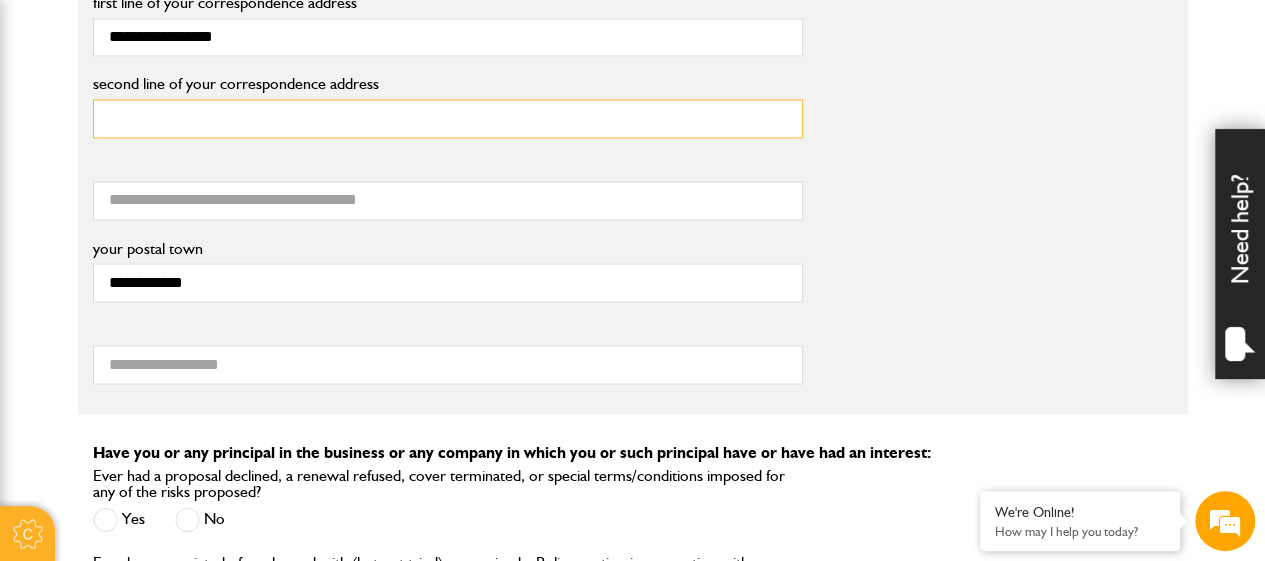 click on "second line of your correspondence address" at bounding box center [448, 118] 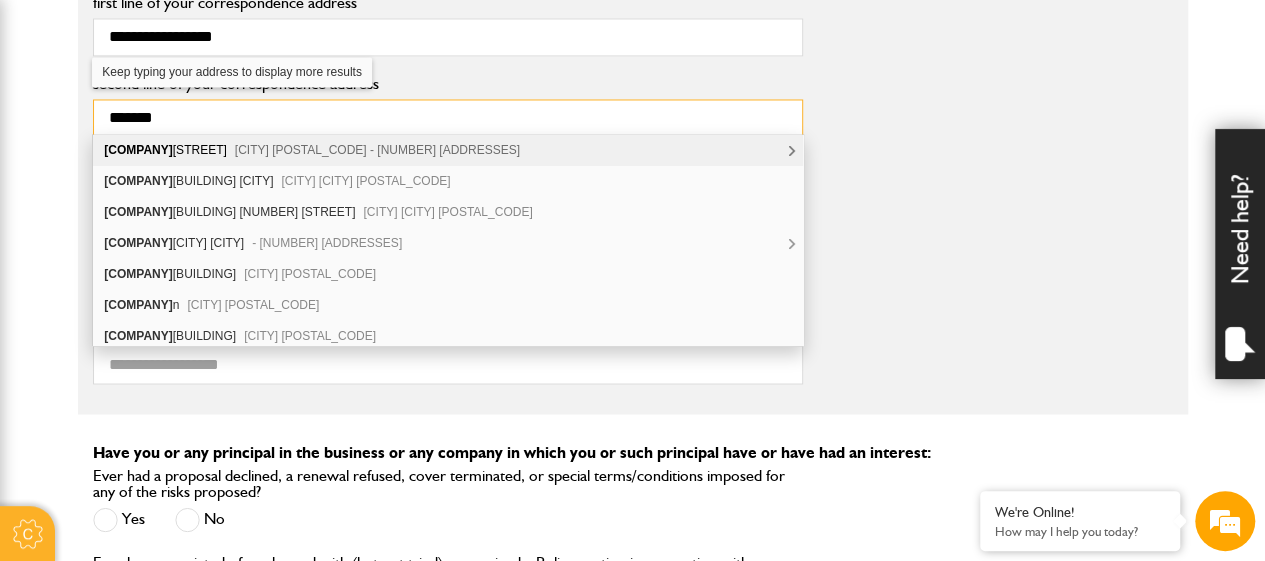 type on "*******" 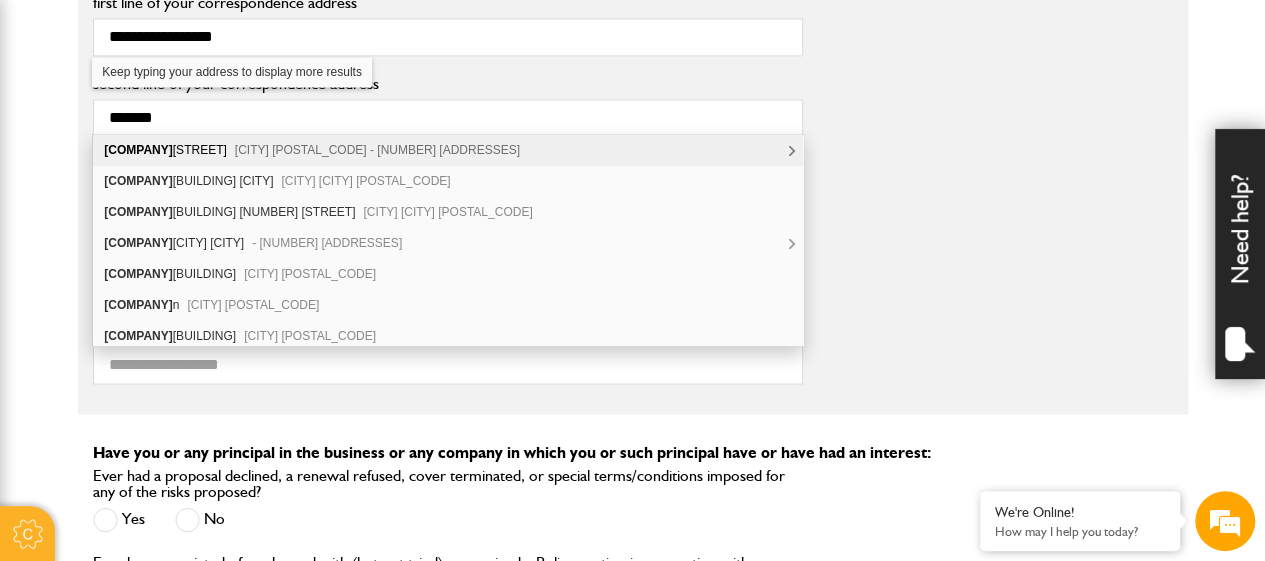 click on "Cookie Options You can control which cookies we use with the form below. Please see our  cookie policy  for more information. Allow all Essential These cookies are needed for essential functions. They can't be switched off and they don't store any of your information. Analytics These cookies gather anonymous usage information and they don't store any of your information. Switching off these cookies will mean we can't gather information to improve your experience of using our site. Functional These cookies enable basic functionality. Switching off these cookies will mean that areas of our website can't work properly. Advertising These cookies help us to learn what you're interested in so we can show you relevant adverts. Switching off these cookies will mean we can't show you any personalised adverts. Personalisation These cookies help us to learn what you're interested in so we can show you relevant content while you use our site. Save preferences
Broker Login" at bounding box center [632, 166] 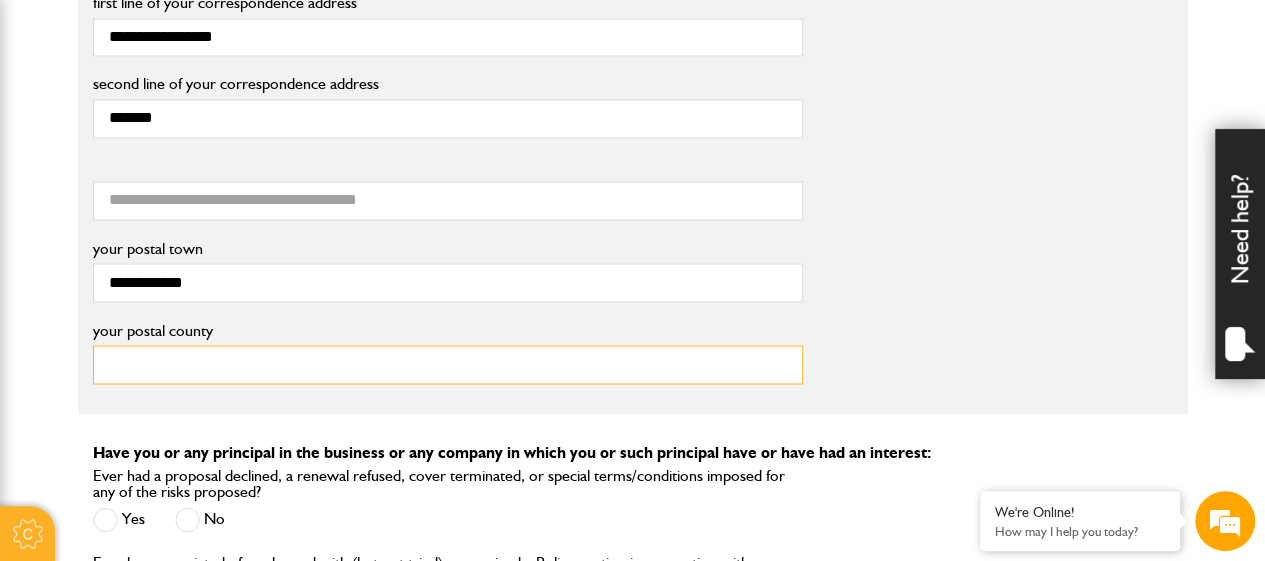 click on "your postal county" at bounding box center [448, 364] 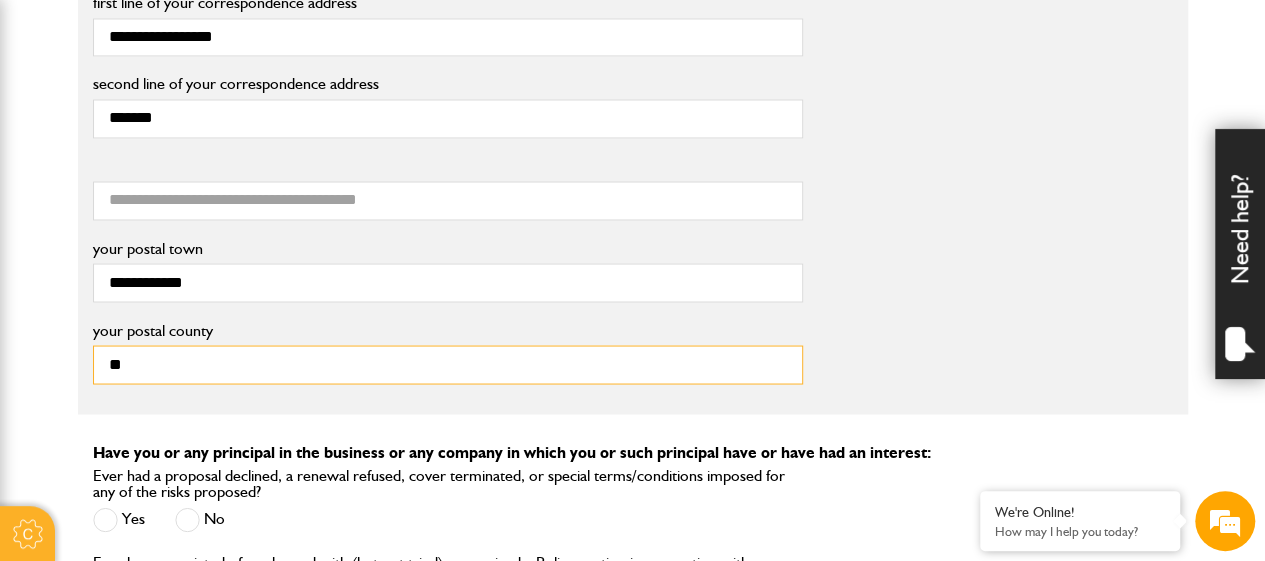 type on "*" 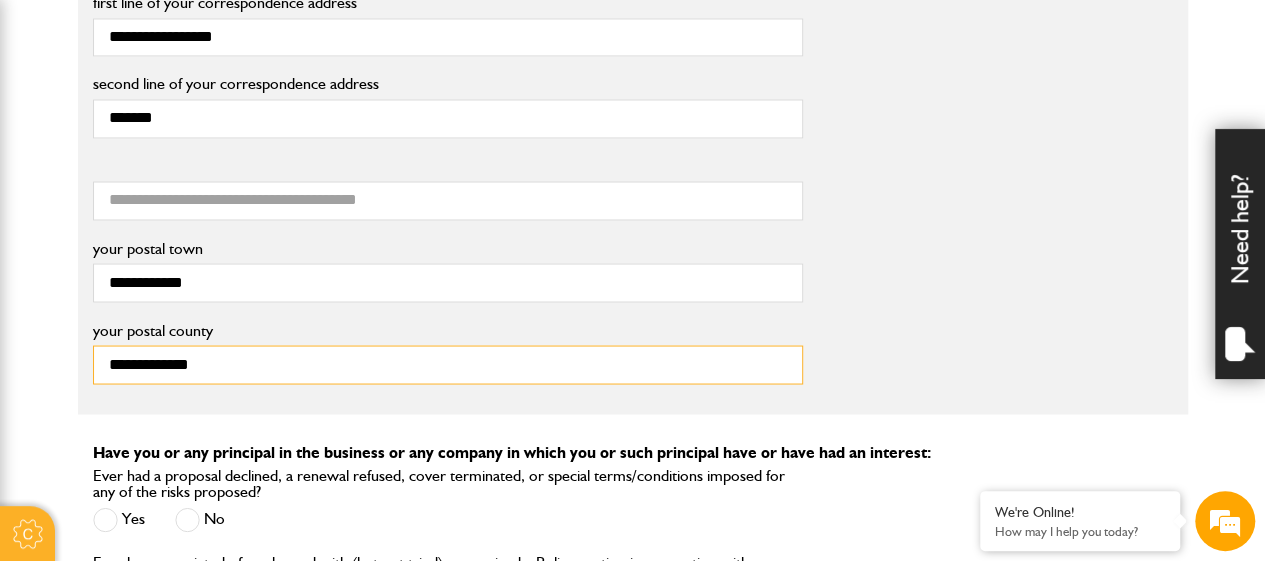 type on "**********" 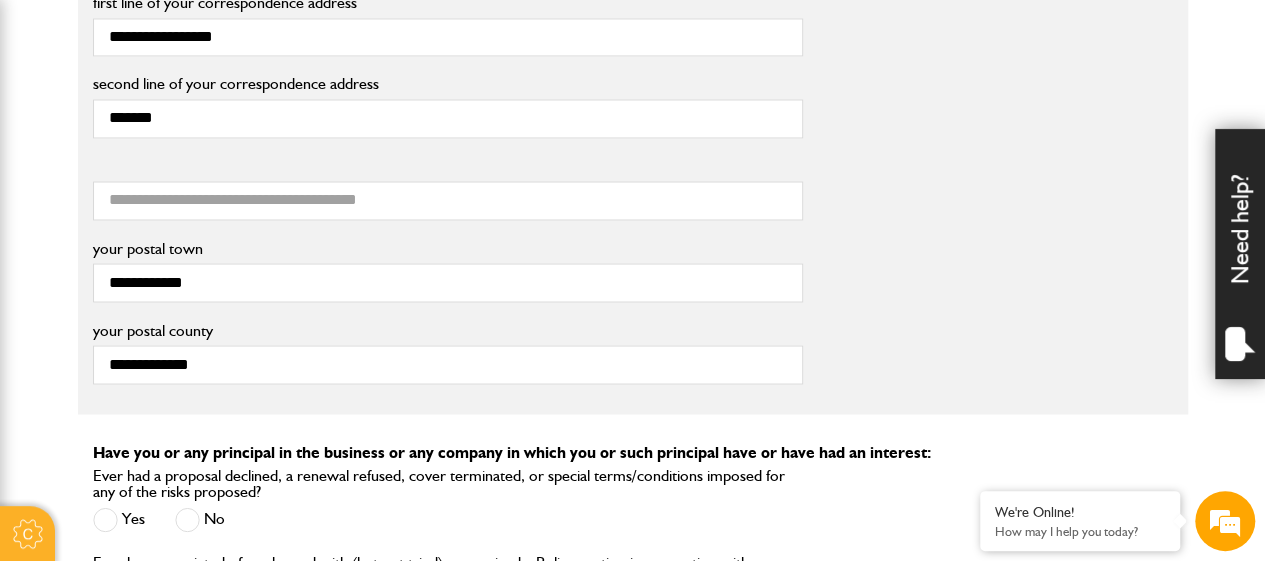 click on "Cookie Options You can control which cookies we use with the form below. Please see our  cookie policy  for more information. Allow all Essential These cookies are needed for essential functions. They can't be switched off and they don't store any of your information. Analytics These cookies gather anonymous usage information and they don't store any of your information. Switching off these cookies will mean we can't gather information to improve your experience of using our site. Functional These cookies enable basic functionality. Switching off these cookies will mean that areas of our website can't work properly. Advertising These cookies help us to learn what you're interested in so we can show you relevant adverts. Switching off these cookies will mean we can't show you any personalised adverts. Personalisation These cookies help us to learn what you're interested in so we can show you relevant content while you use our site. Save preferences
Broker Login" at bounding box center [632, 166] 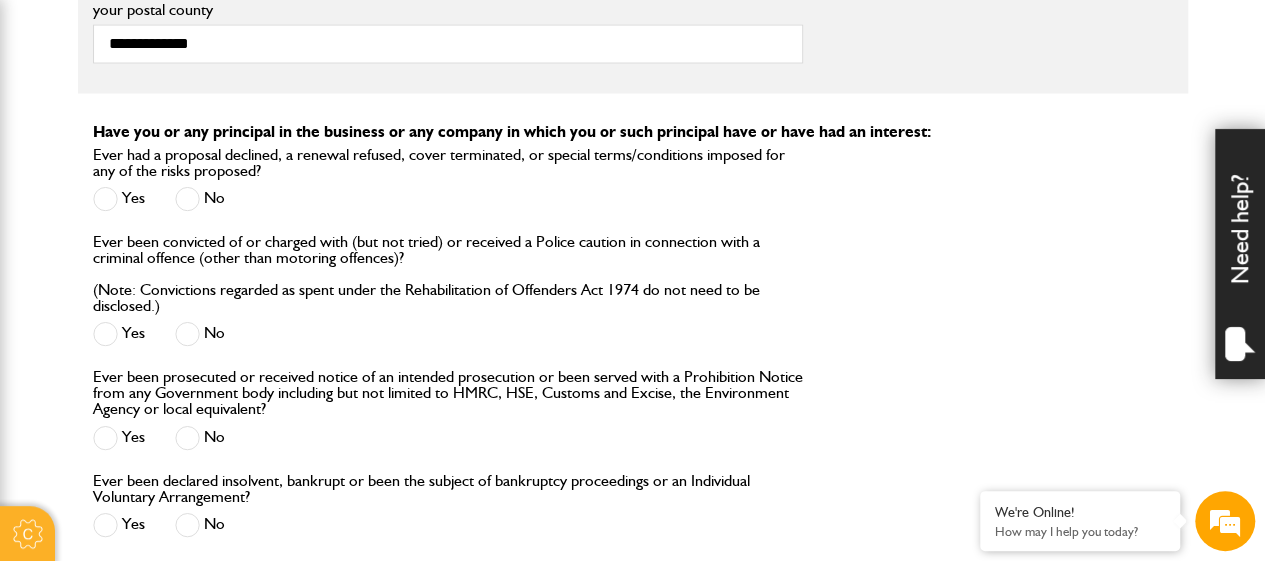 click on "Cookie Options You can control which cookies we use with the form below. Please see our  cookie policy  for more information. Allow all Essential These cookies are needed for essential functions. They can't be switched off and they don't store any of your information. Analytics These cookies gather anonymous usage information and they don't store any of your information. Switching off these cookies will mean we can't gather information to improve your experience of using our site. Functional These cookies enable basic functionality. Switching off these cookies will mean that areas of our website can't work properly. Advertising These cookies help us to learn what you're interested in so we can show you relevant adverts. Switching off these cookies will mean we can't show you any personalised adverts. Personalisation These cookies help us to learn what you're interested in so we can show you relevant content while you use our site. Save preferences
Broker Login" at bounding box center (632, -154) 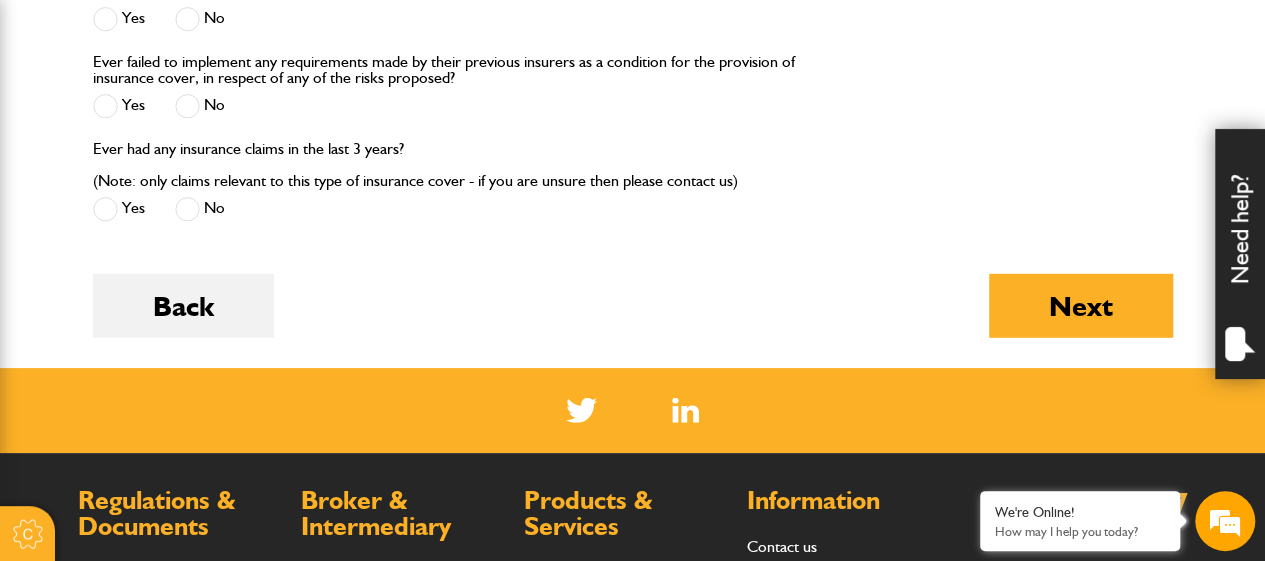 scroll, scrollTop: 2843, scrollLeft: 0, axis: vertical 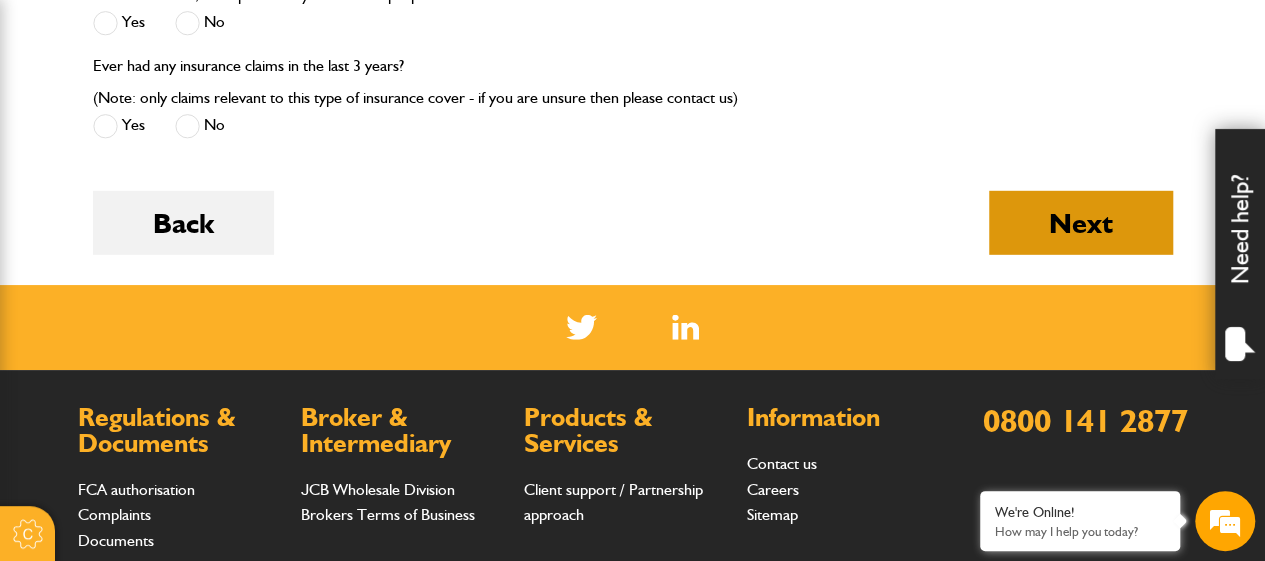 click on "Next" at bounding box center (1081, 223) 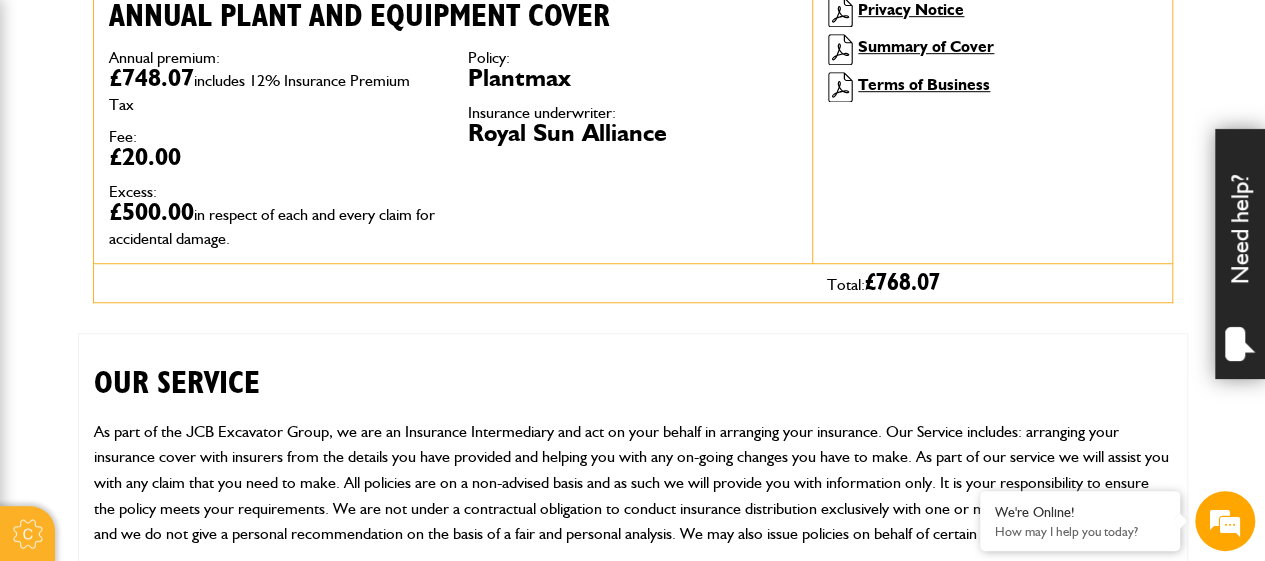 scroll, scrollTop: 640, scrollLeft: 0, axis: vertical 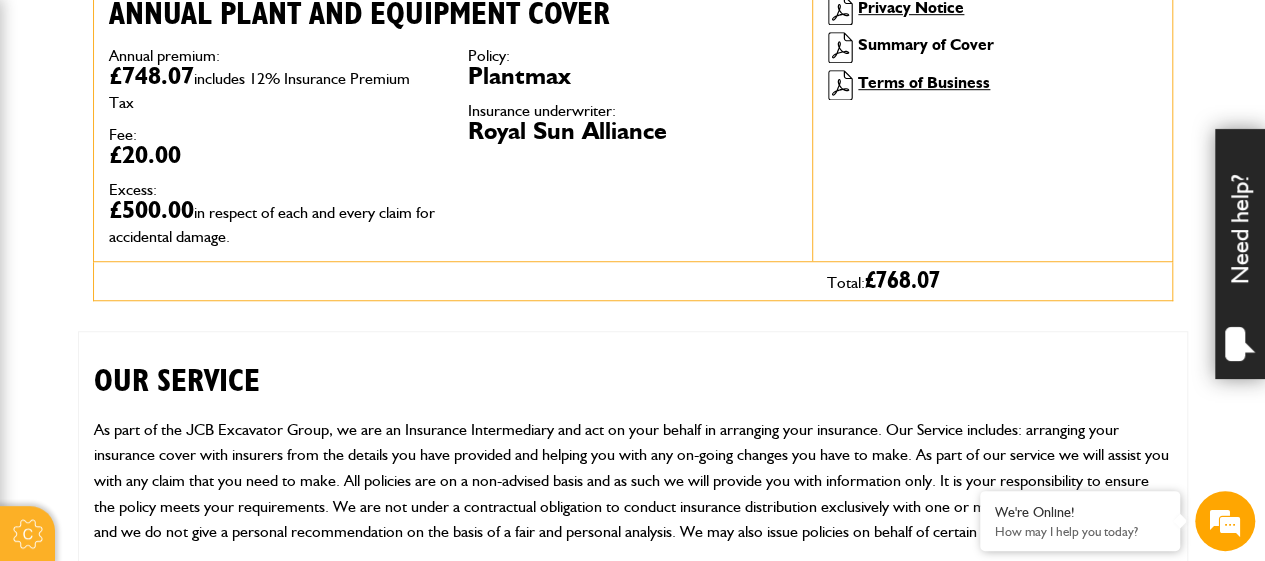click on "Summary of Cover" at bounding box center [926, 44] 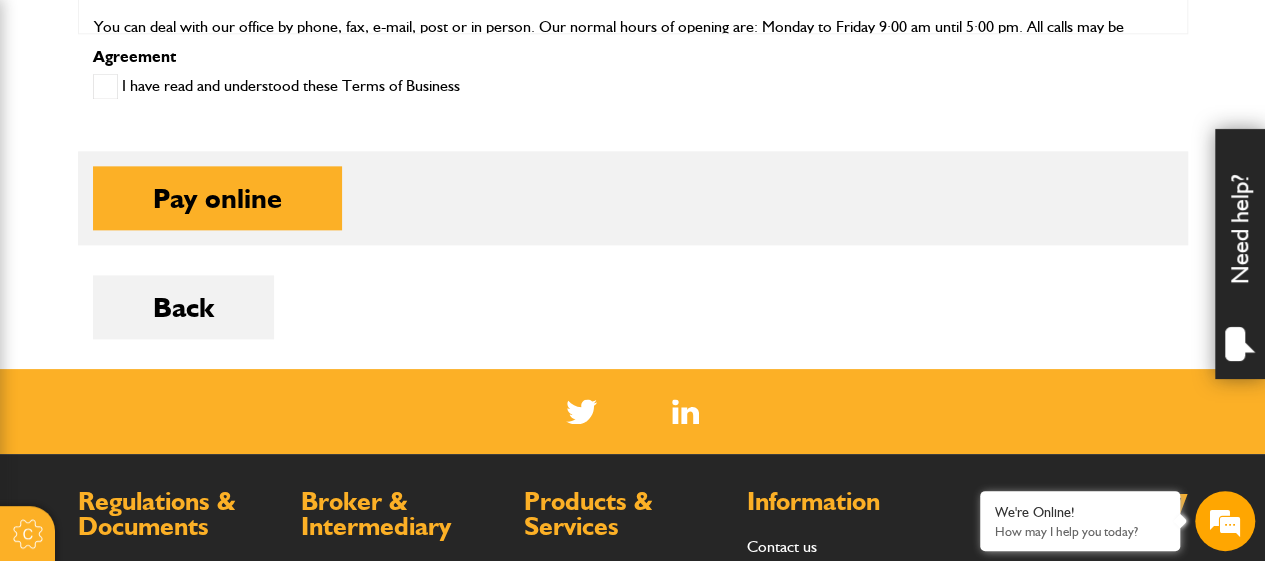 scroll, scrollTop: 1200, scrollLeft: 0, axis: vertical 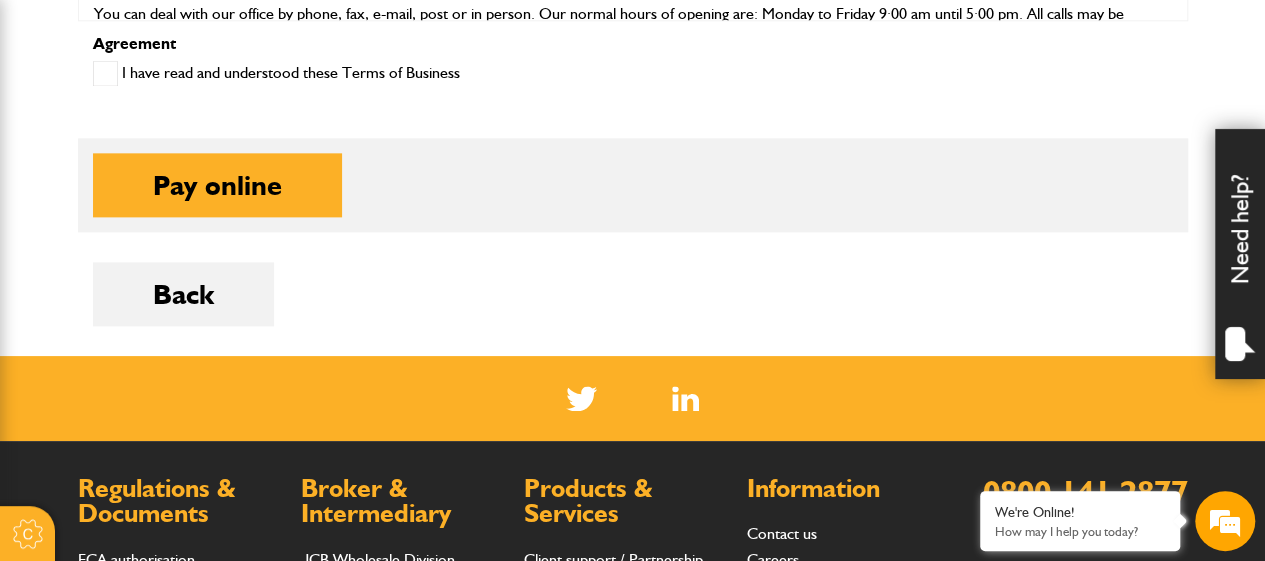click on "I have read and understood these Terms of Business" at bounding box center [276, 75] 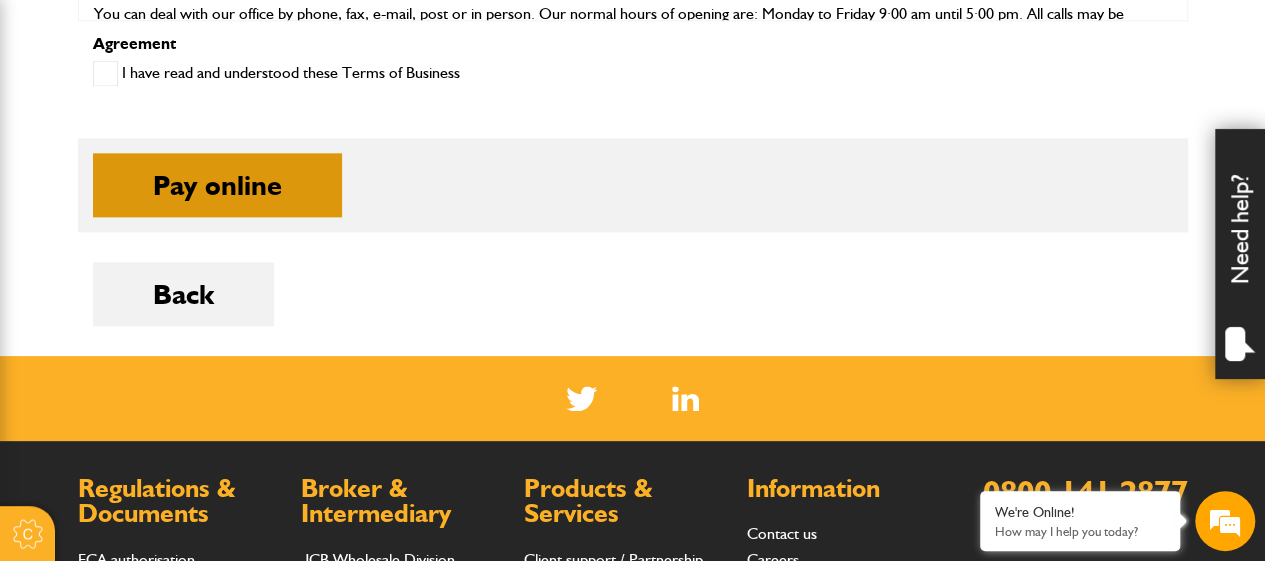 click on "Pay online" at bounding box center (217, 185) 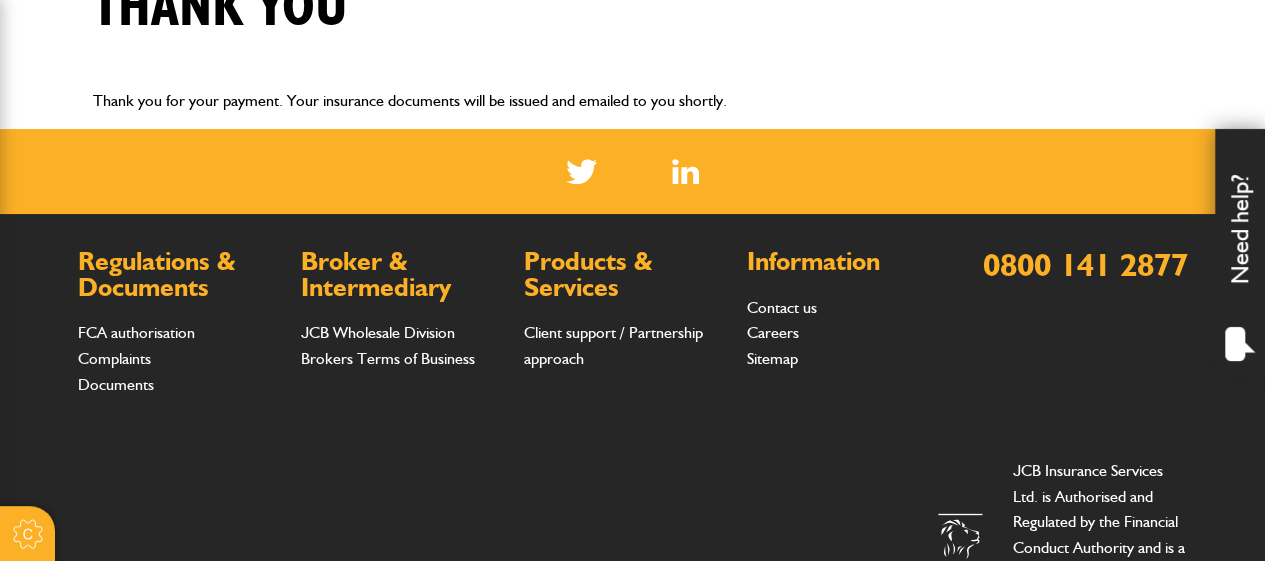 scroll, scrollTop: 560, scrollLeft: 0, axis: vertical 